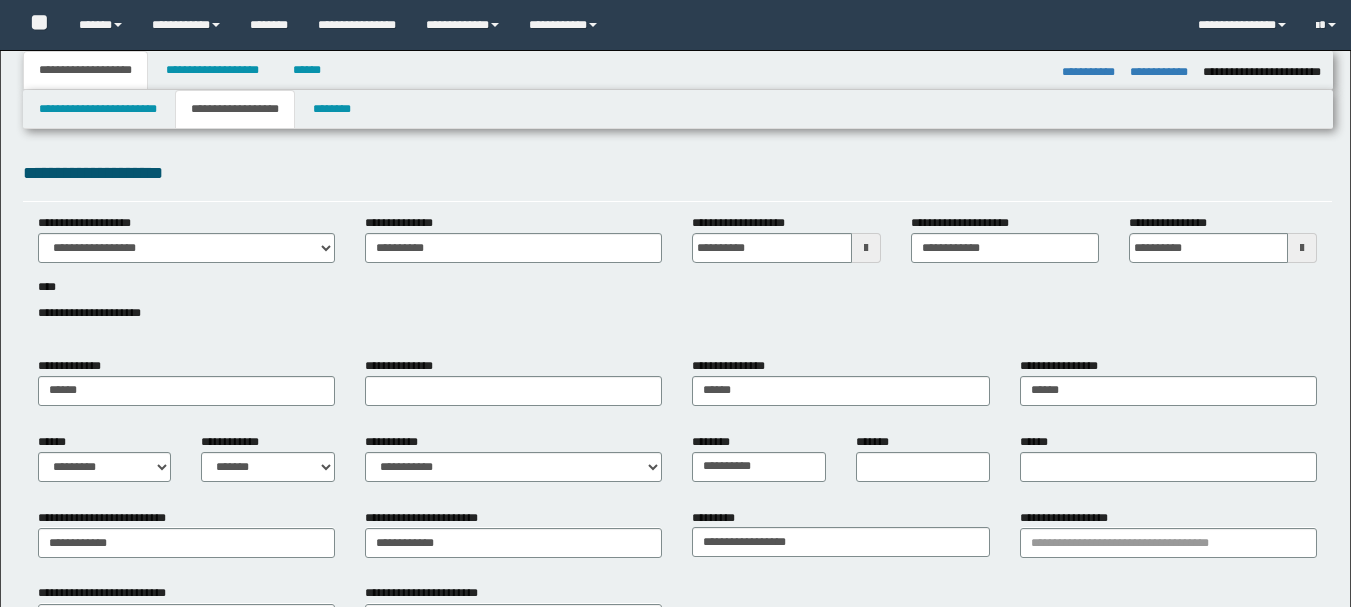 select on "*" 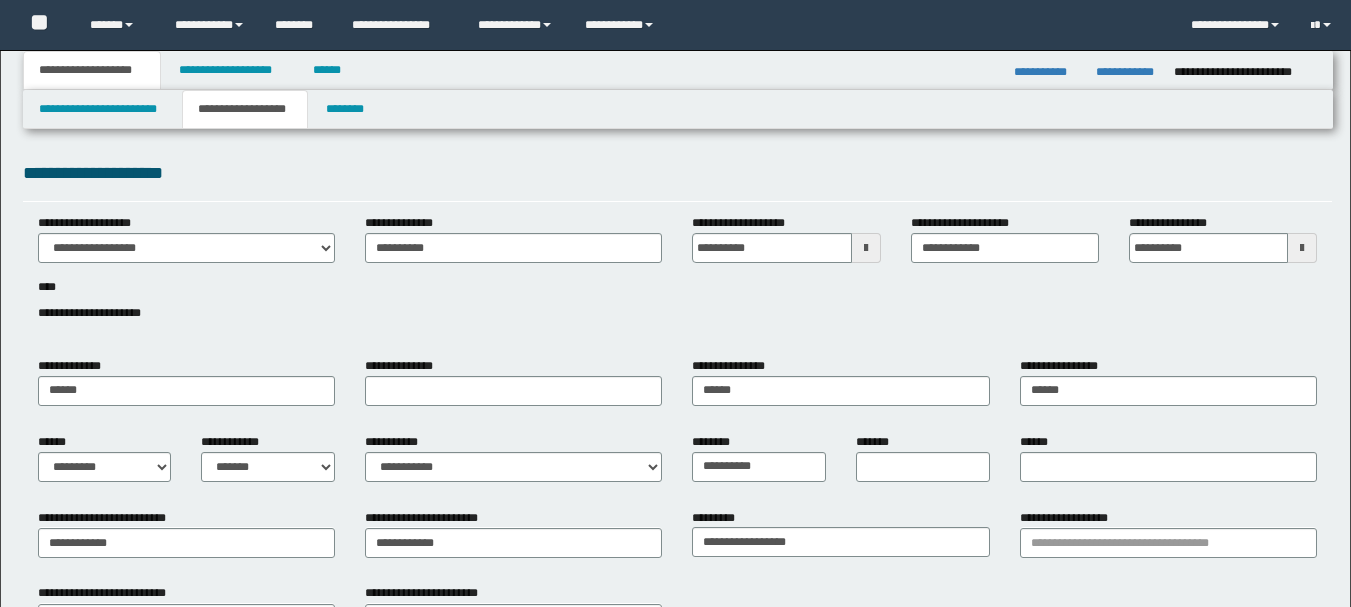 scroll, scrollTop: 0, scrollLeft: 0, axis: both 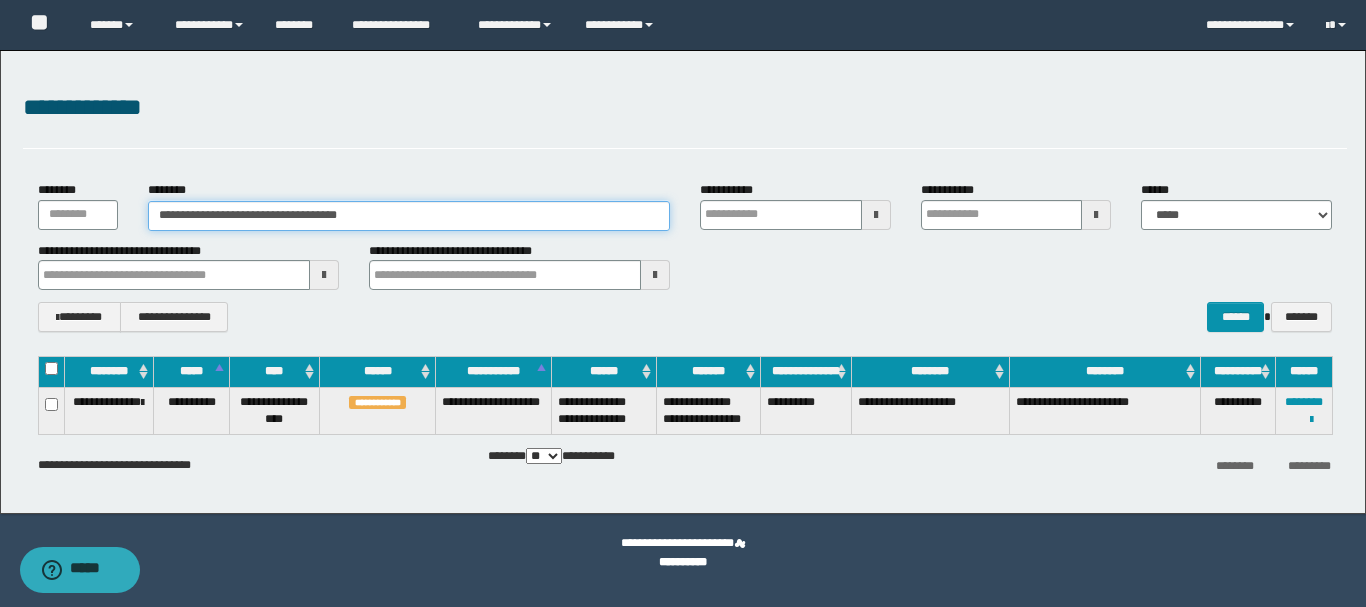 drag, startPoint x: 245, startPoint y: 214, endPoint x: 179, endPoint y: 205, distance: 66.61081 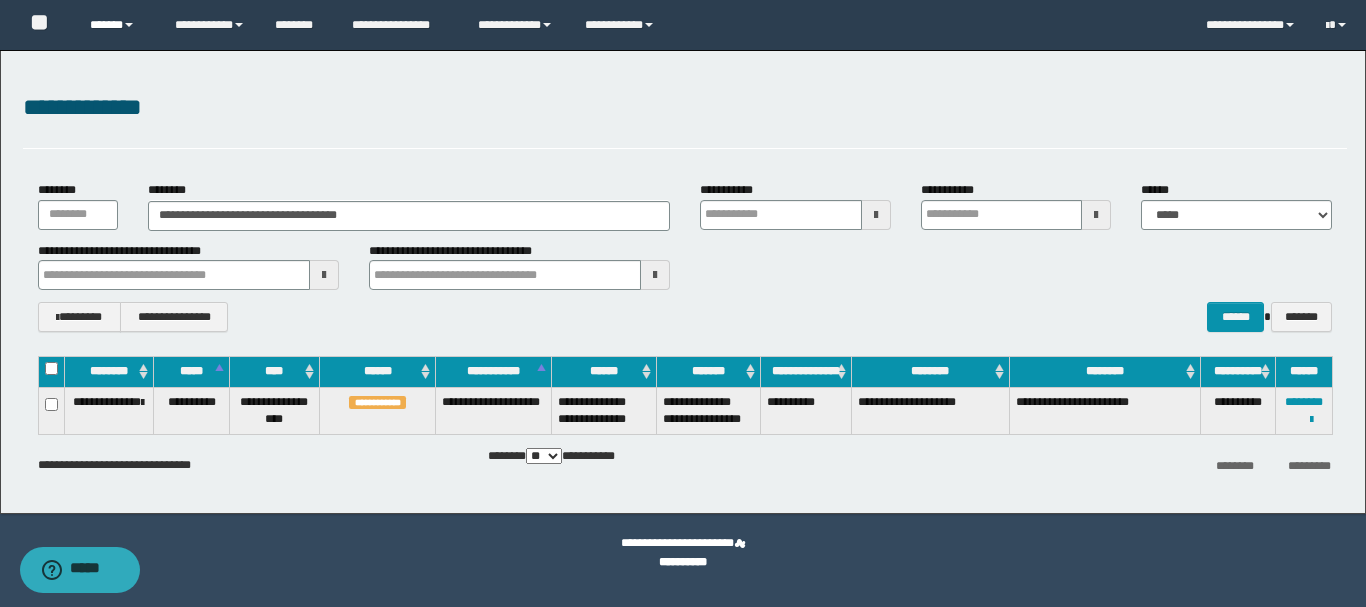 click on "******" at bounding box center [117, 25] 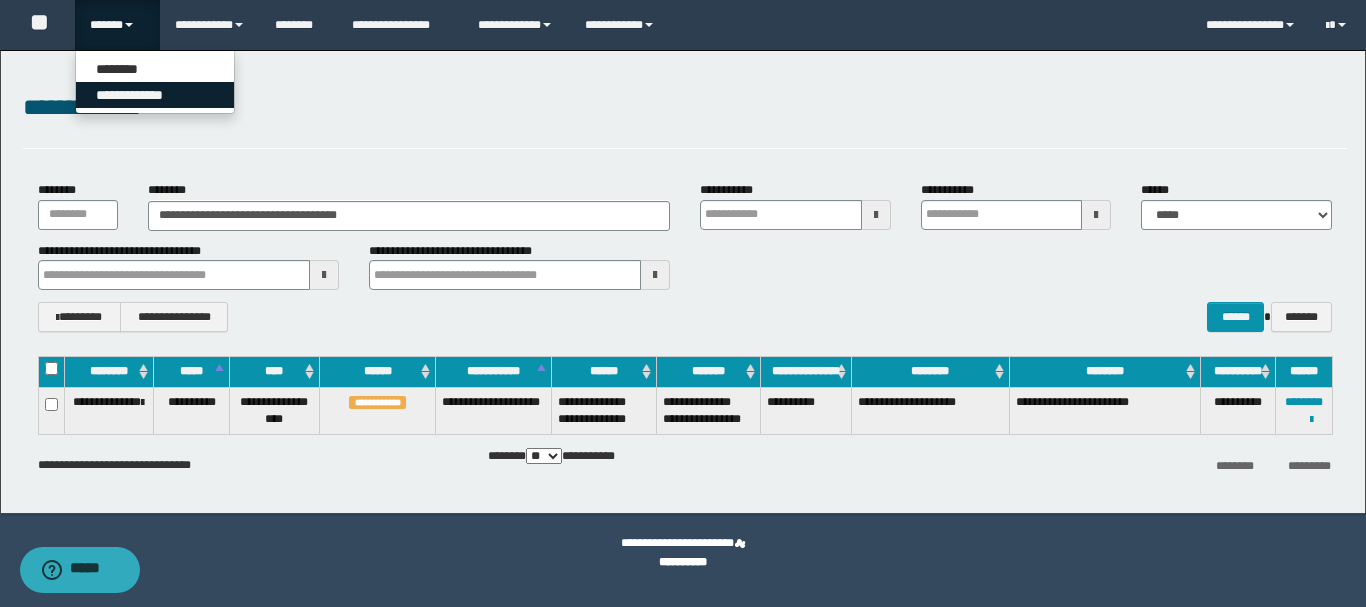 click on "**********" at bounding box center [155, 95] 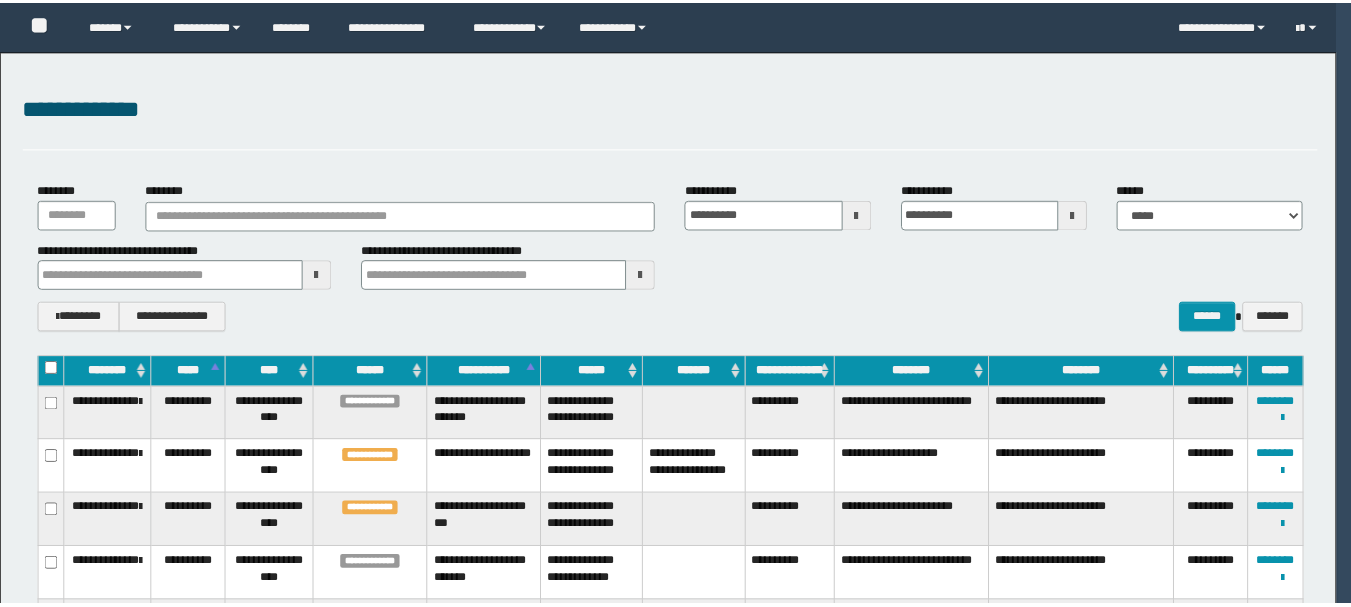 scroll, scrollTop: 0, scrollLeft: 0, axis: both 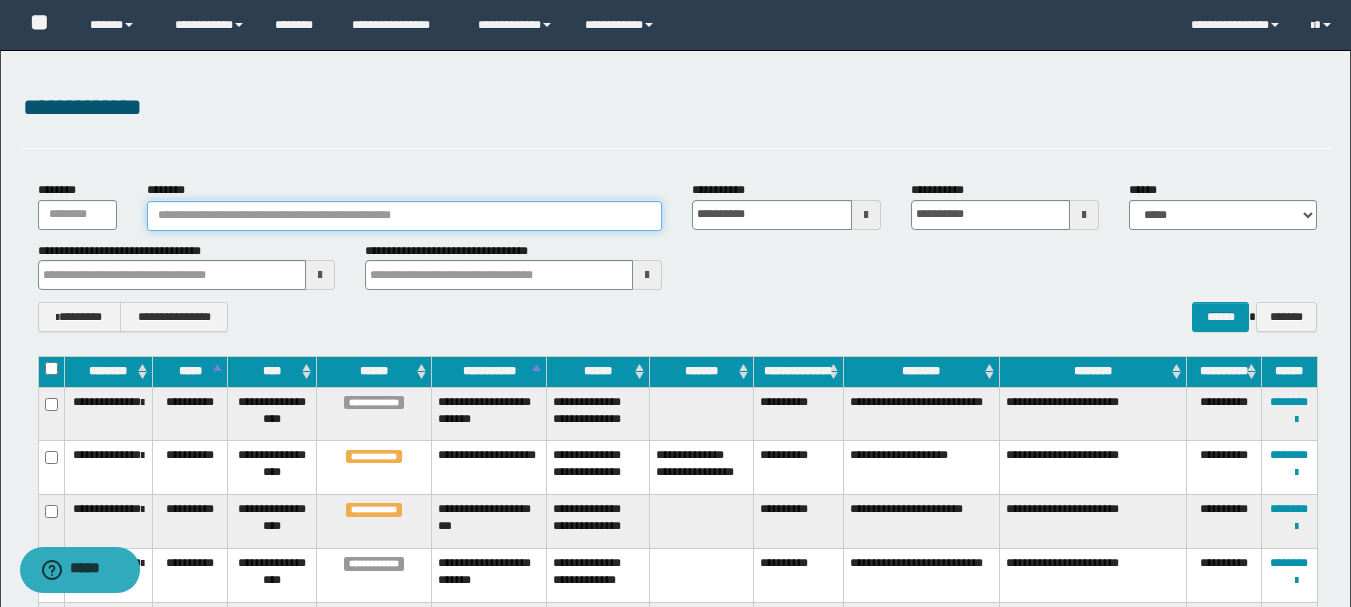 click on "********" at bounding box center [405, 216] 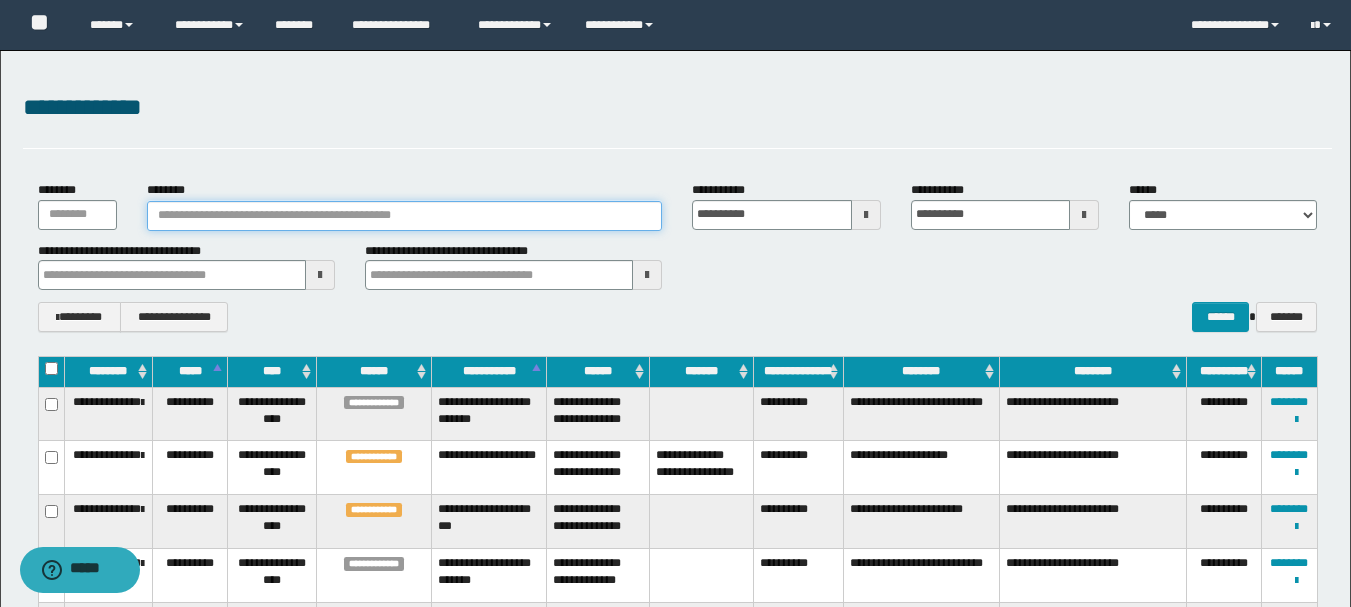 paste on "**********" 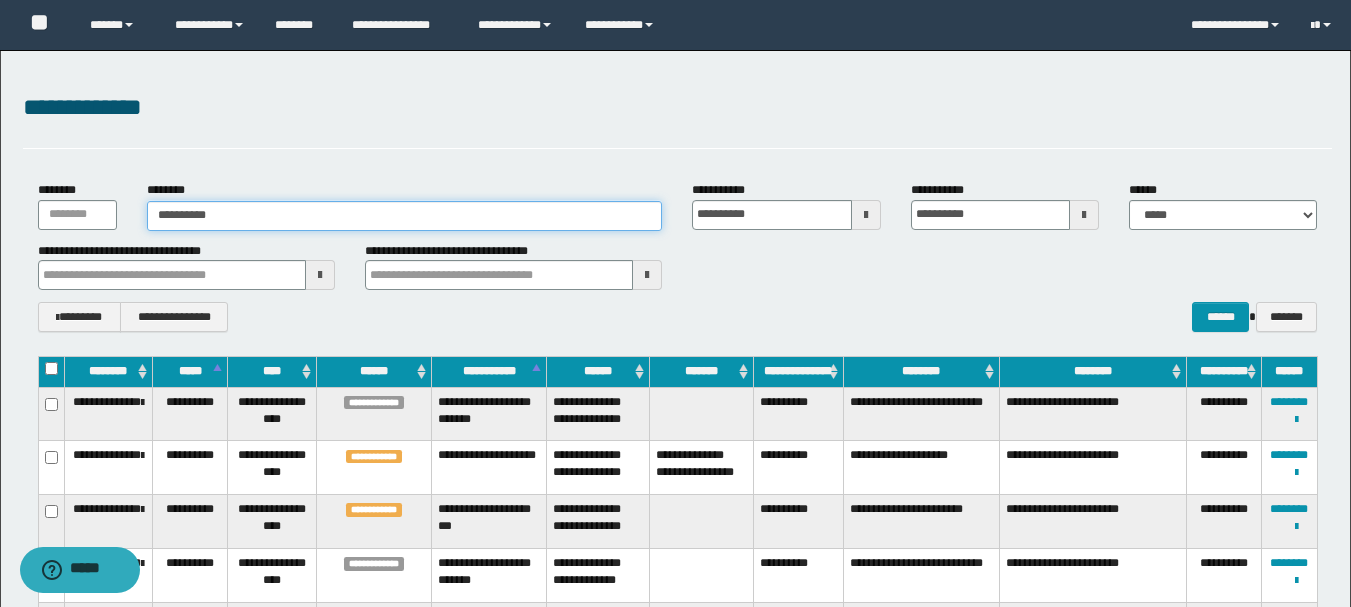 type on "**********" 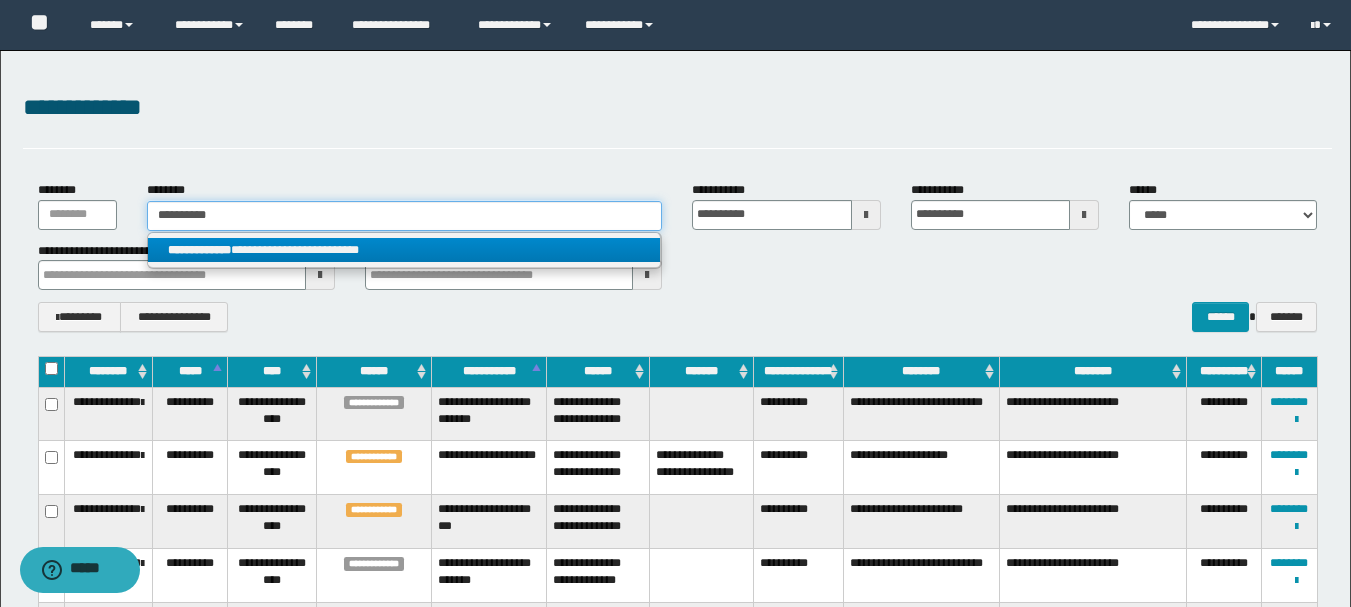 type on "**********" 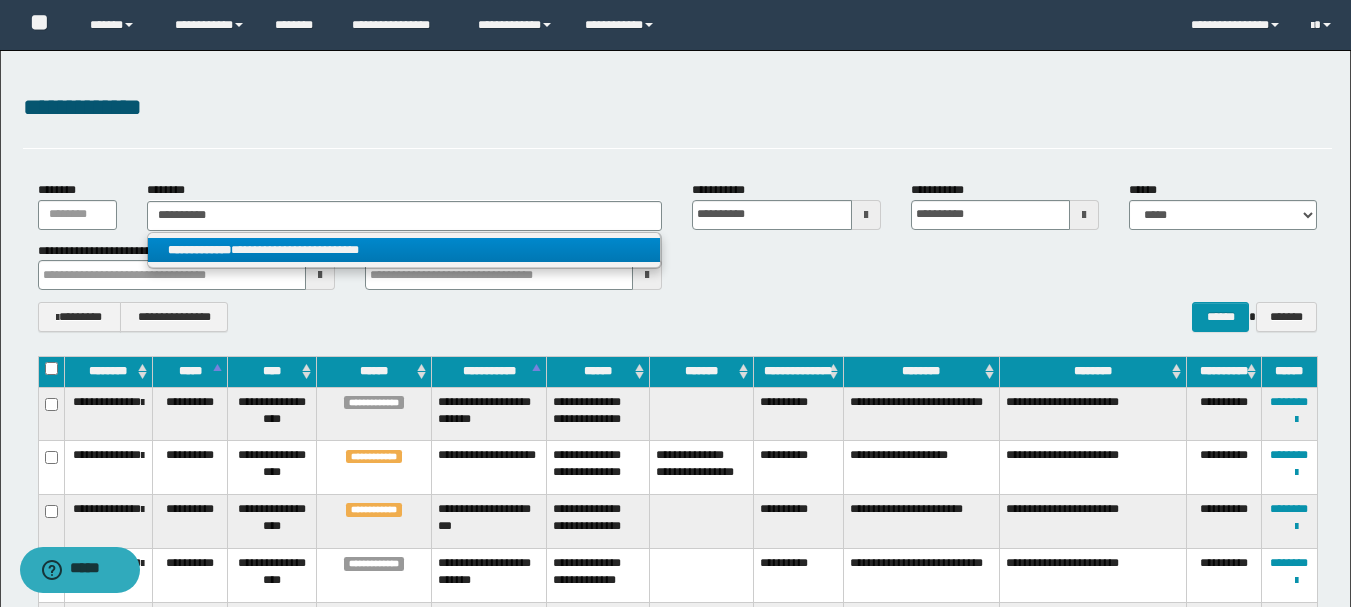 click on "**********" at bounding box center [404, 250] 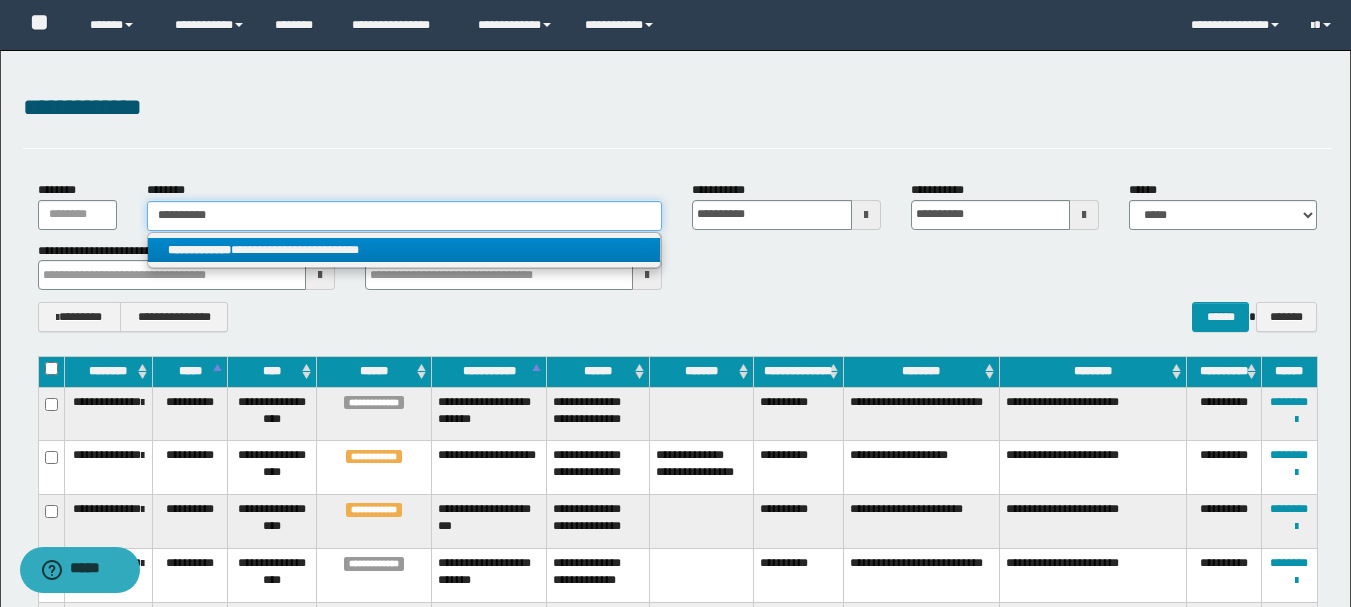 type 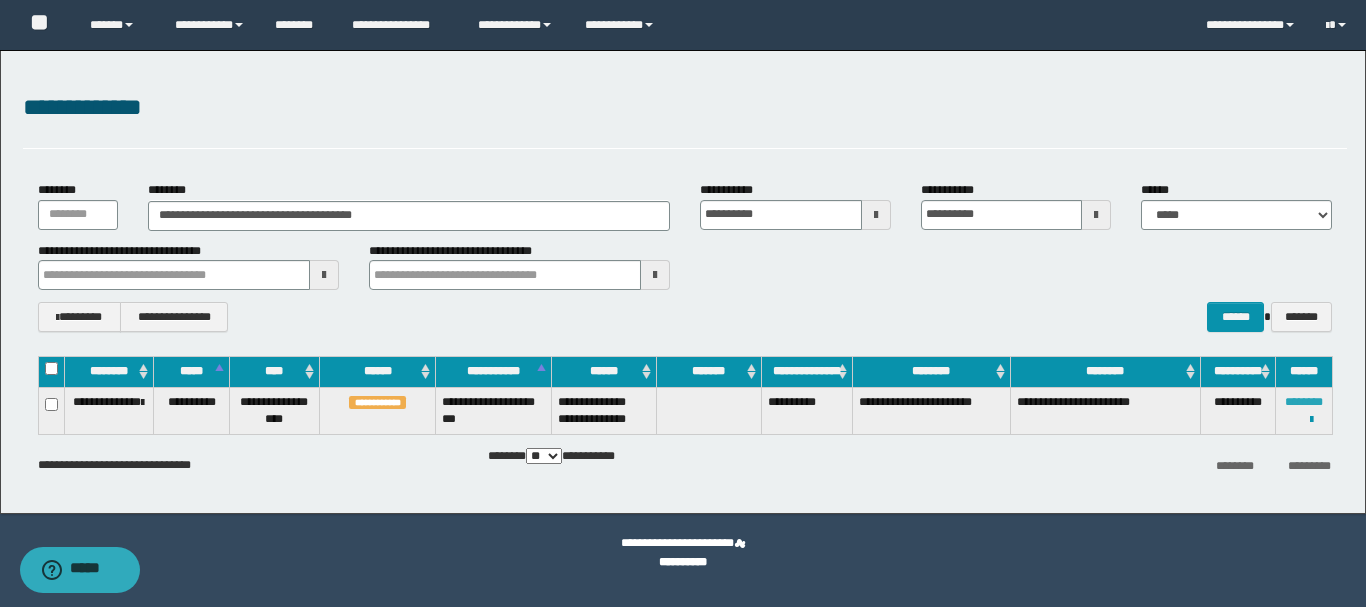 click on "********" at bounding box center [1304, 402] 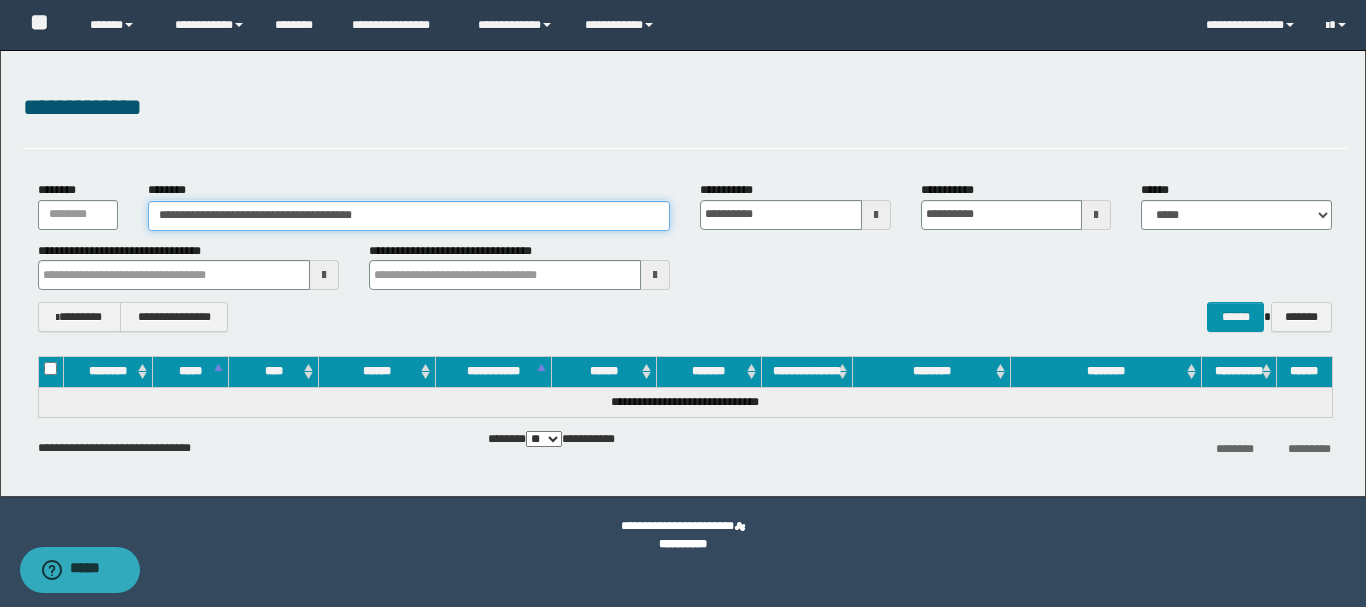 drag, startPoint x: 239, startPoint y: 214, endPoint x: 178, endPoint y: 208, distance: 61.294373 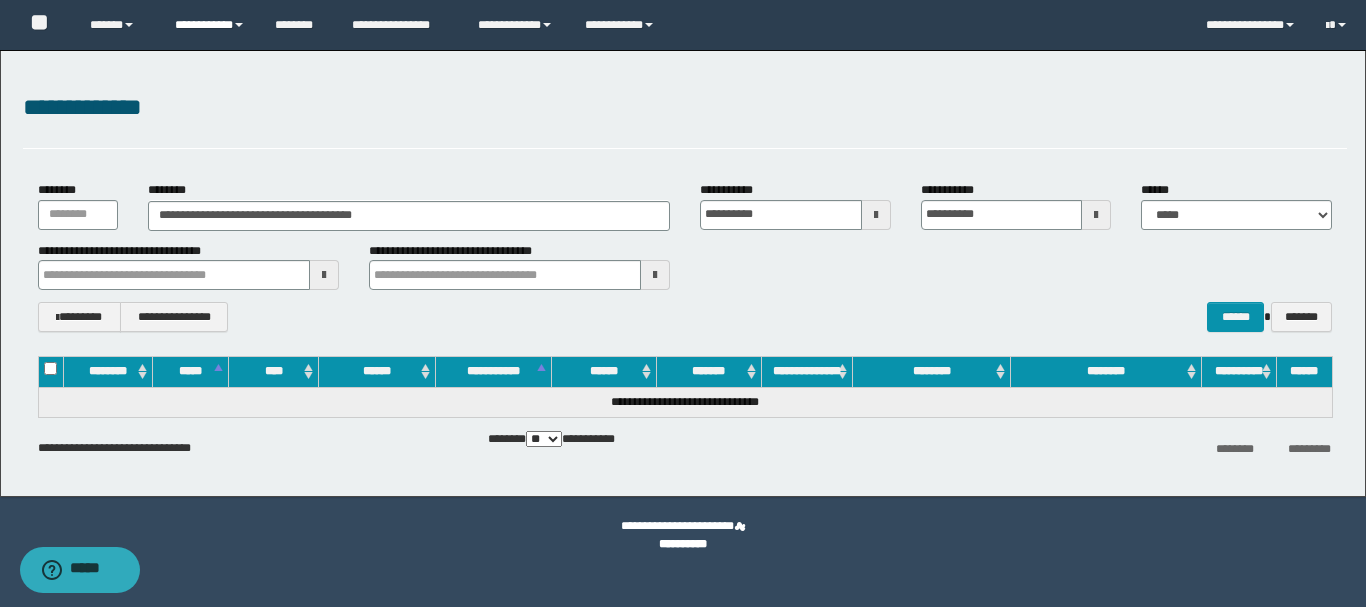 click on "**********" at bounding box center [210, 25] 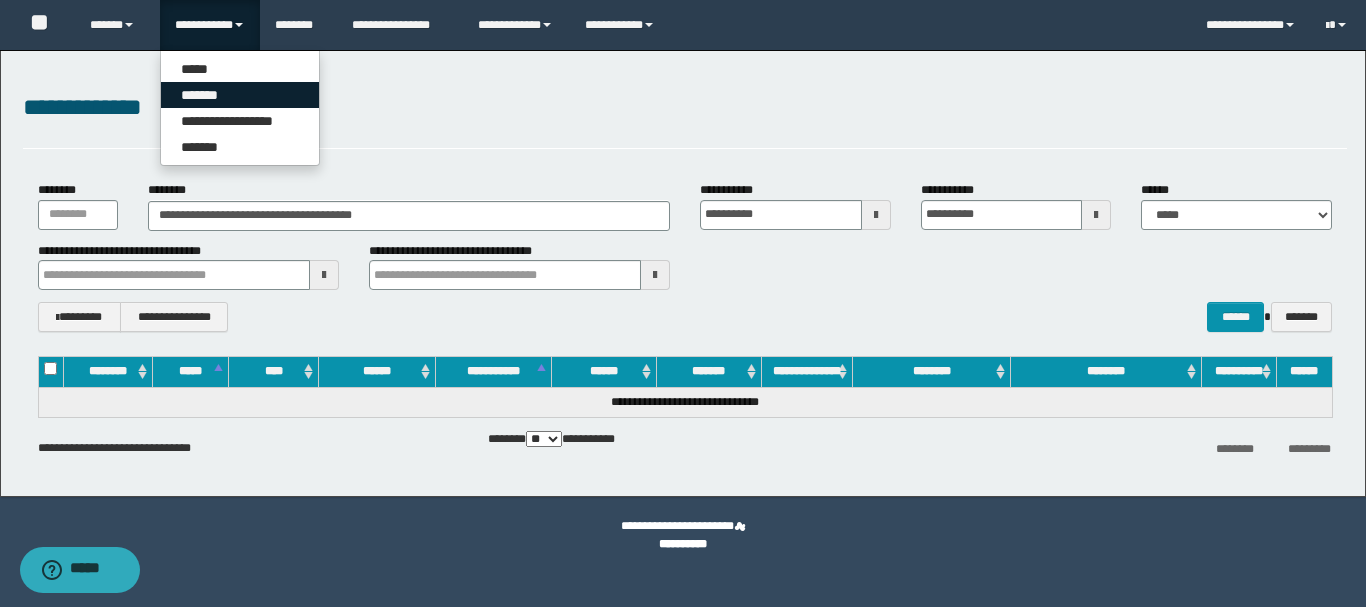 drag, startPoint x: 212, startPoint y: 99, endPoint x: 212, endPoint y: 110, distance: 11 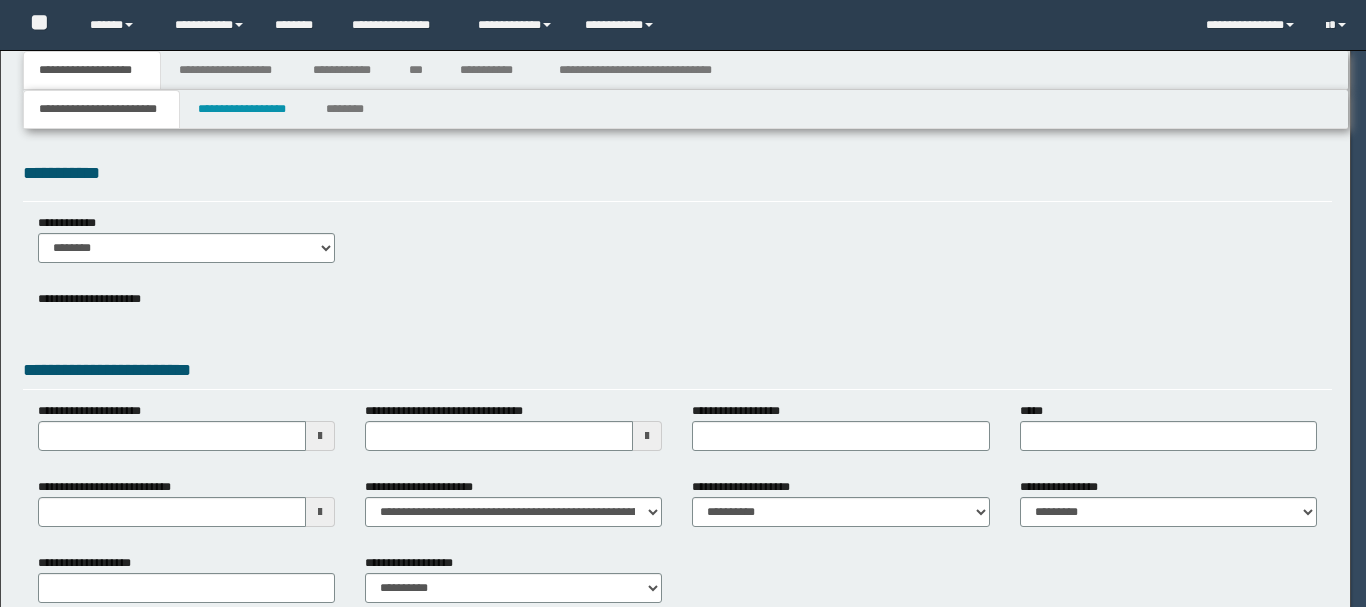 scroll, scrollTop: 0, scrollLeft: 0, axis: both 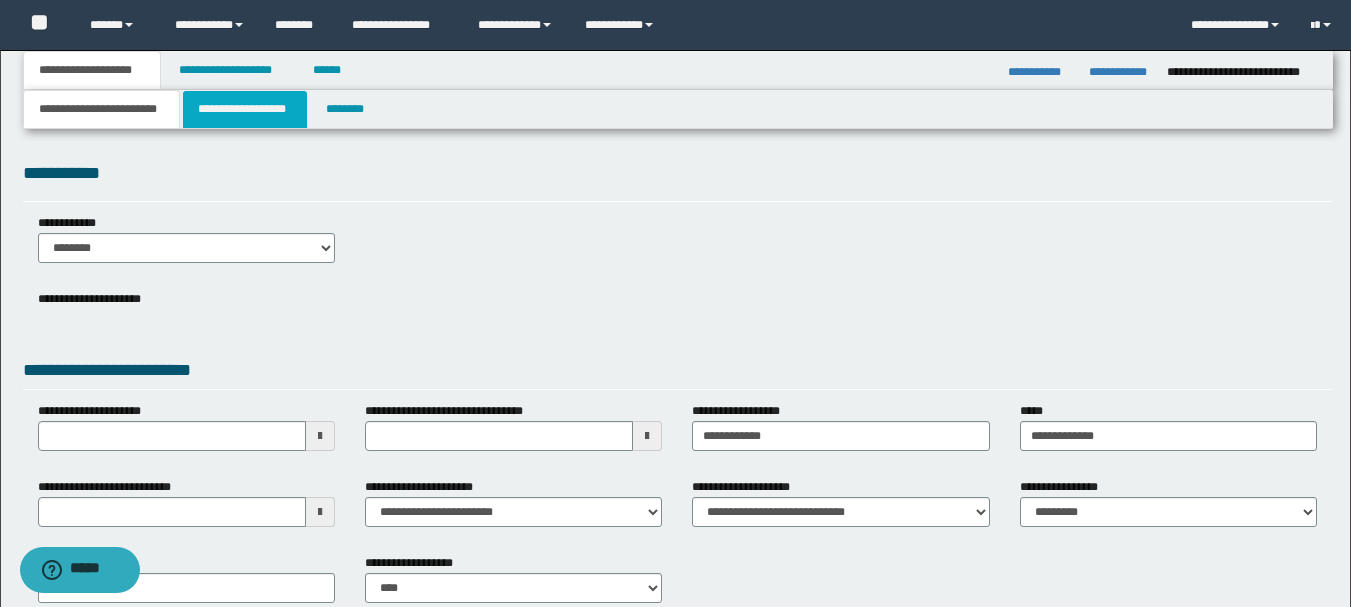 click on "**********" at bounding box center (245, 109) 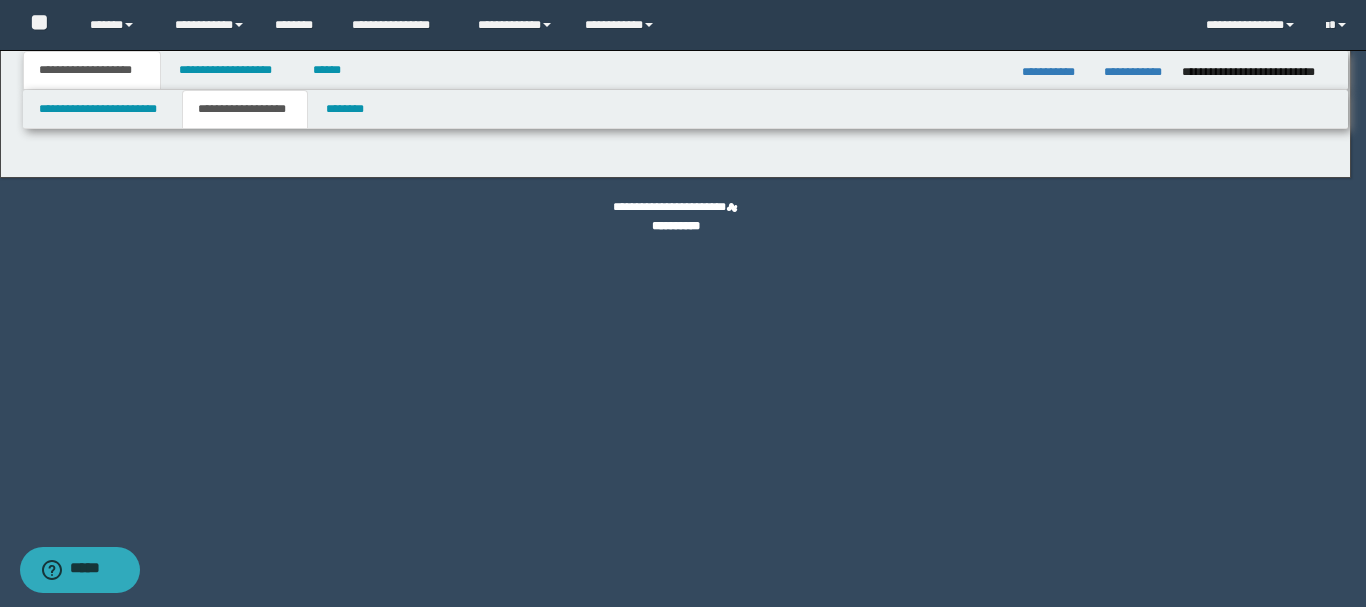 type on "**********" 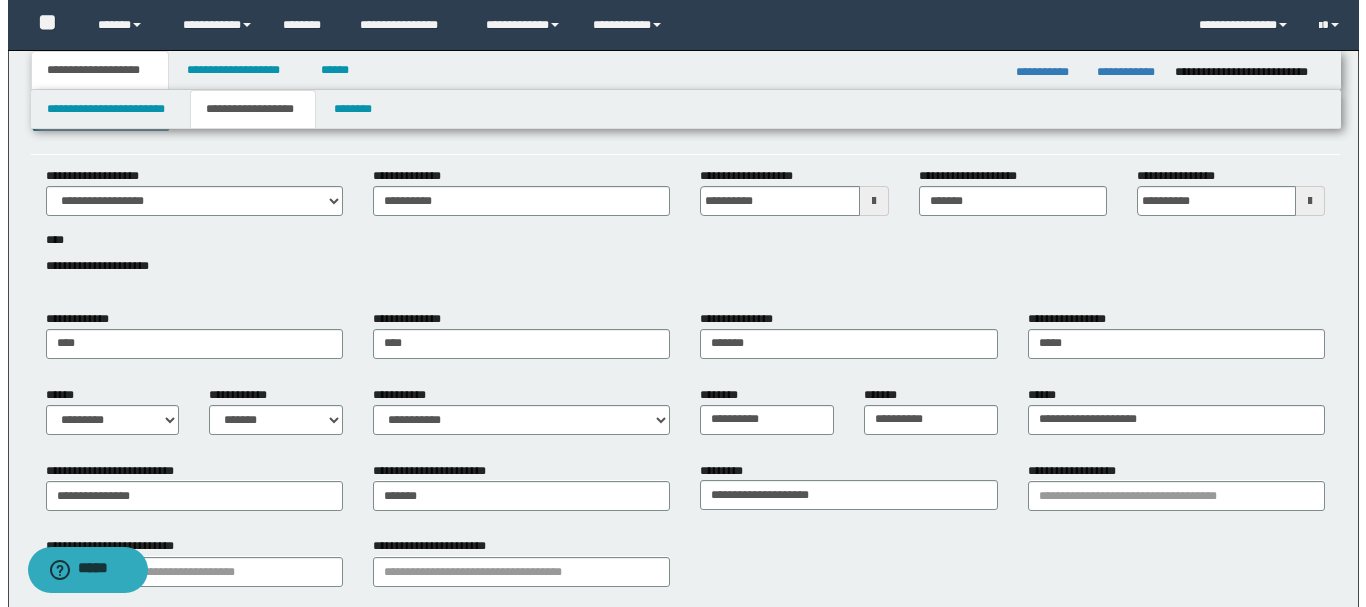 scroll, scrollTop: 0, scrollLeft: 0, axis: both 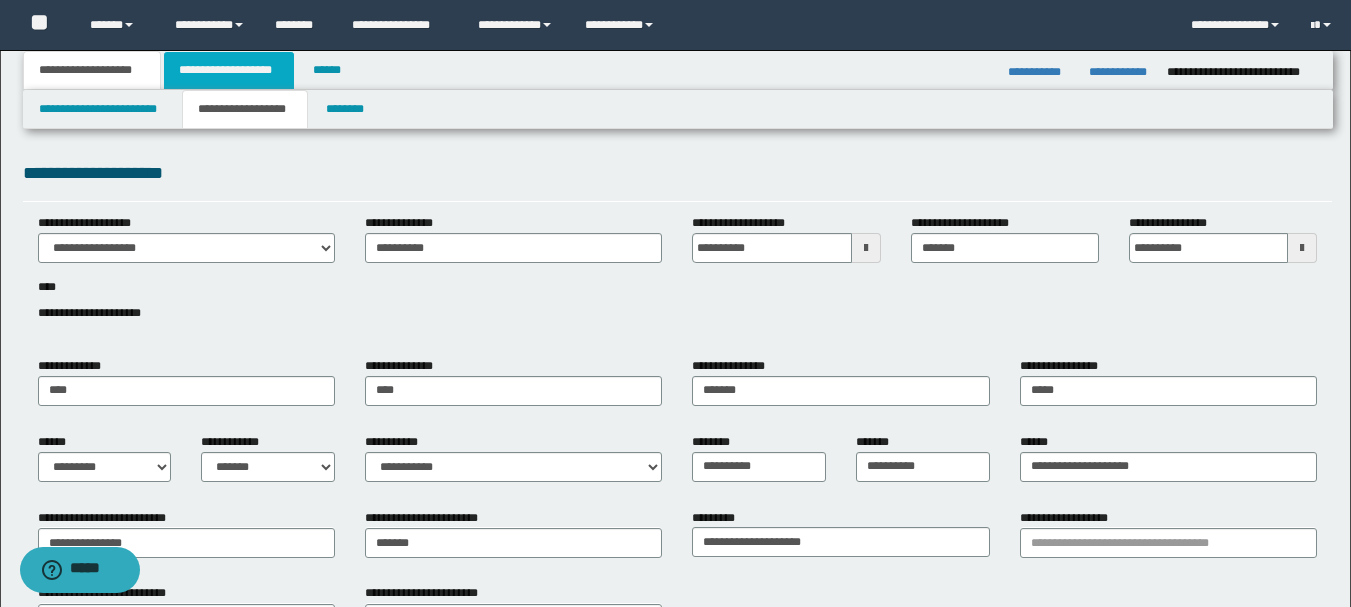 click on "**********" at bounding box center (229, 70) 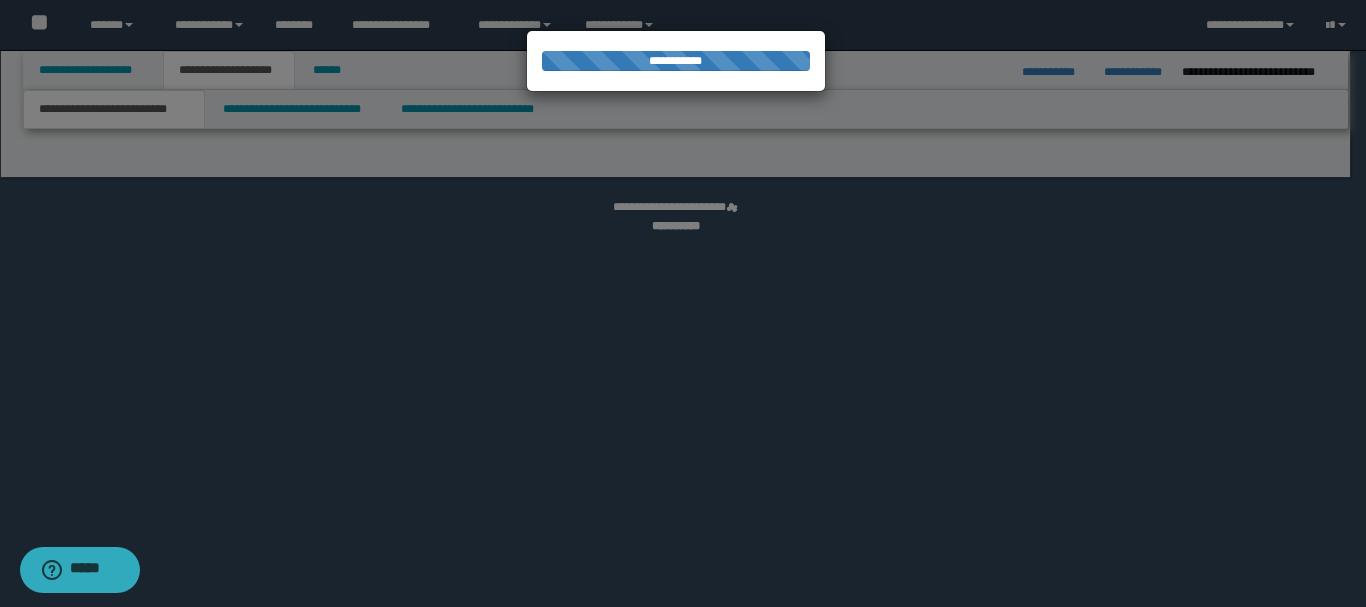 select on "*" 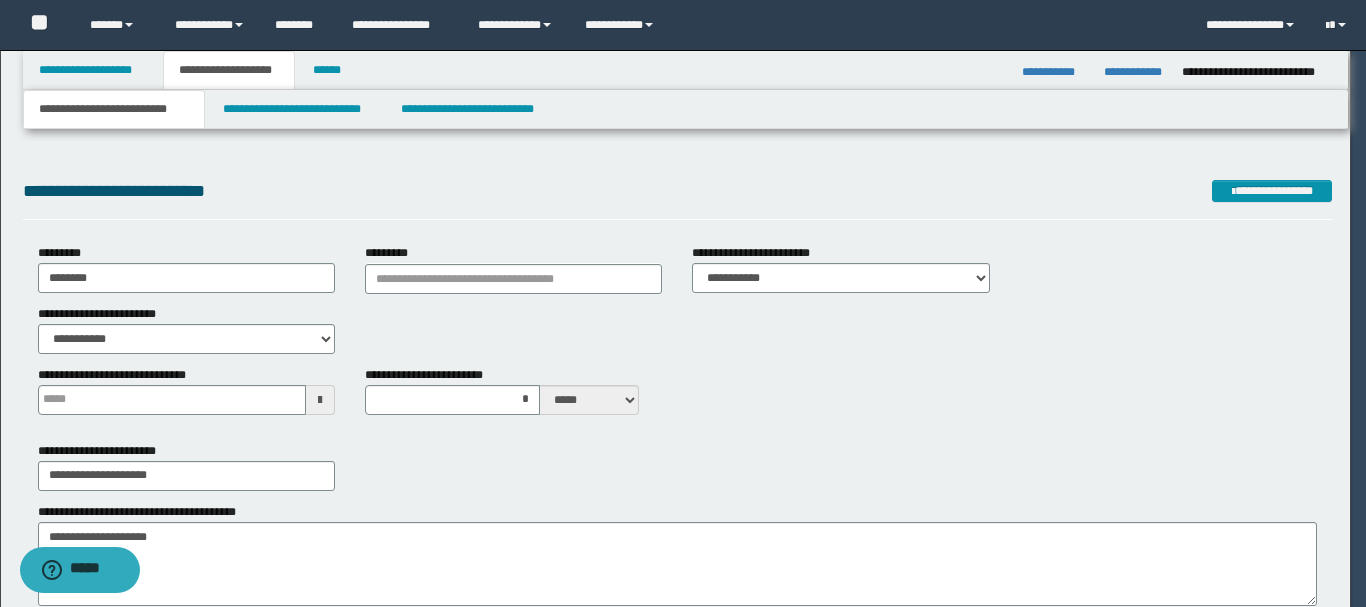 type 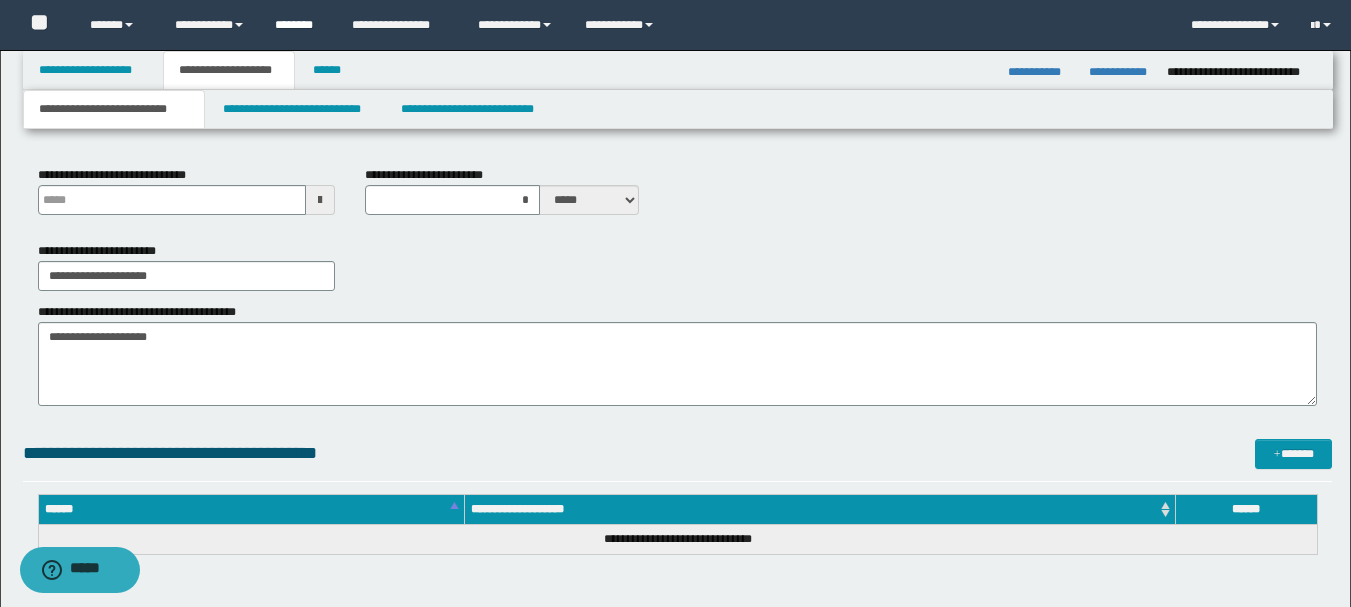 scroll, scrollTop: 100, scrollLeft: 0, axis: vertical 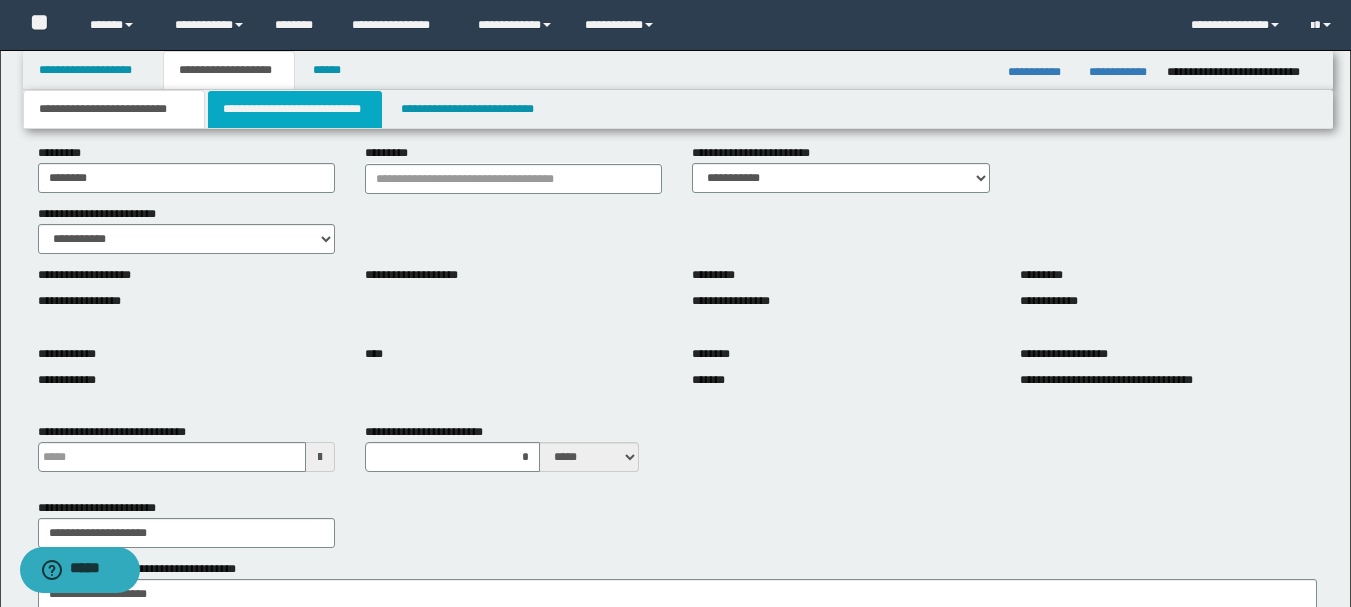 click on "**********" at bounding box center (295, 109) 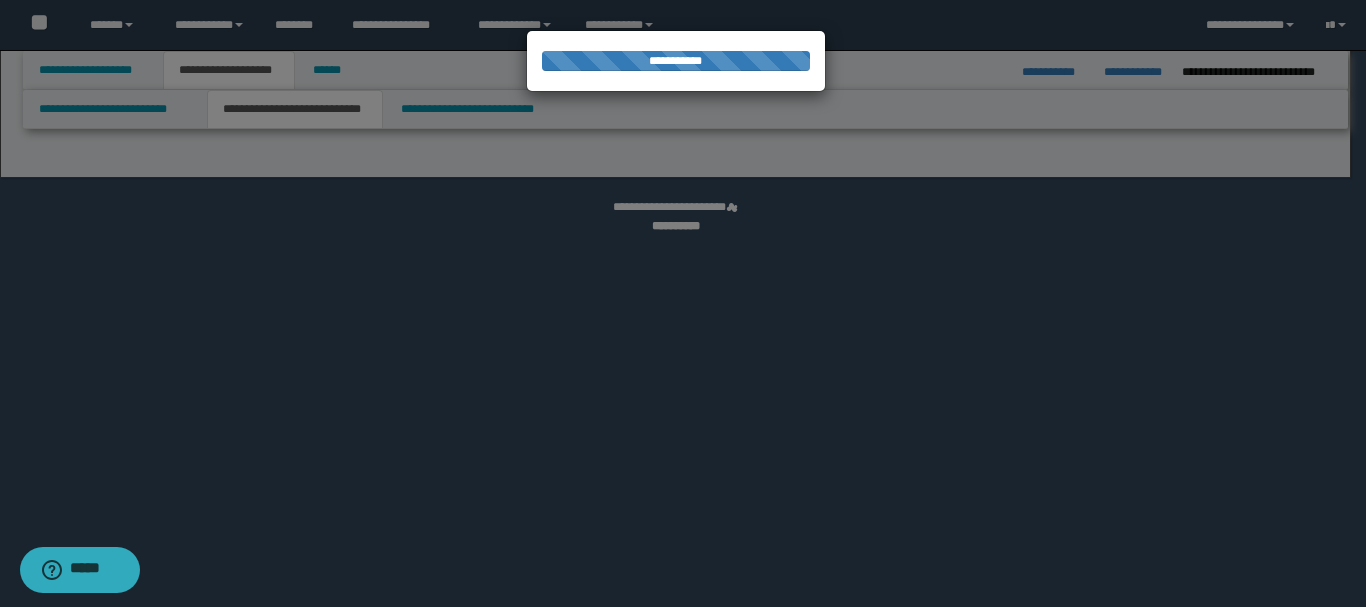 select on "*" 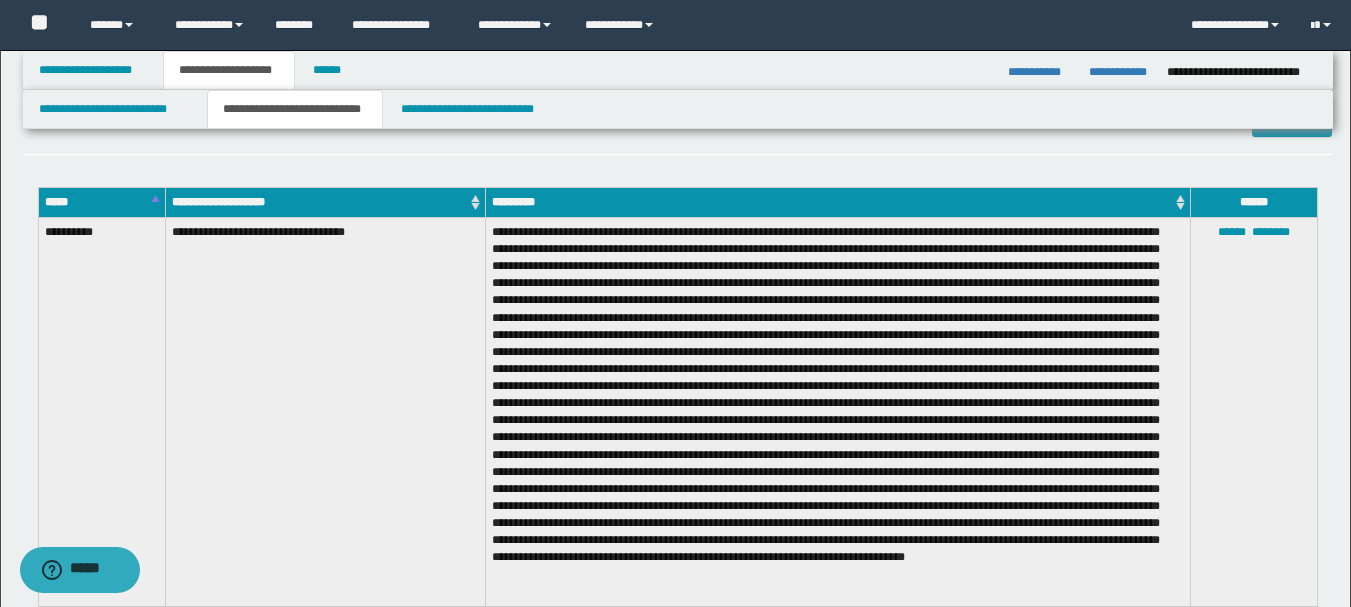 scroll, scrollTop: 500, scrollLeft: 0, axis: vertical 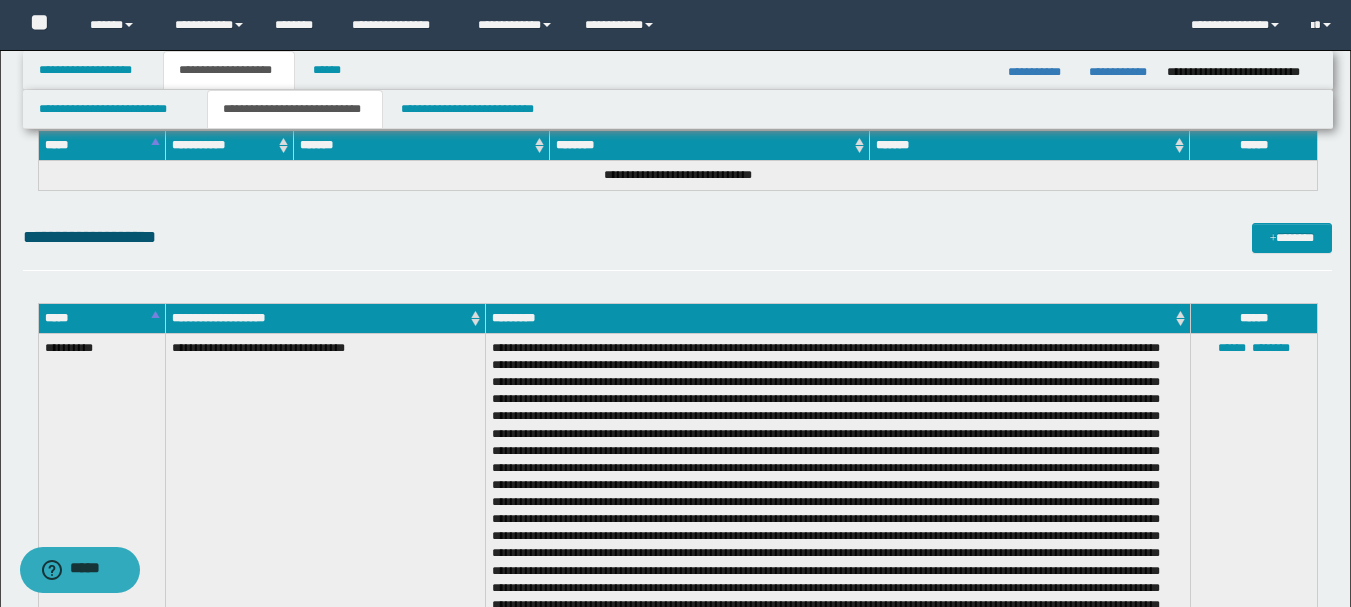 click on "**********" at bounding box center [101, 527] 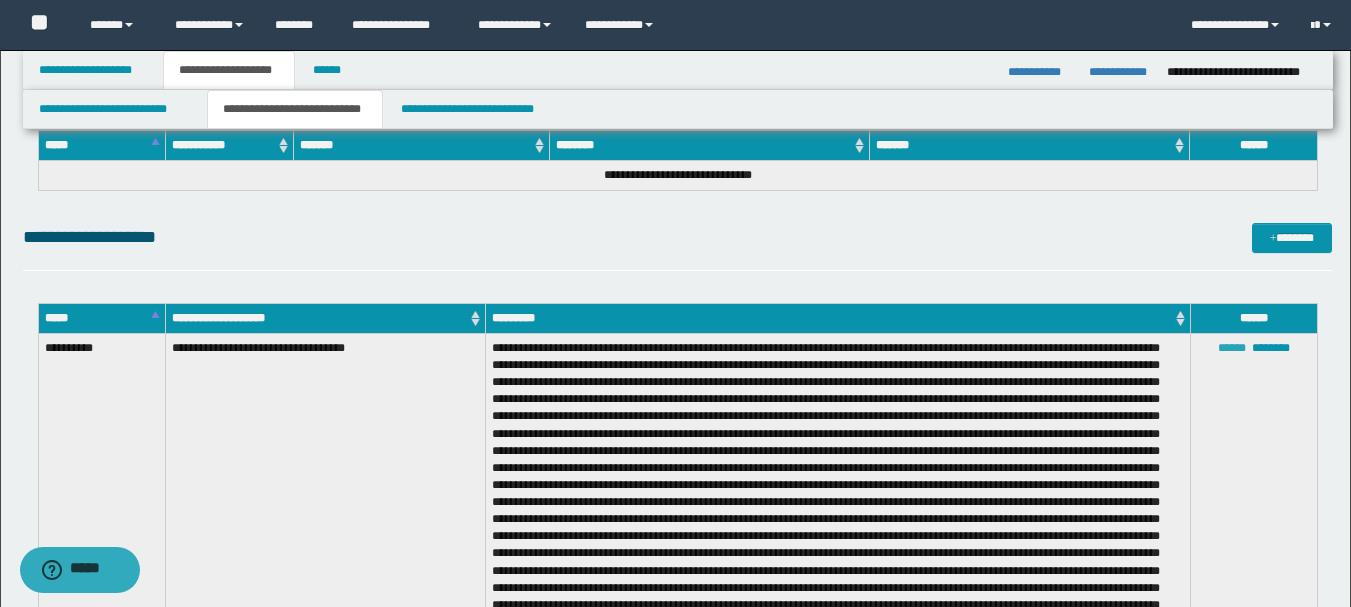 click on "******" at bounding box center (1232, 348) 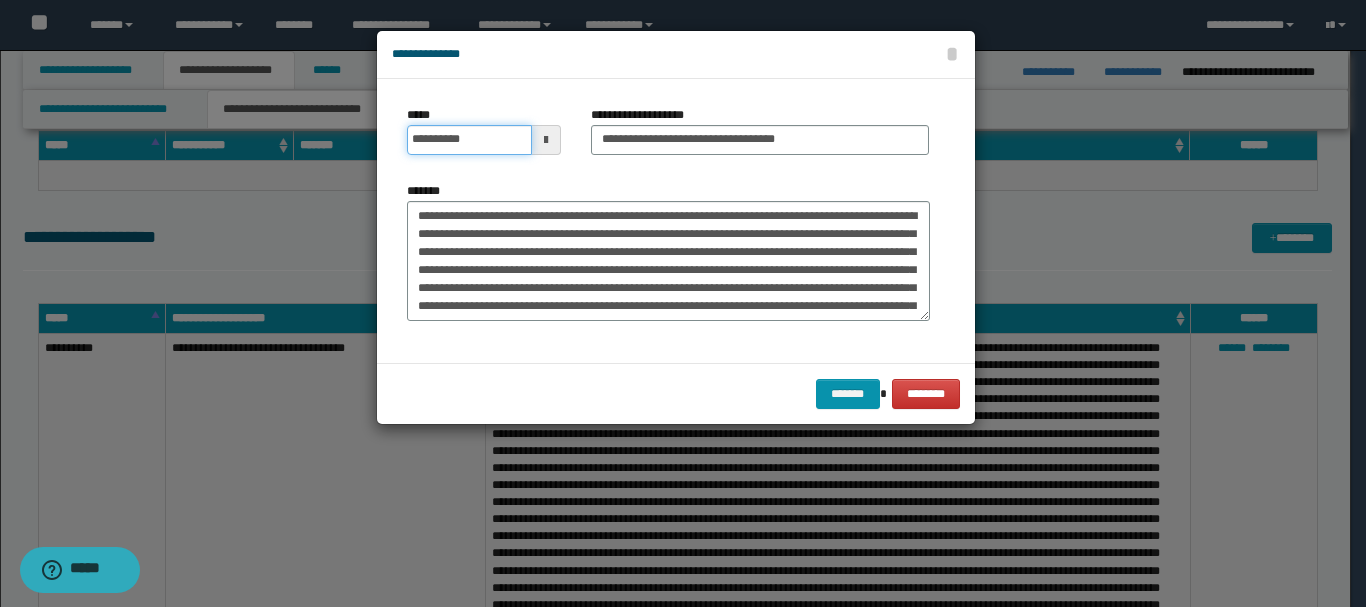 click on "**********" at bounding box center (469, 140) 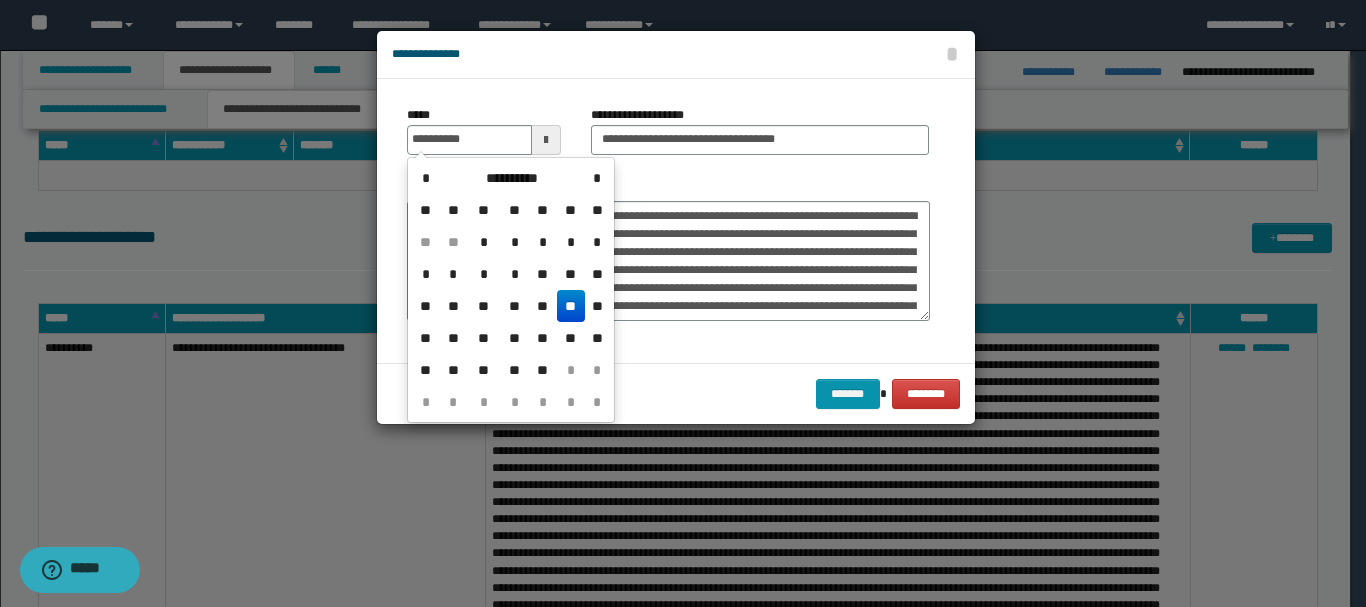 click on "**" at bounding box center [571, 306] 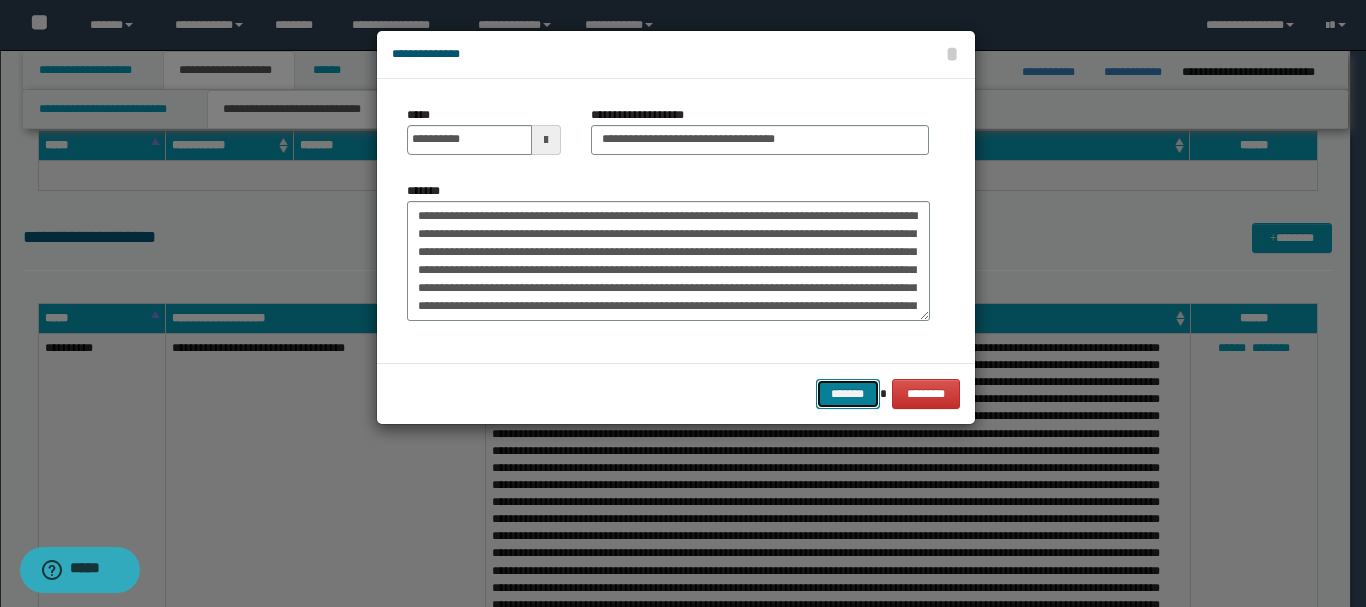 click on "*******" at bounding box center (848, 394) 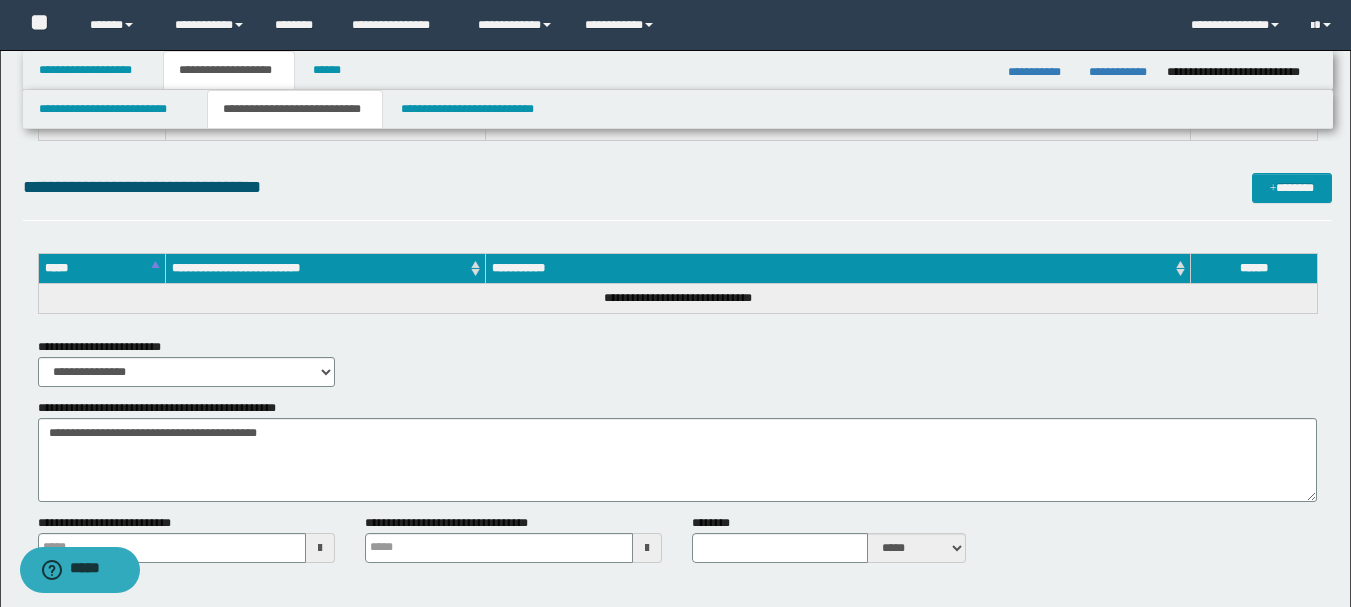 scroll, scrollTop: 1300, scrollLeft: 0, axis: vertical 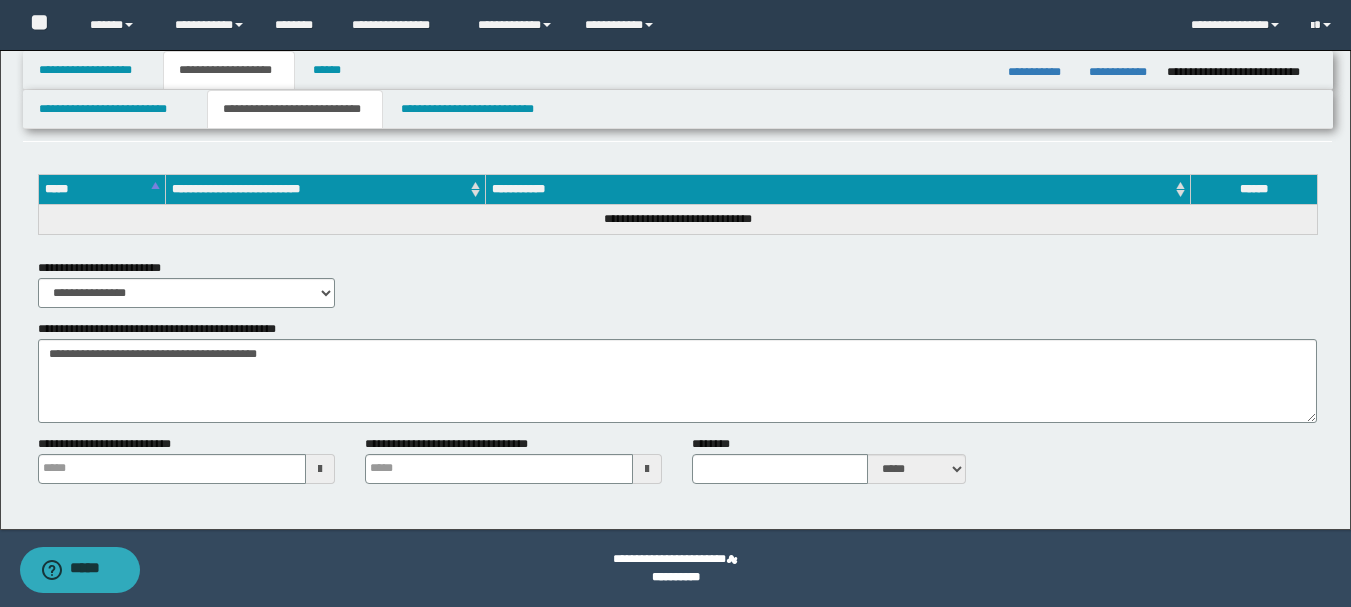 type 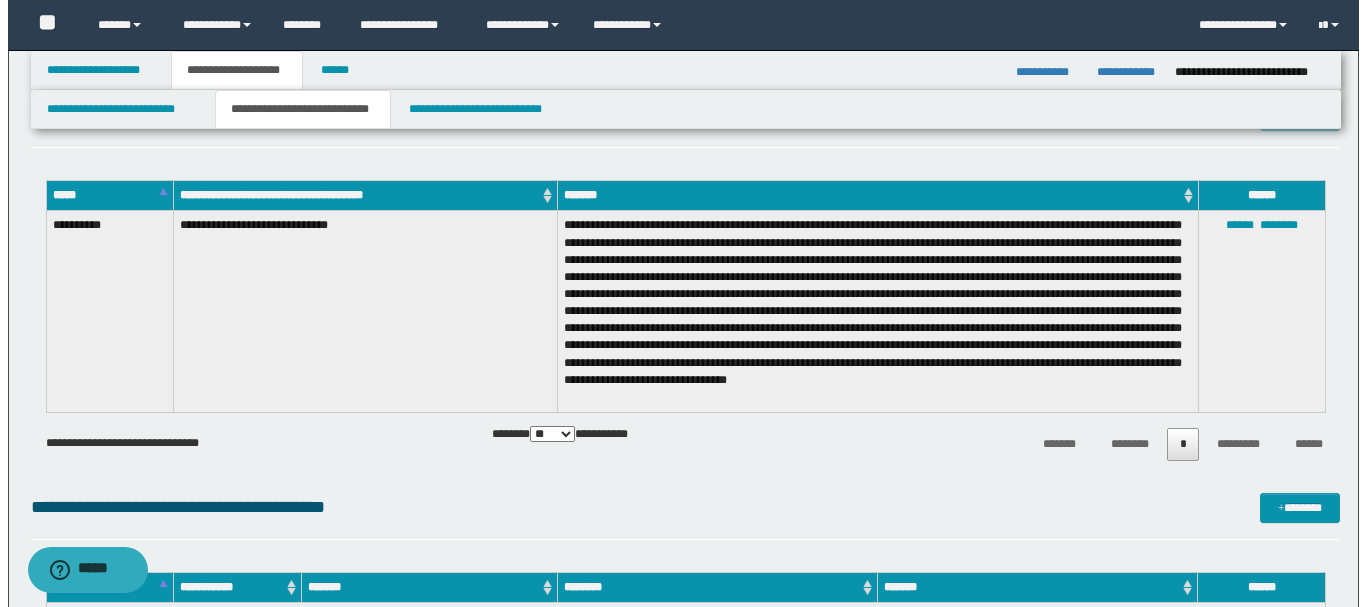 scroll, scrollTop: 0, scrollLeft: 0, axis: both 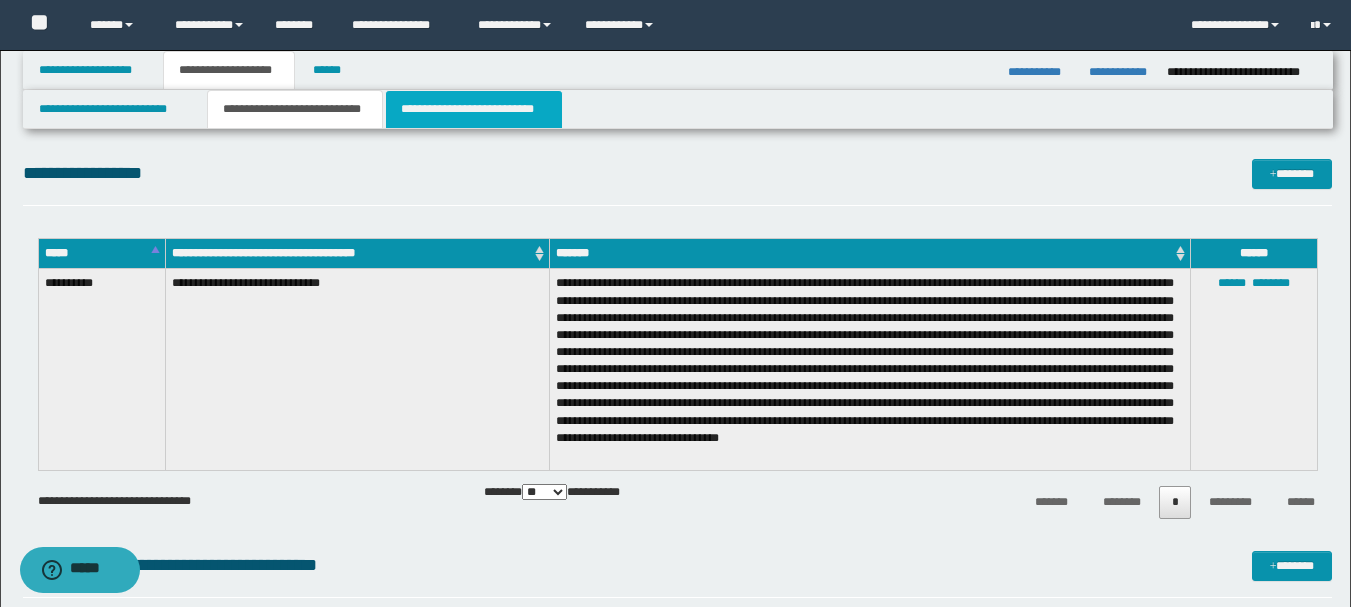 click on "**********" at bounding box center [474, 109] 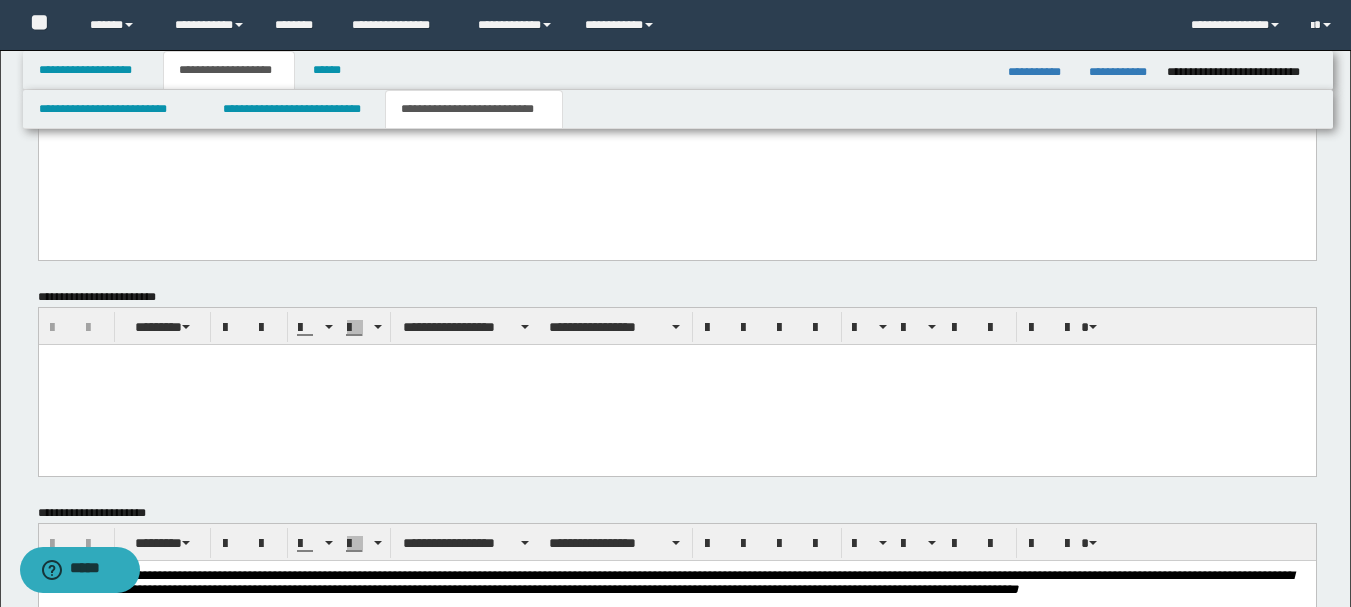 scroll, scrollTop: 1600, scrollLeft: 0, axis: vertical 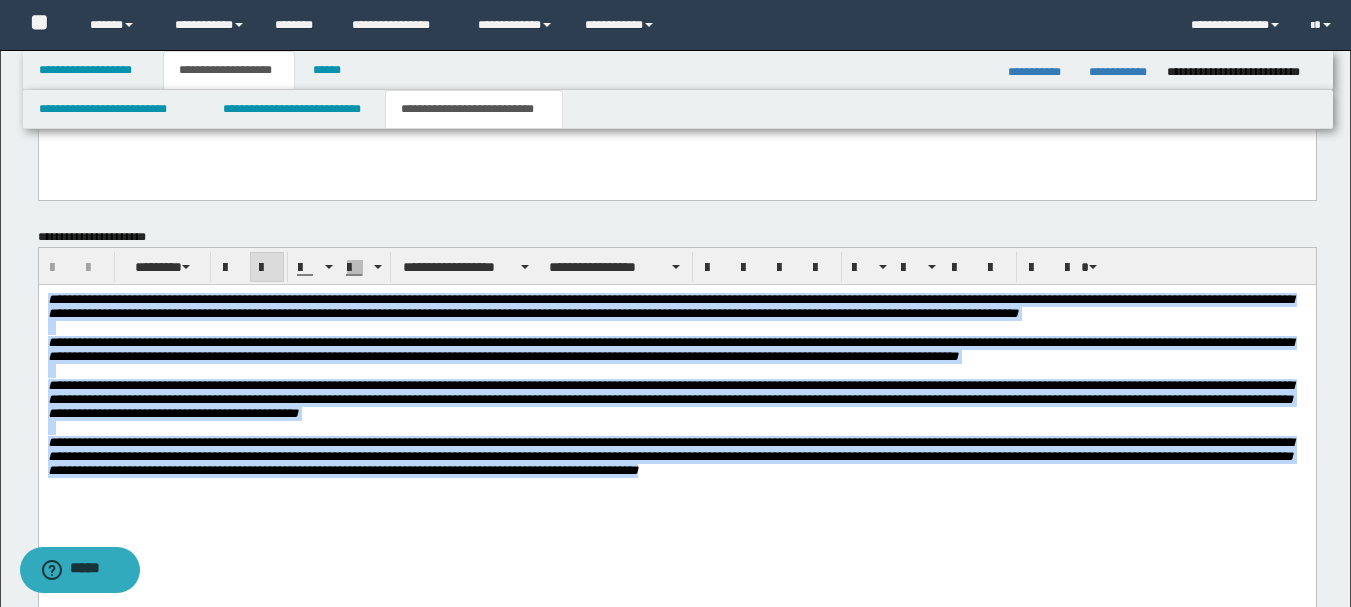 drag, startPoint x: 1271, startPoint y: 517, endPoint x: 80, endPoint y: 294, distance: 1211.6971 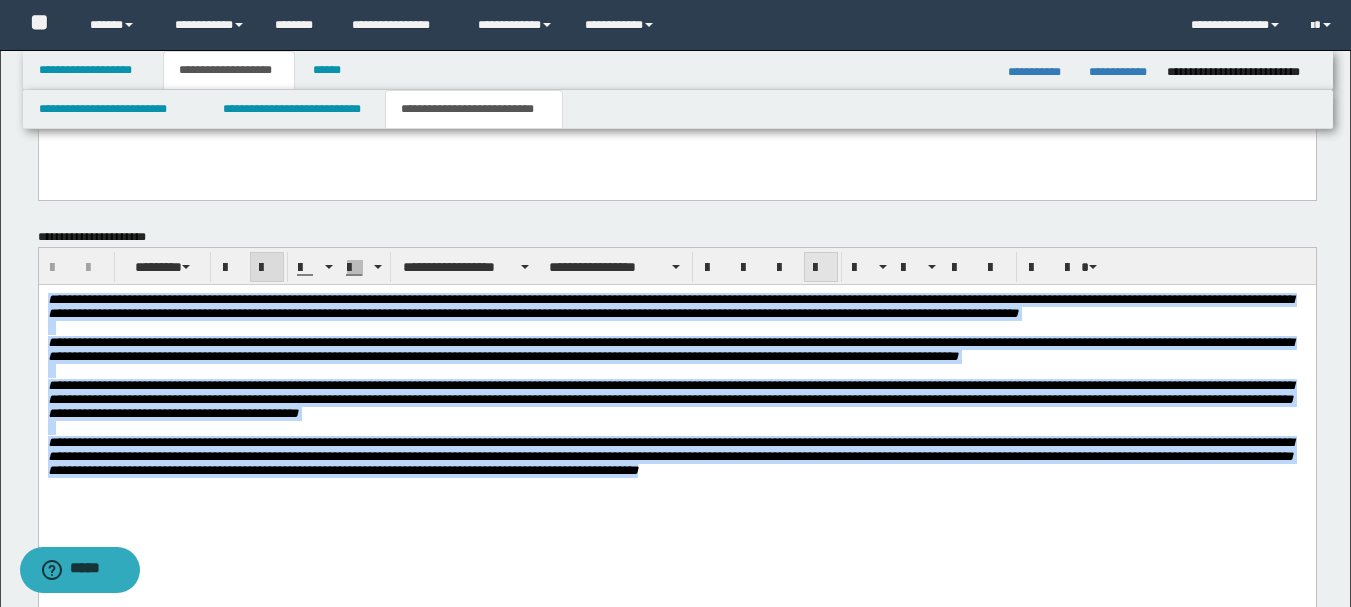 click at bounding box center [821, 268] 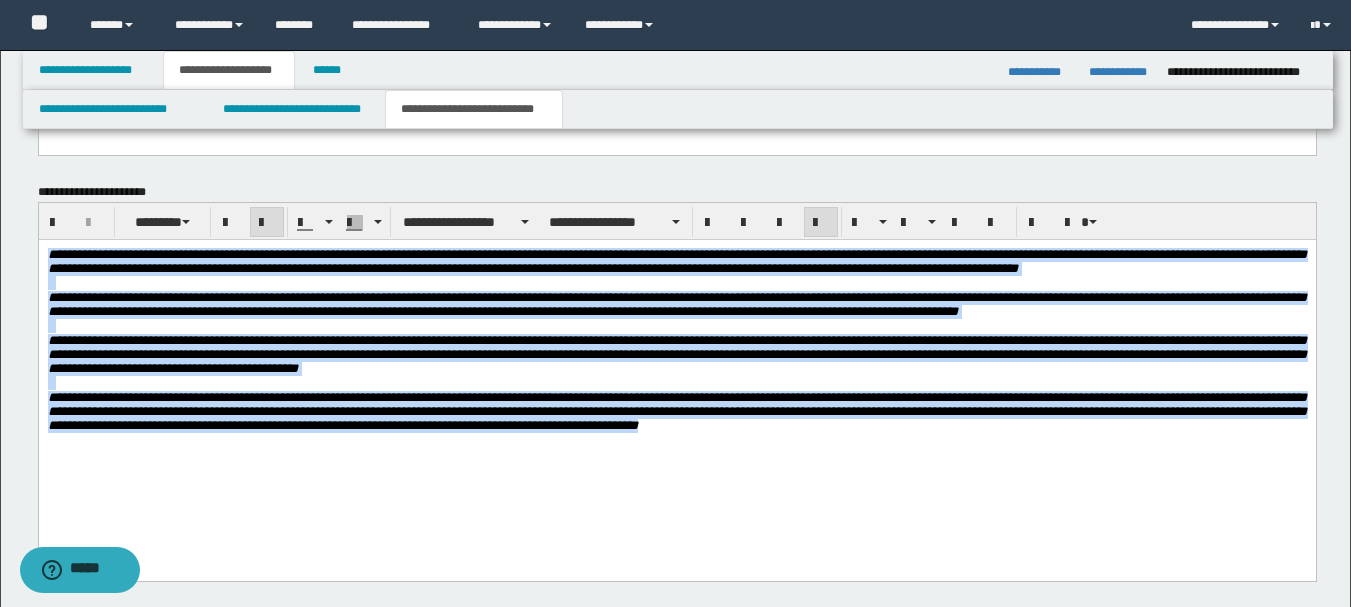 scroll, scrollTop: 1700, scrollLeft: 0, axis: vertical 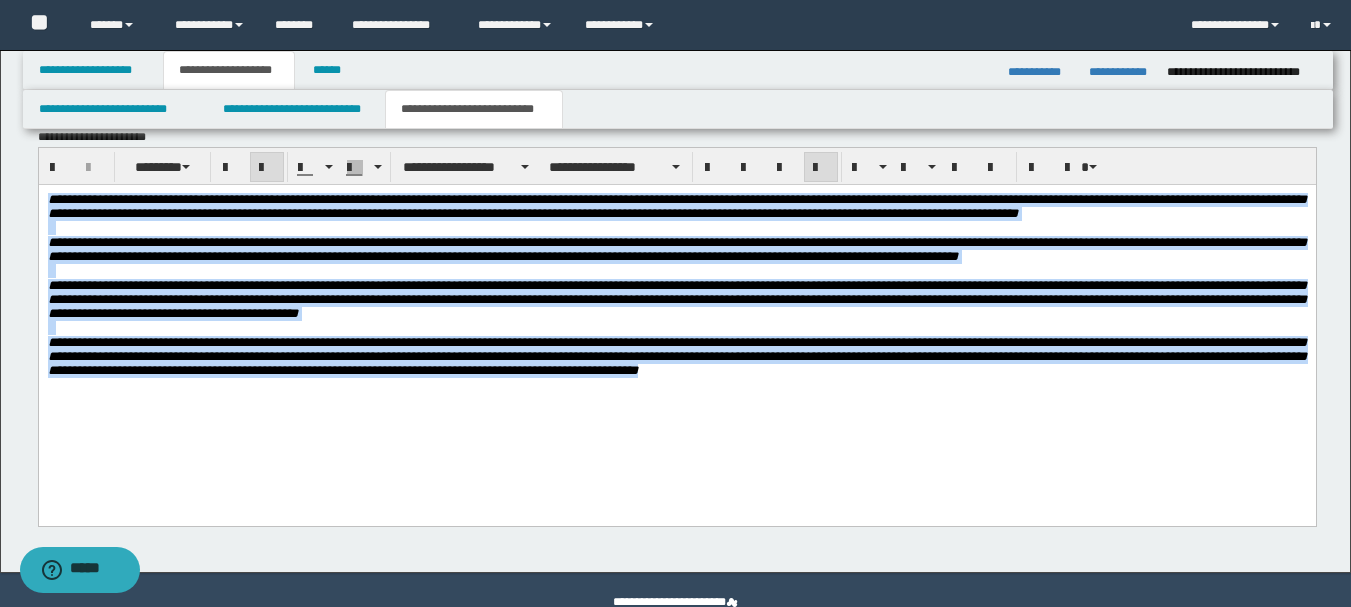 click on "**********" at bounding box center [676, 309] 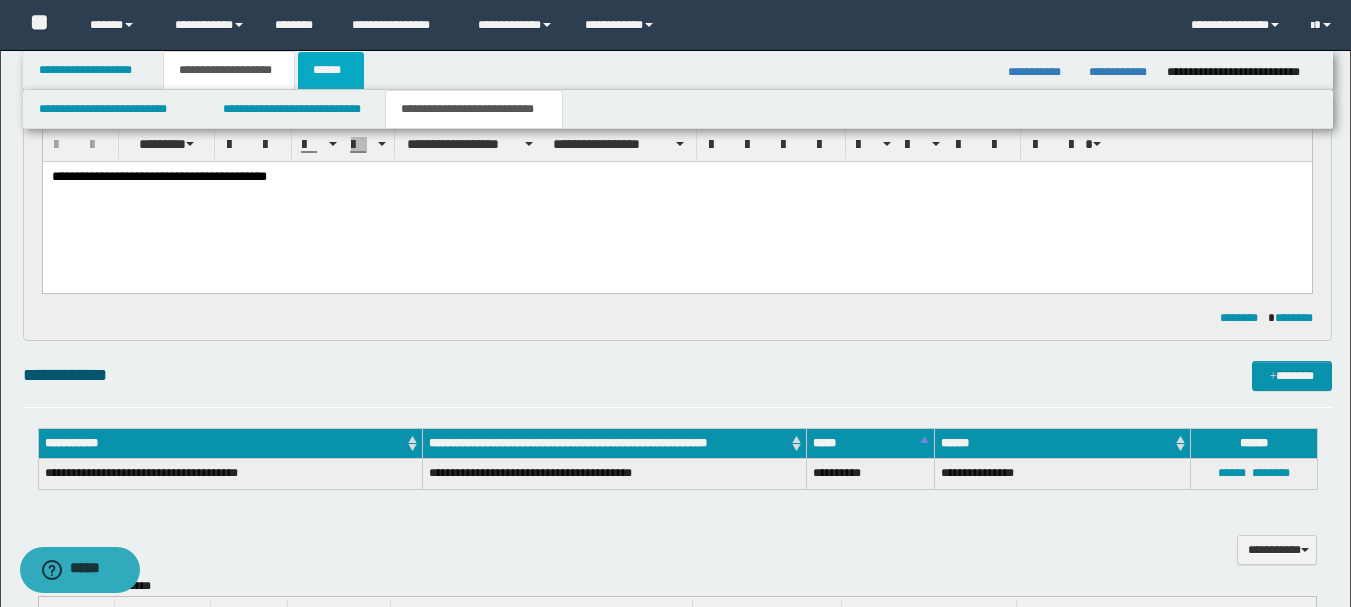 scroll, scrollTop: 143, scrollLeft: 0, axis: vertical 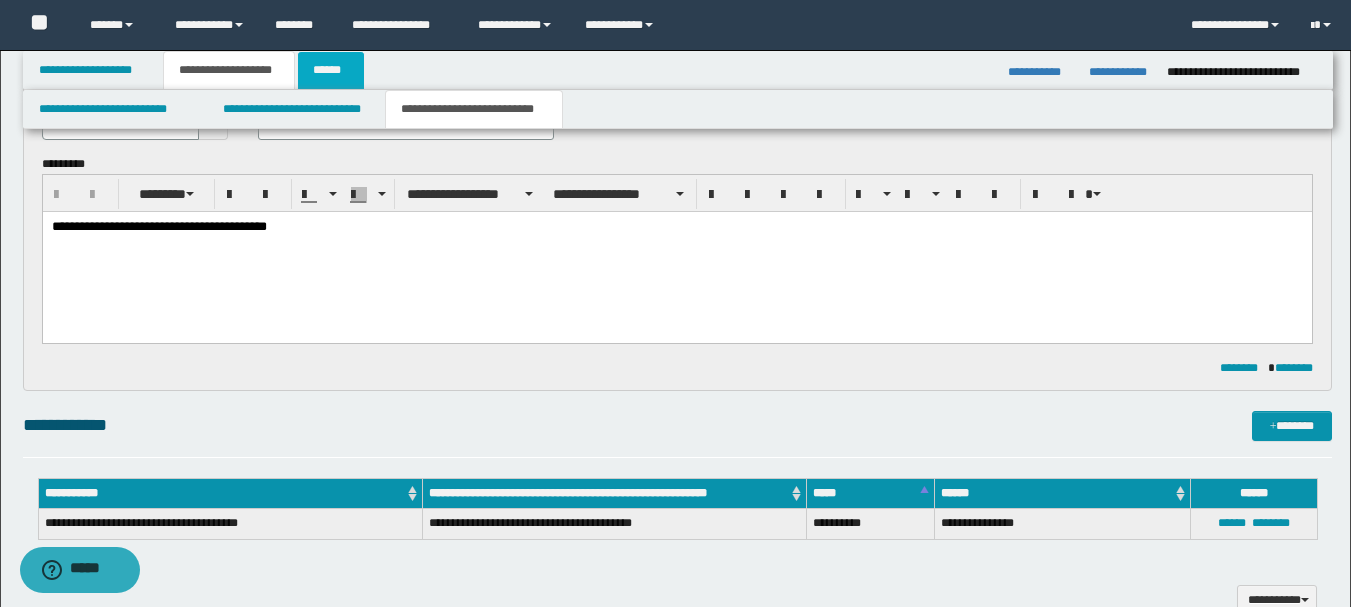 click on "******" at bounding box center (331, 70) 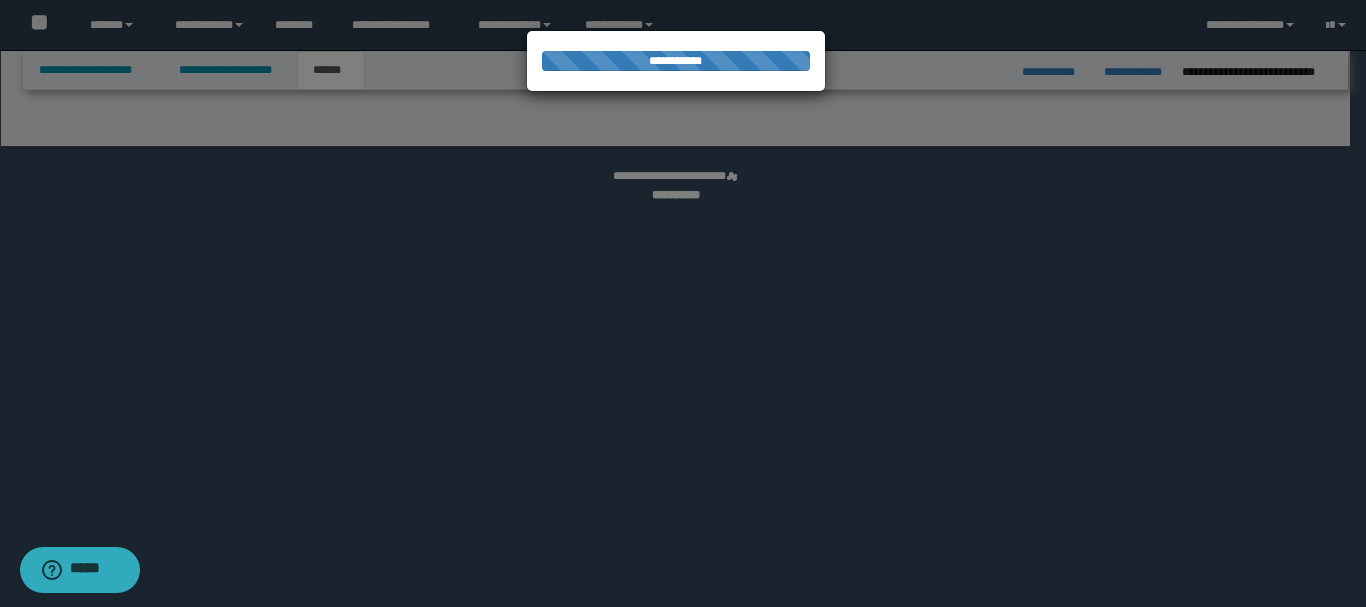 select on "*" 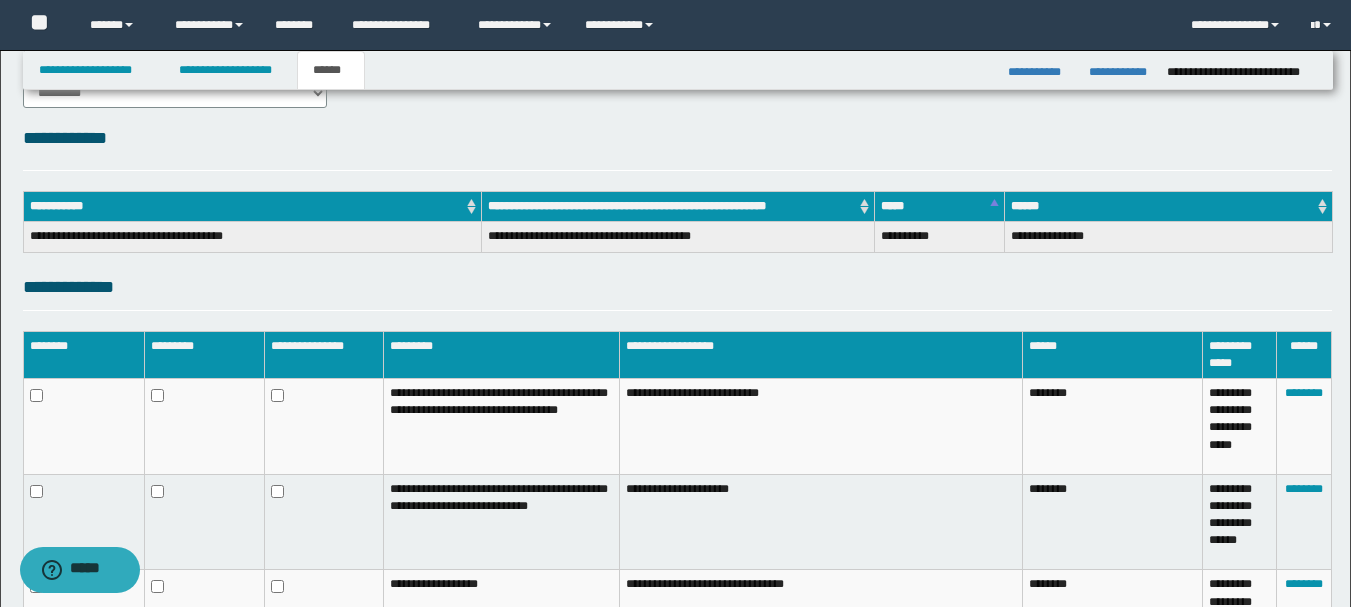scroll, scrollTop: 300, scrollLeft: 0, axis: vertical 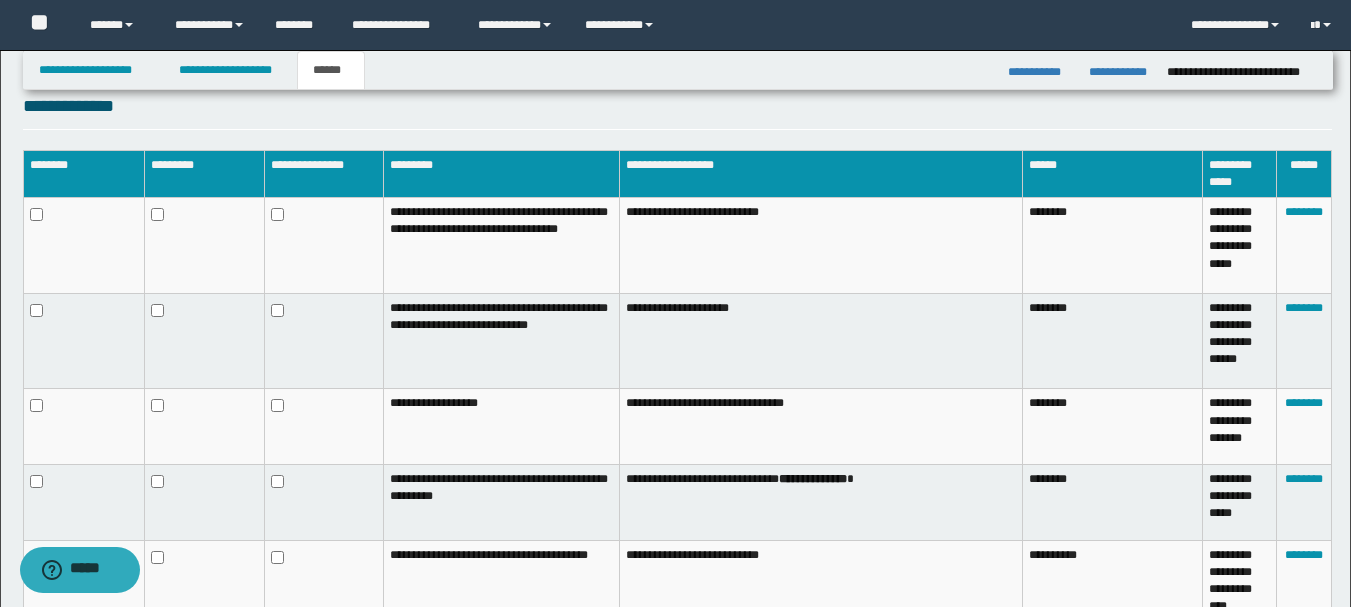 click at bounding box center [323, 503] 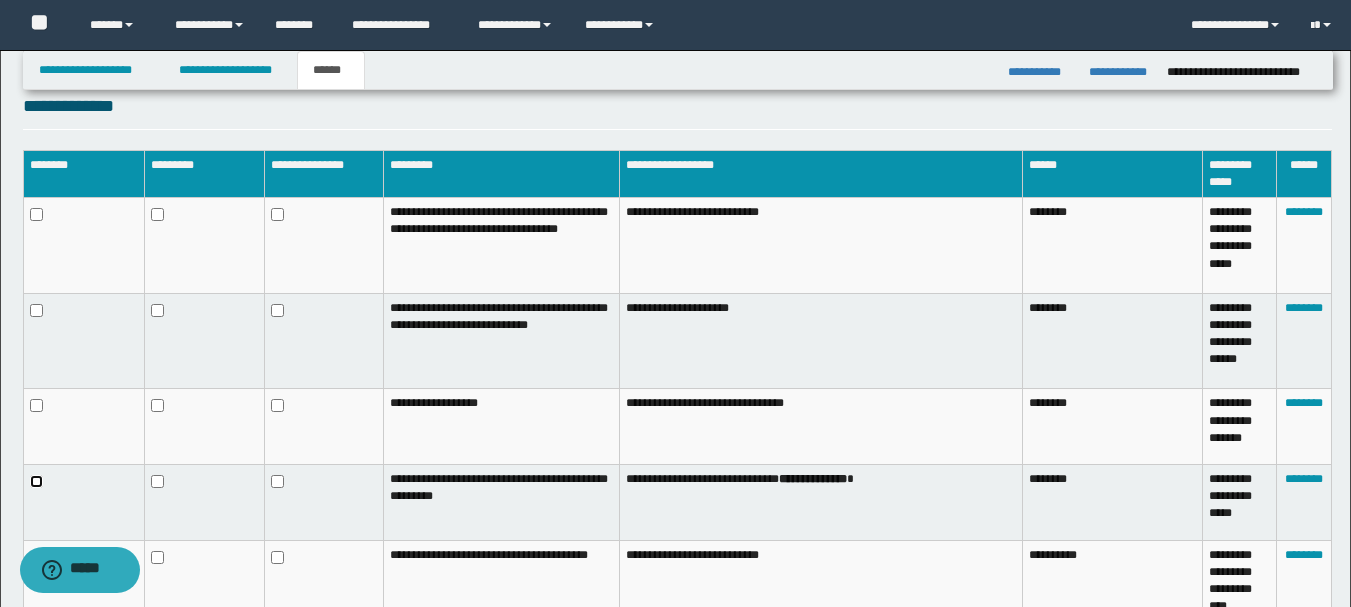 scroll, scrollTop: 500, scrollLeft: 0, axis: vertical 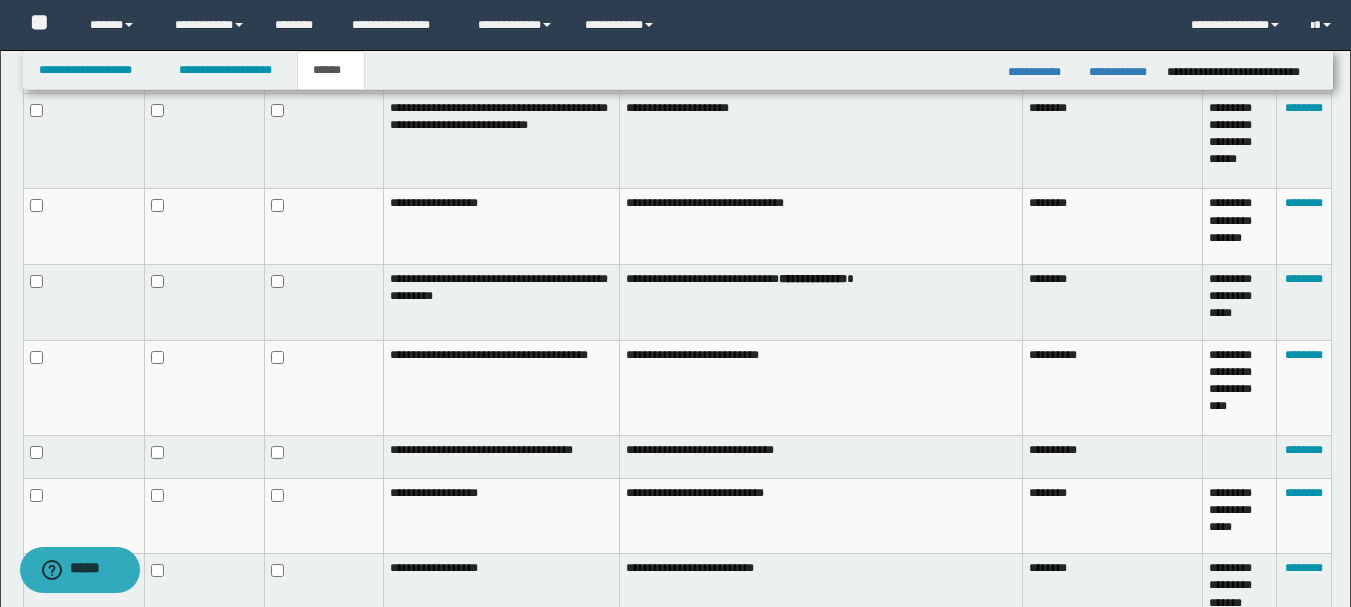 click at bounding box center (323, 516) 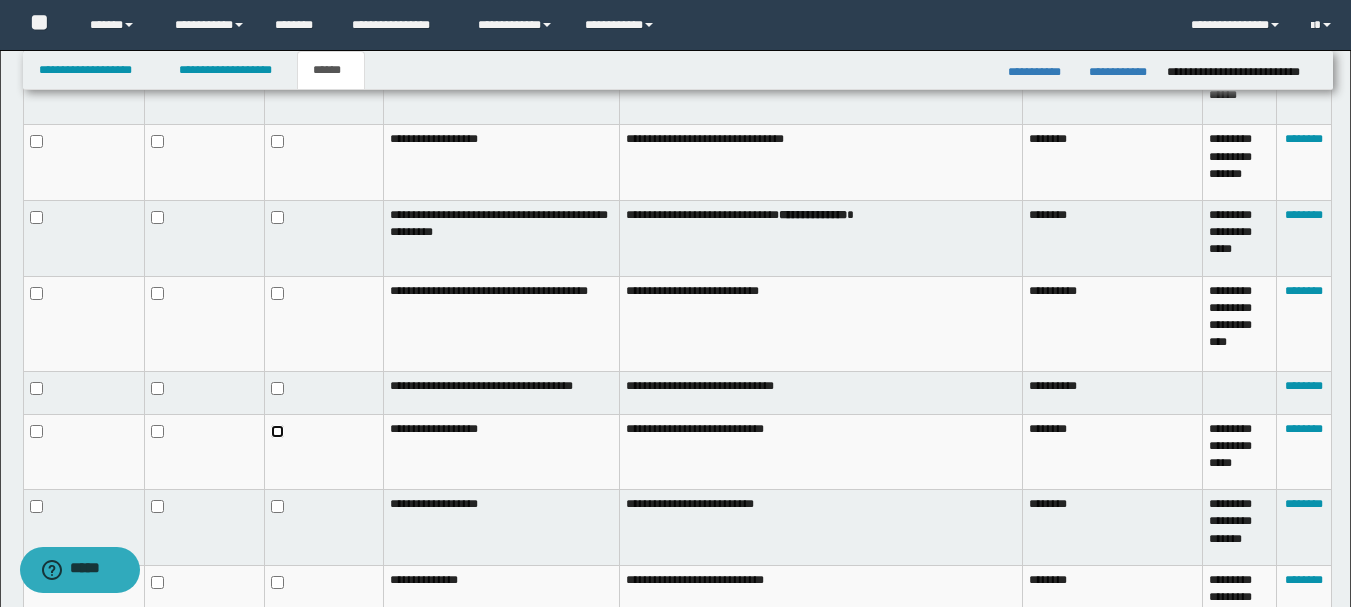 scroll, scrollTop: 700, scrollLeft: 0, axis: vertical 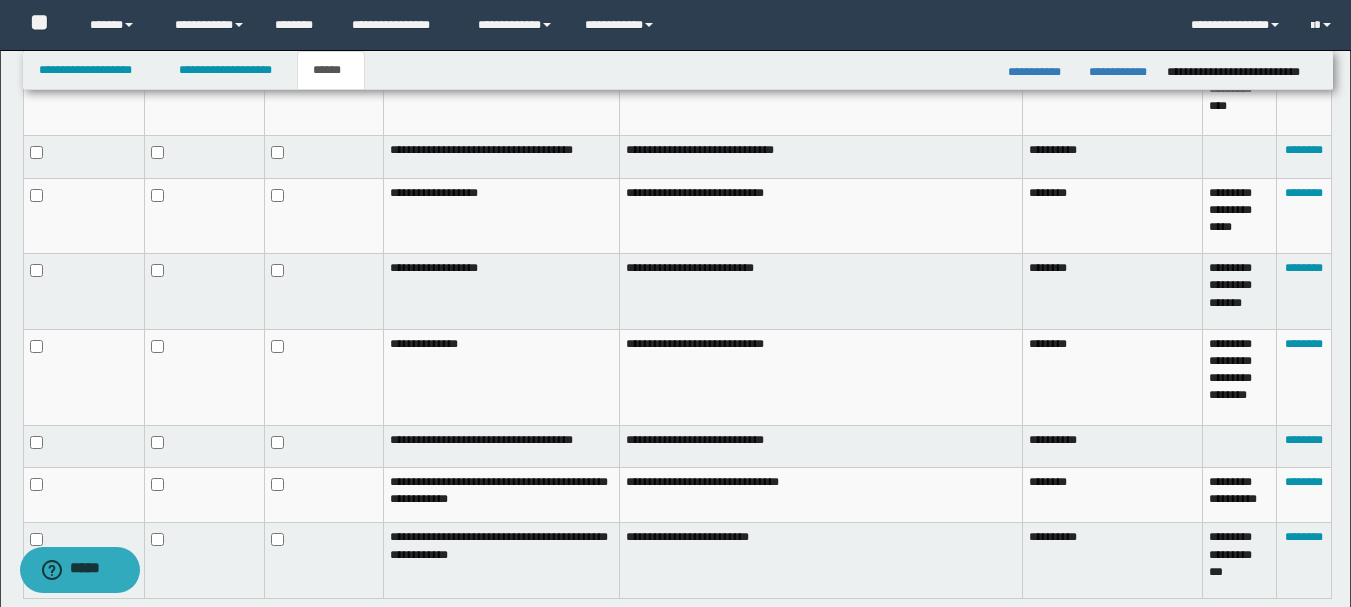 click at bounding box center (323, 494) 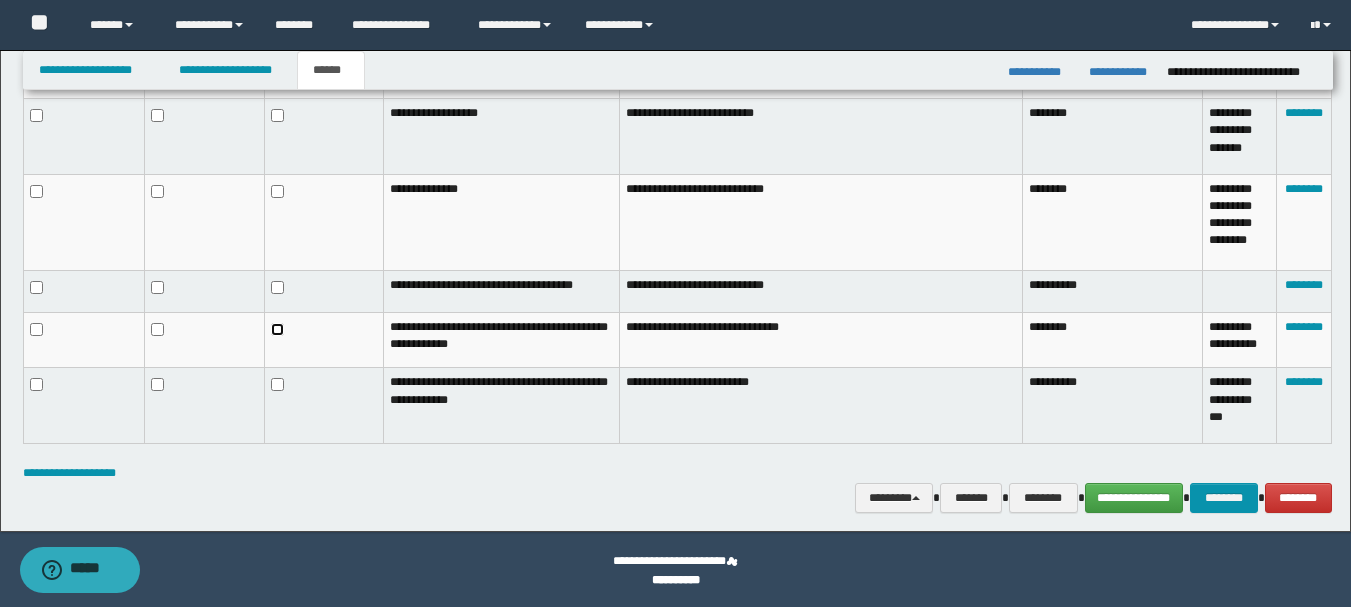 scroll, scrollTop: 1058, scrollLeft: 0, axis: vertical 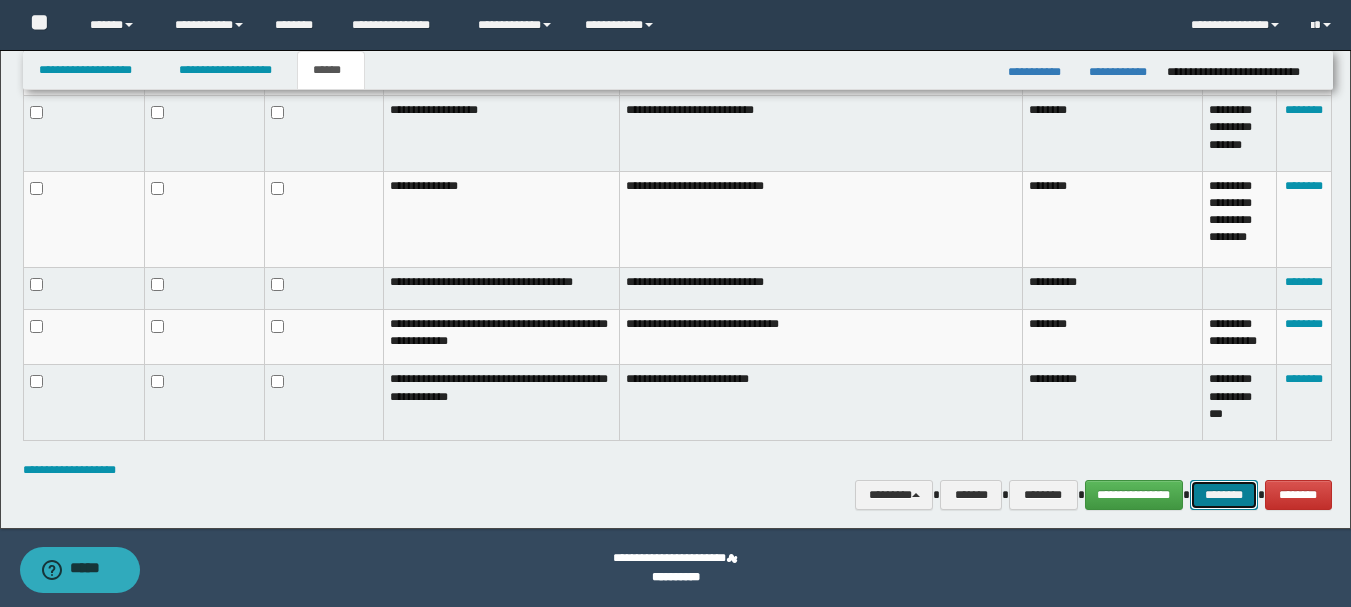 click on "********" at bounding box center (1224, 495) 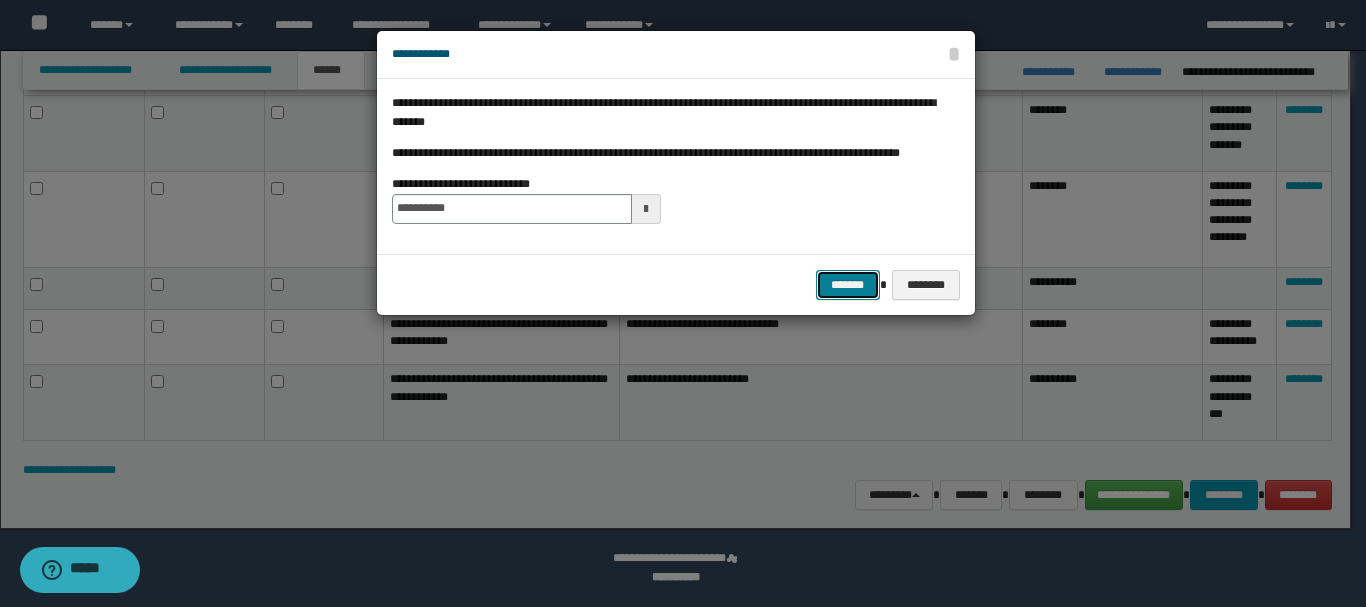 click on "*******" at bounding box center [848, 285] 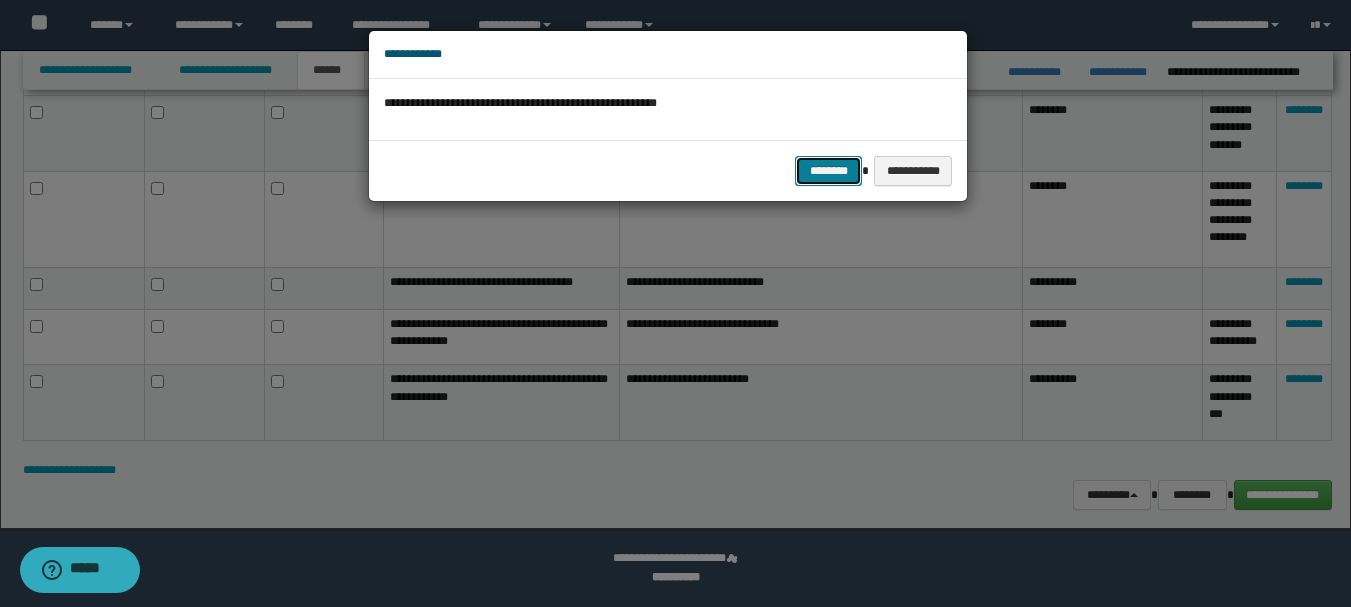 click on "********" at bounding box center (828, 171) 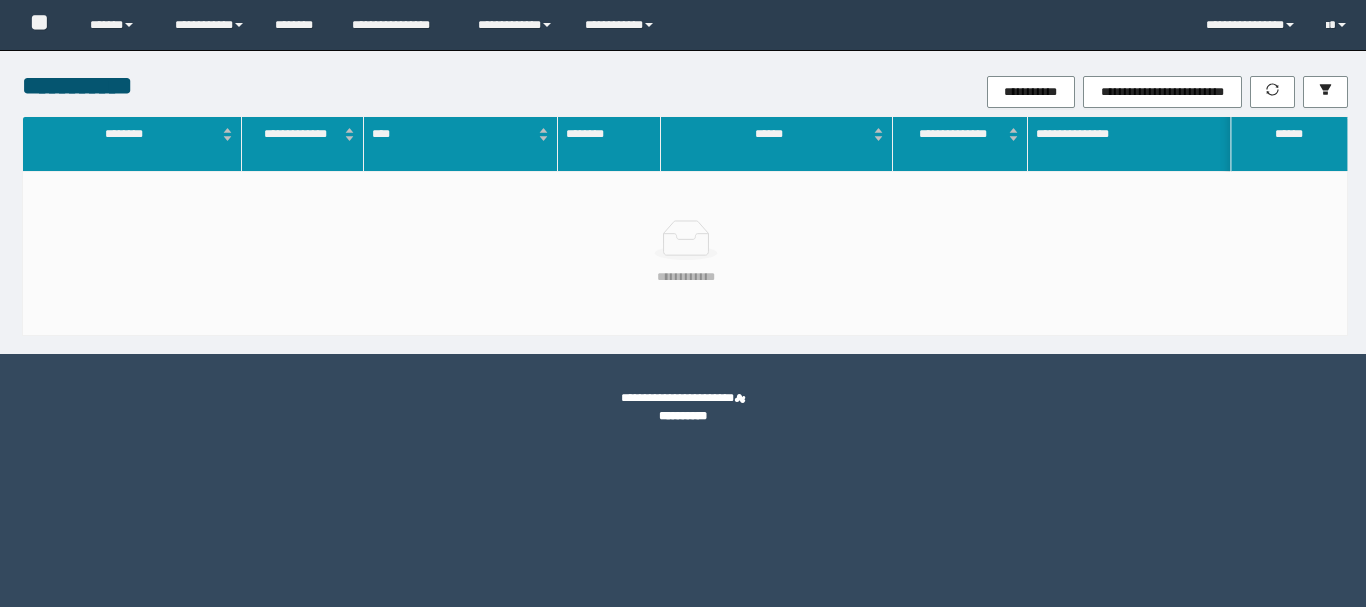 scroll, scrollTop: 0, scrollLeft: 0, axis: both 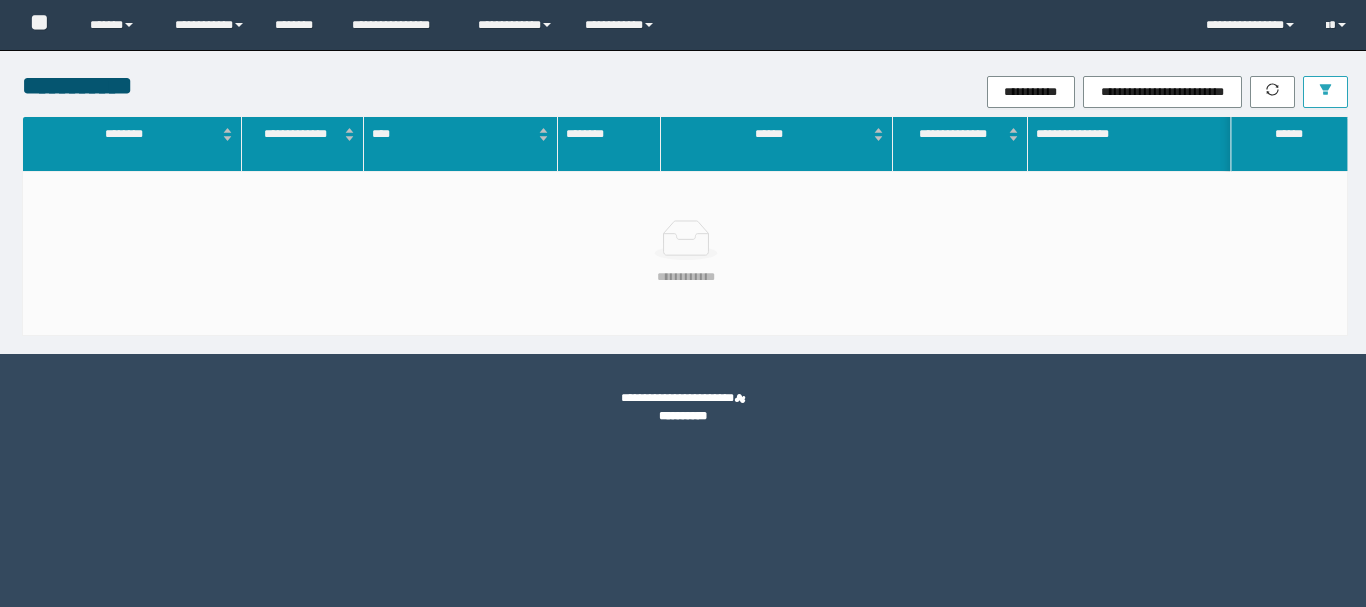 click at bounding box center (1325, 92) 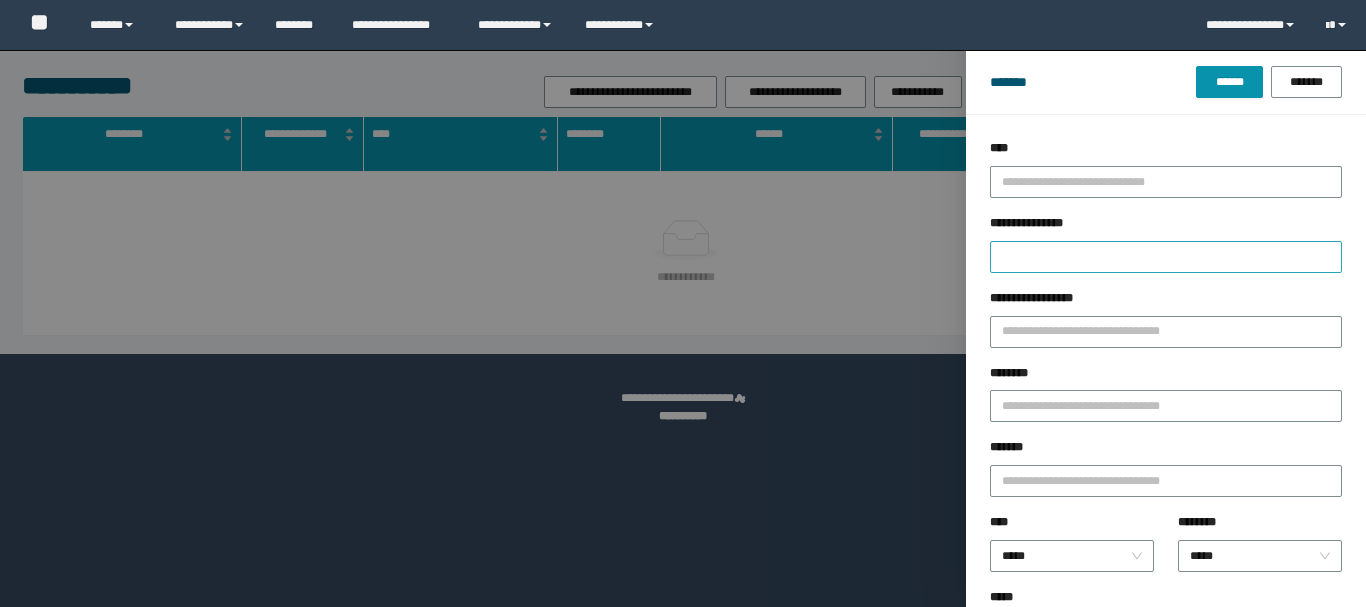 scroll, scrollTop: 0, scrollLeft: 0, axis: both 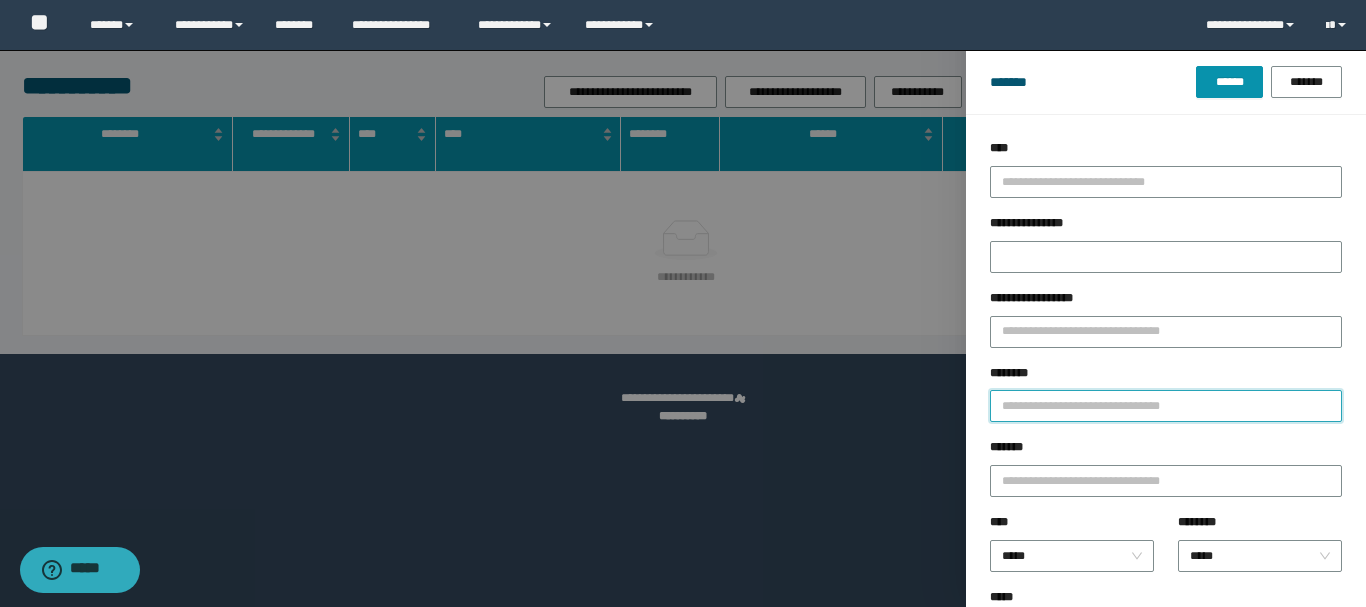 click on "********" at bounding box center (1166, 406) 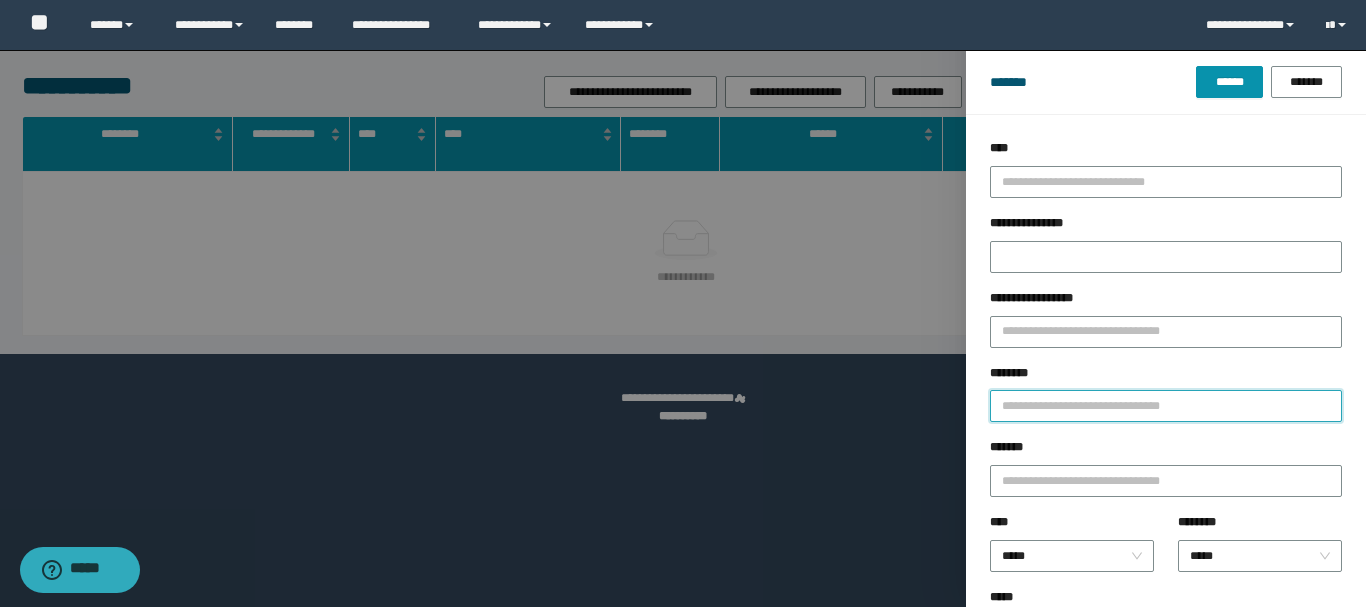 paste on "**********" 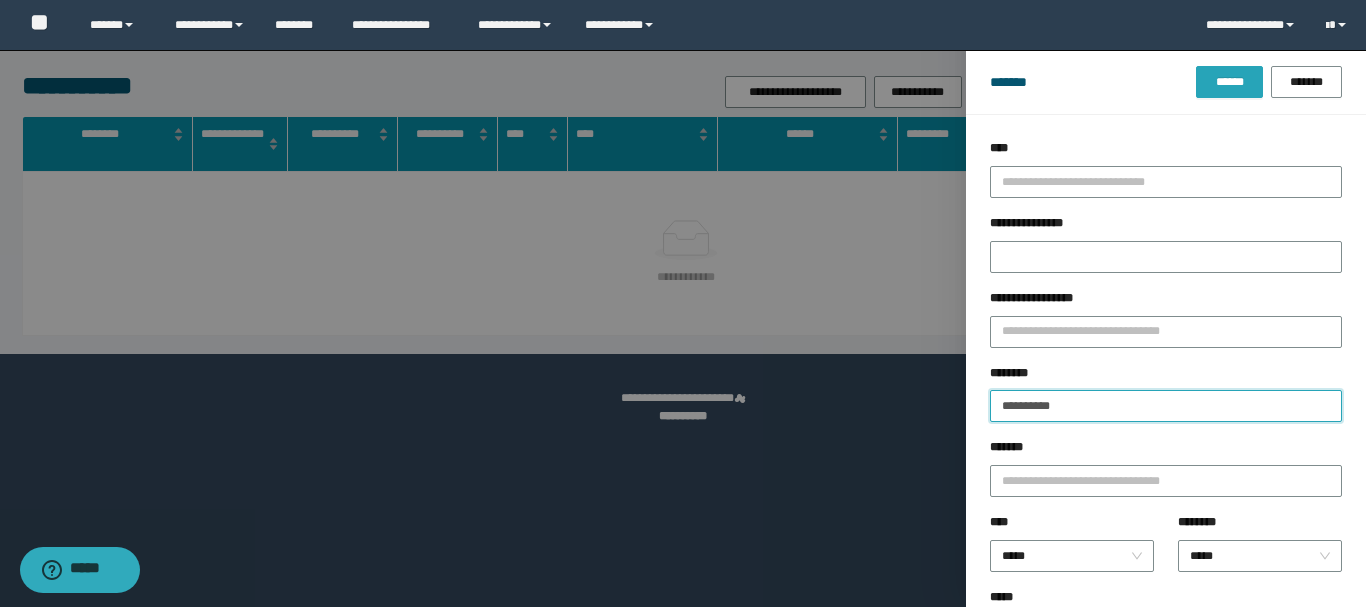 type on "**********" 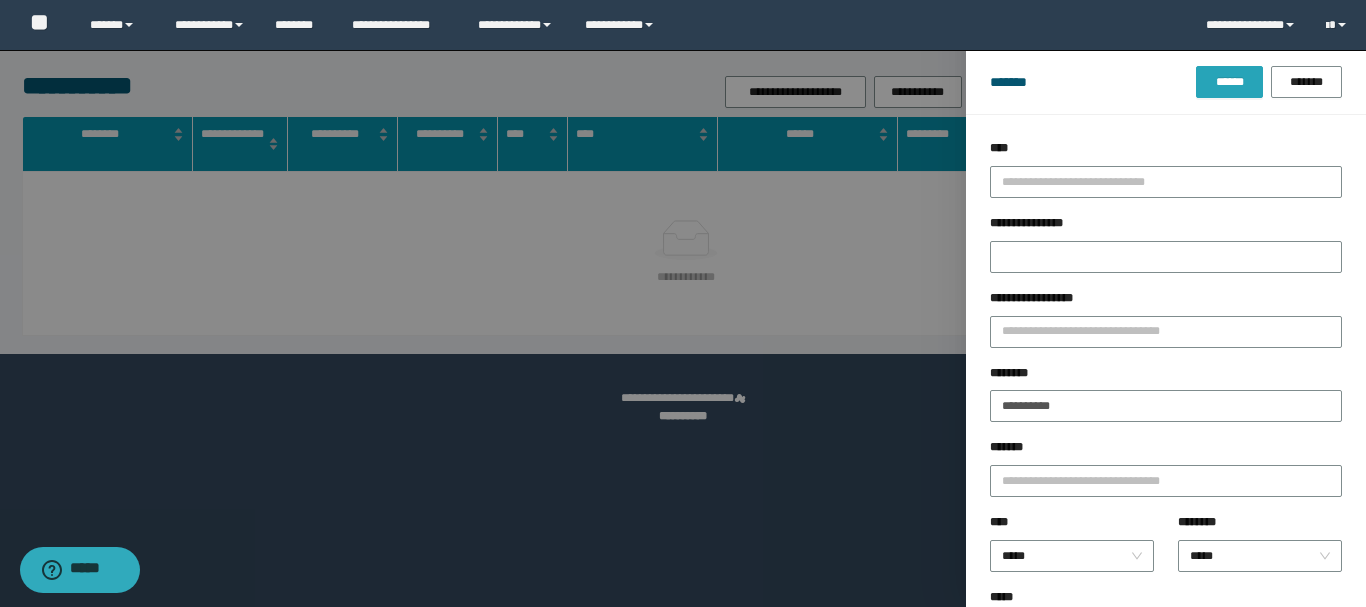 click on "******" at bounding box center [1229, 82] 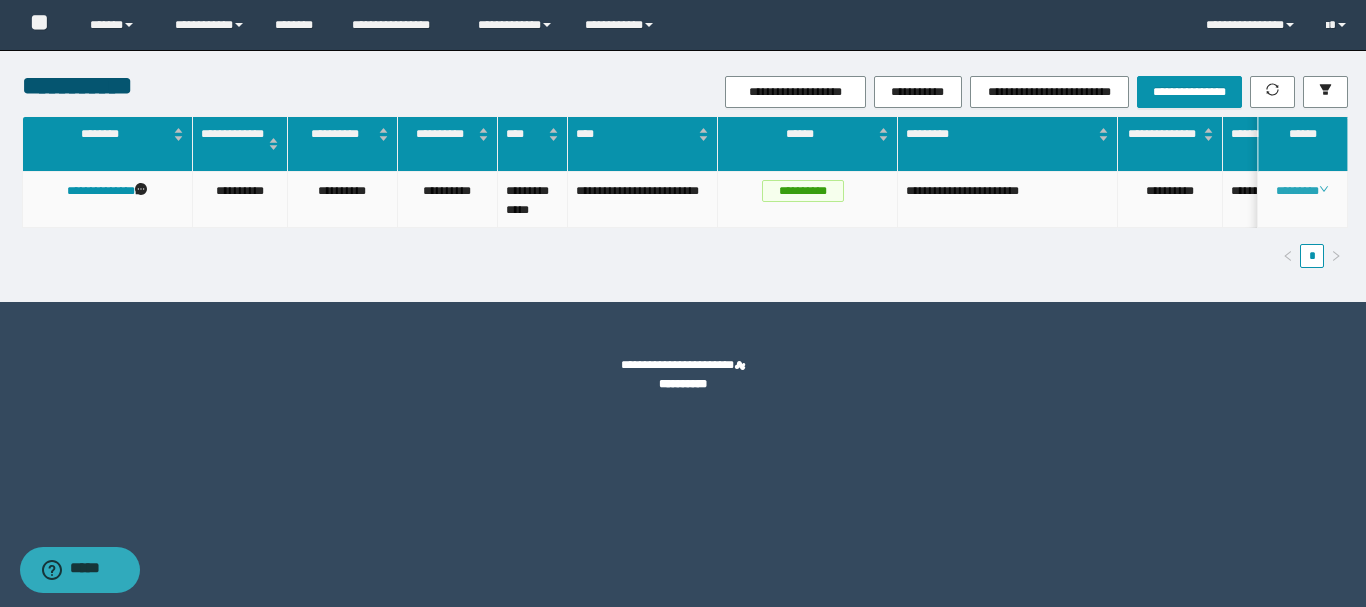 click on "********" at bounding box center [1302, 191] 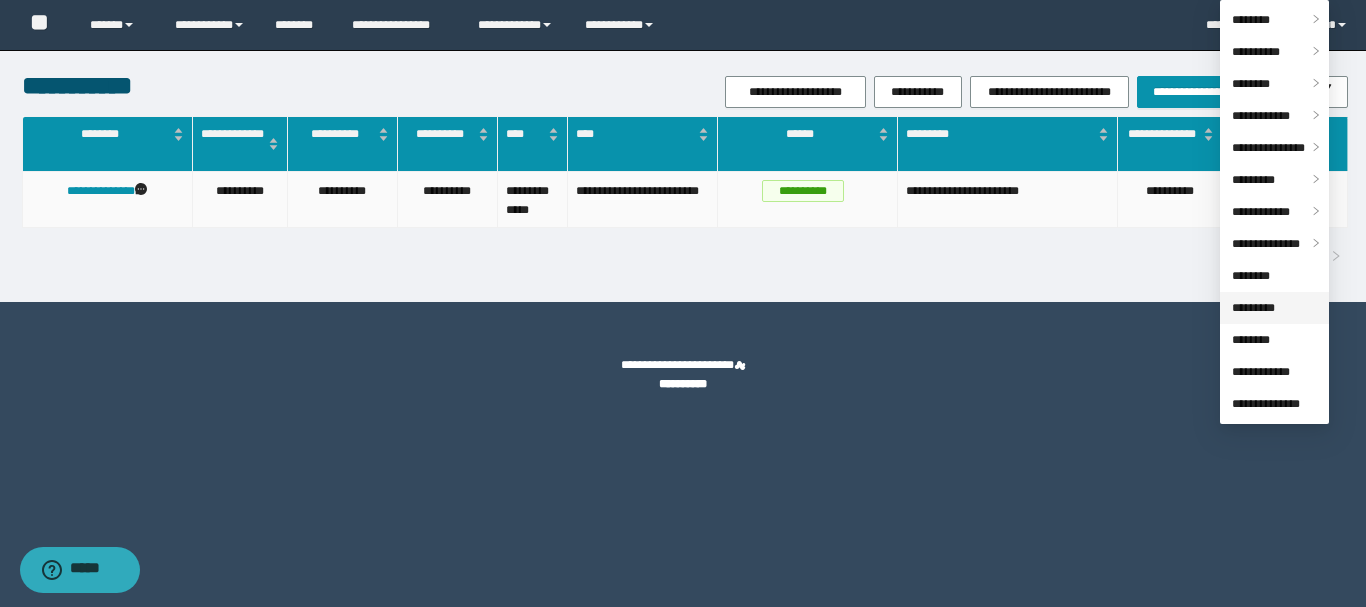 click on "*********" at bounding box center [1253, 308] 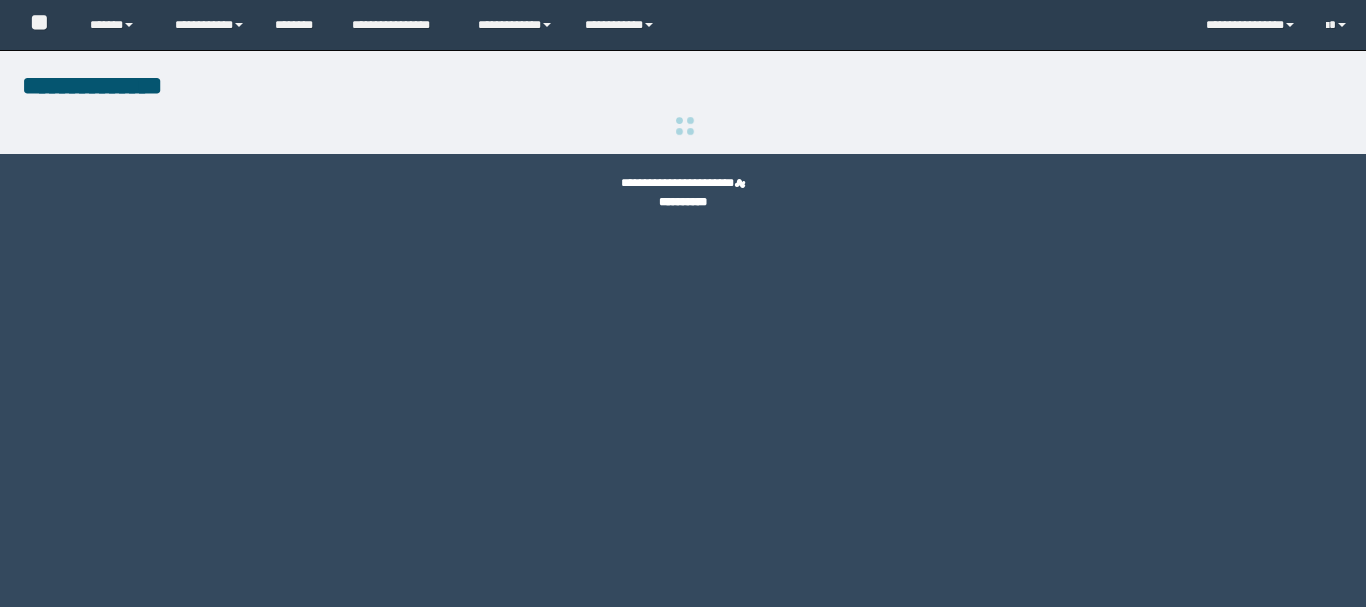 scroll, scrollTop: 0, scrollLeft: 0, axis: both 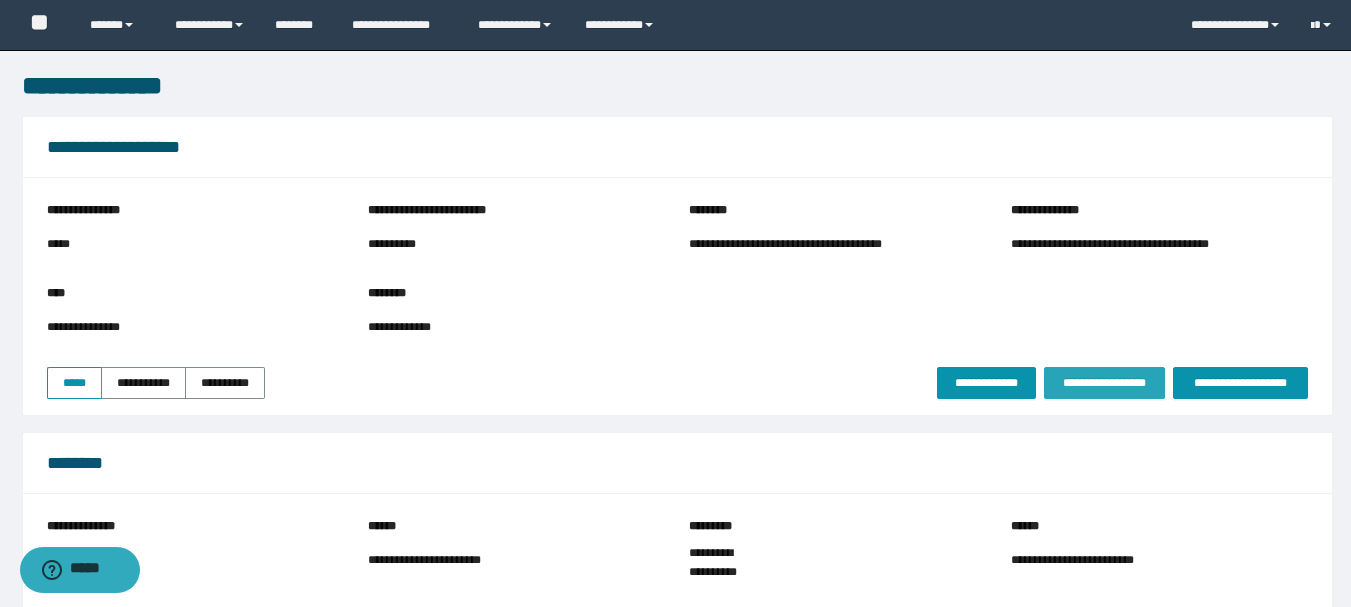 click on "**********" at bounding box center [1104, 383] 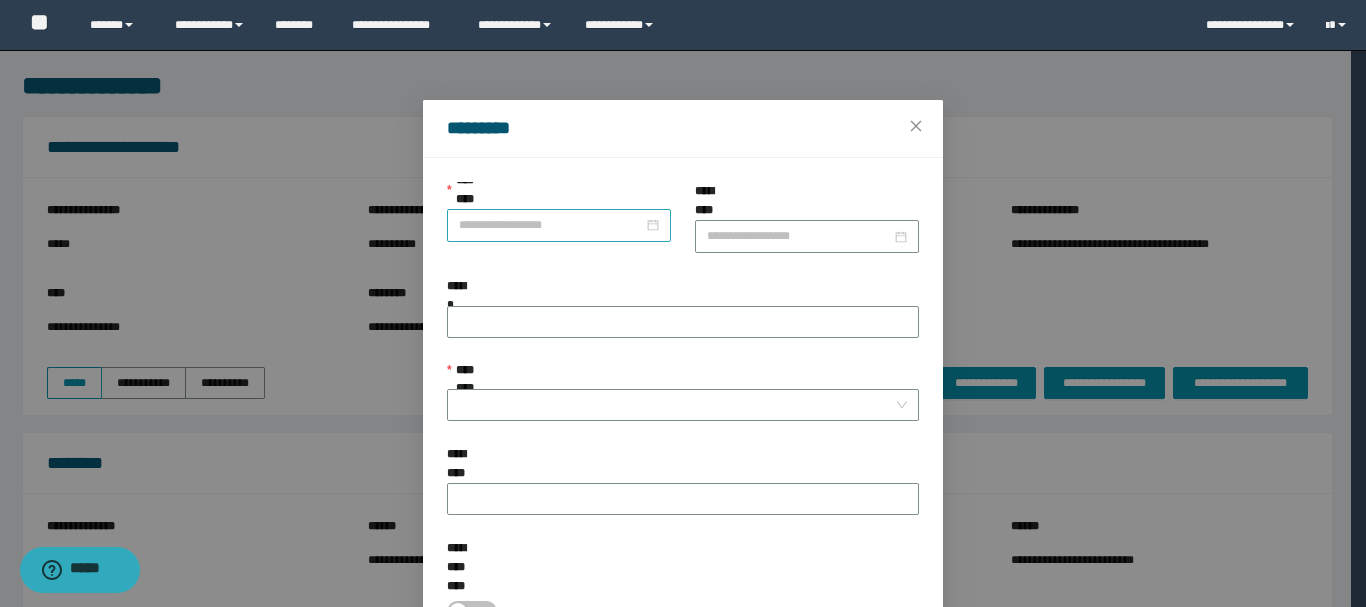 click on "**********" at bounding box center [551, 225] 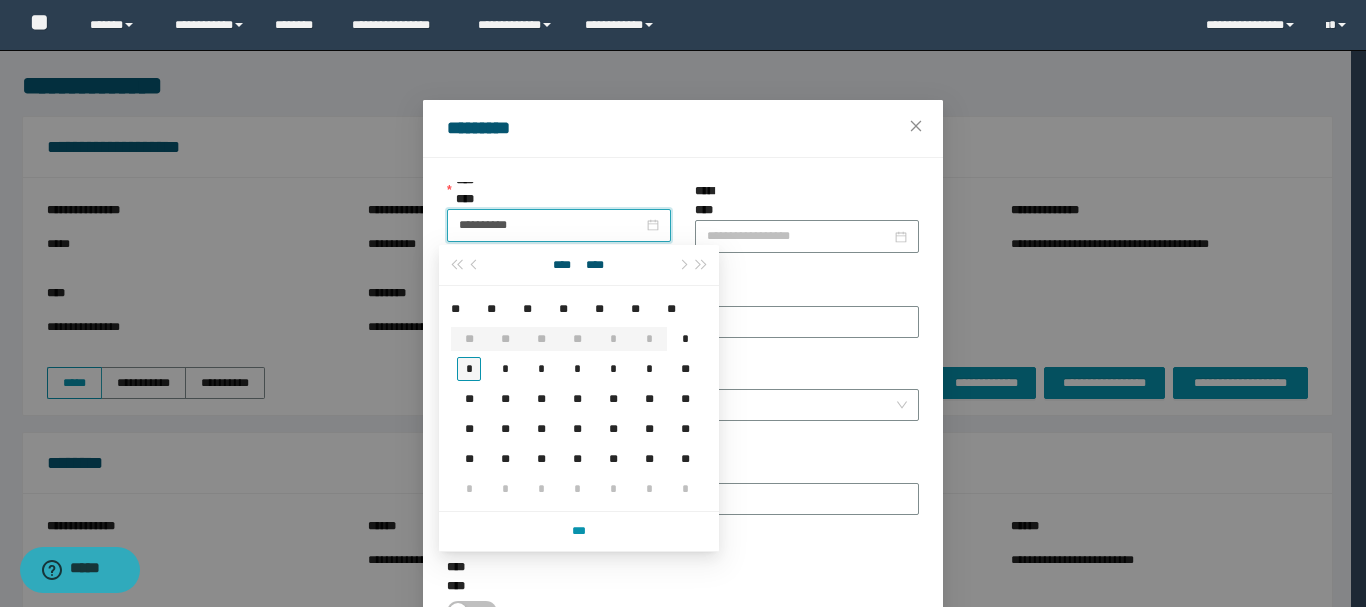 type on "**********" 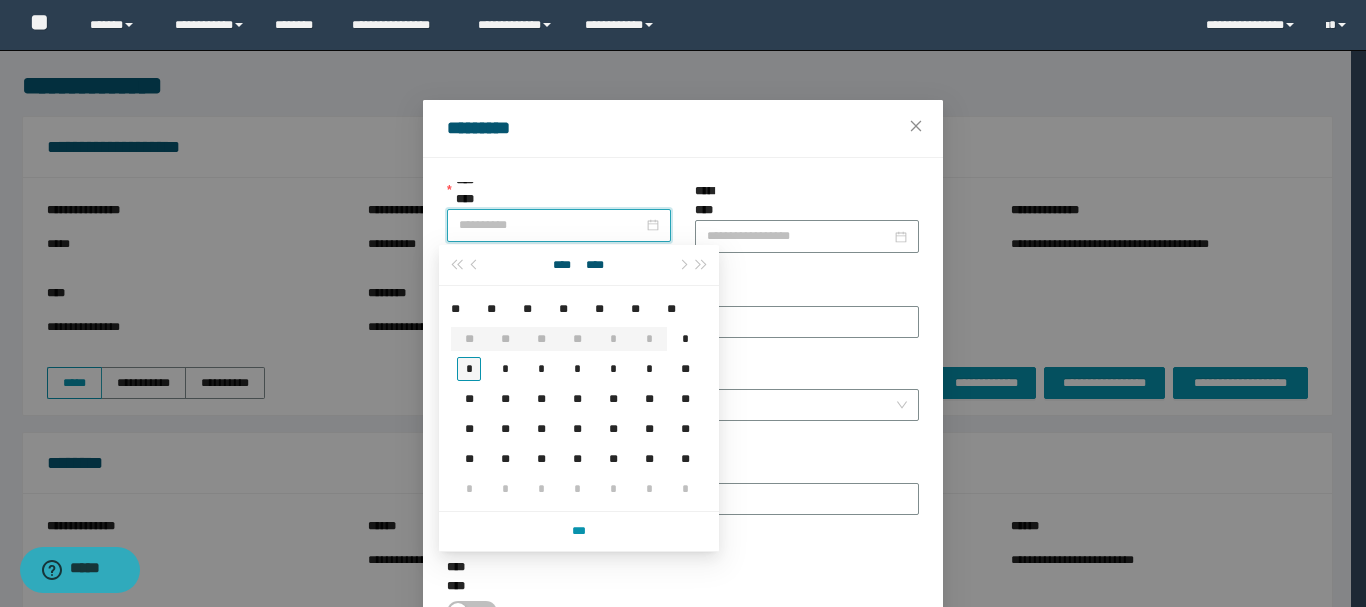 click on "*" at bounding box center (469, 369) 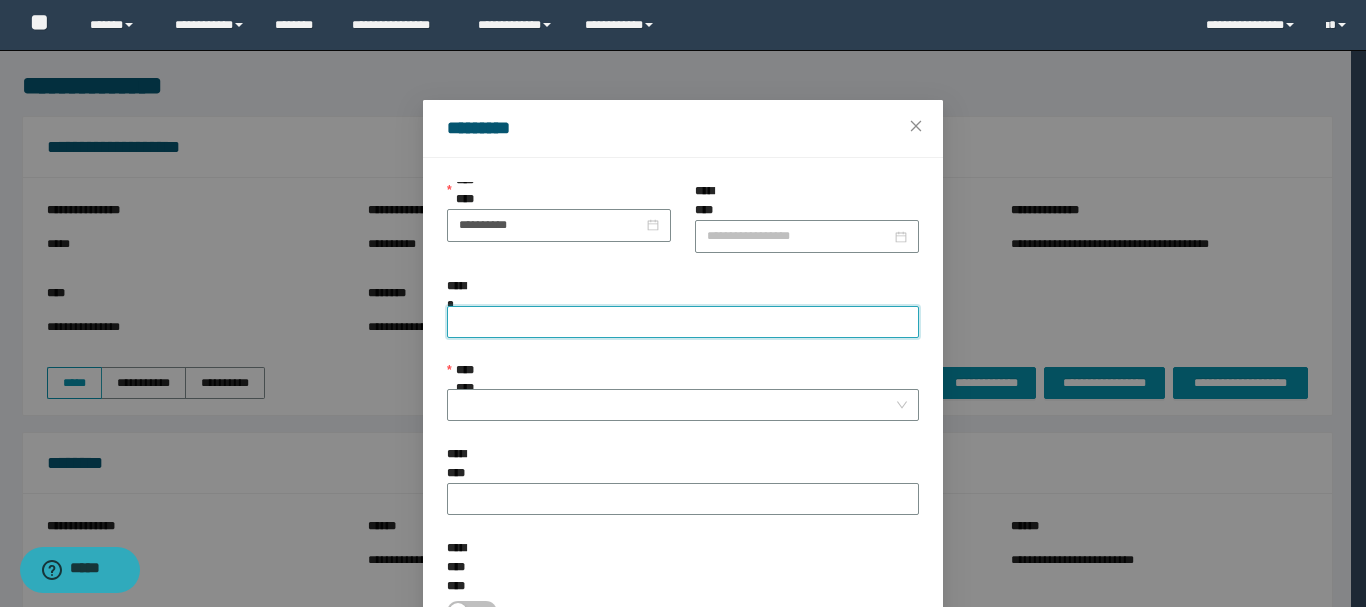 drag, startPoint x: 482, startPoint y: 304, endPoint x: 581, endPoint y: 426, distance: 157.11461 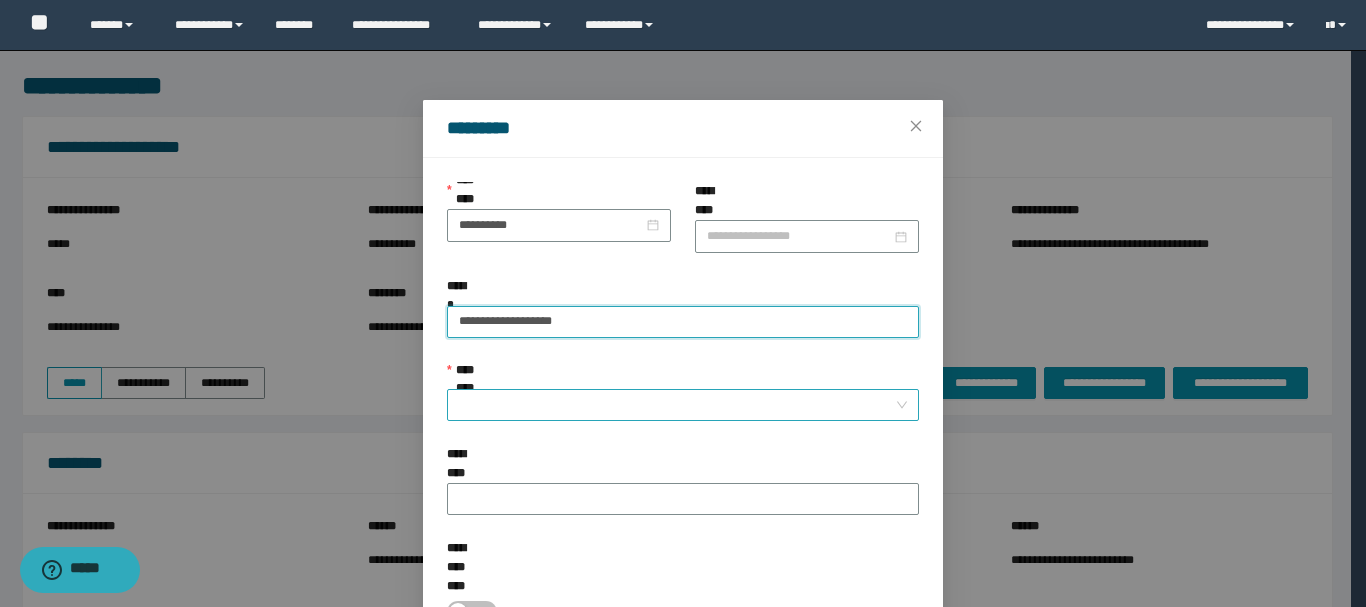type on "**********" 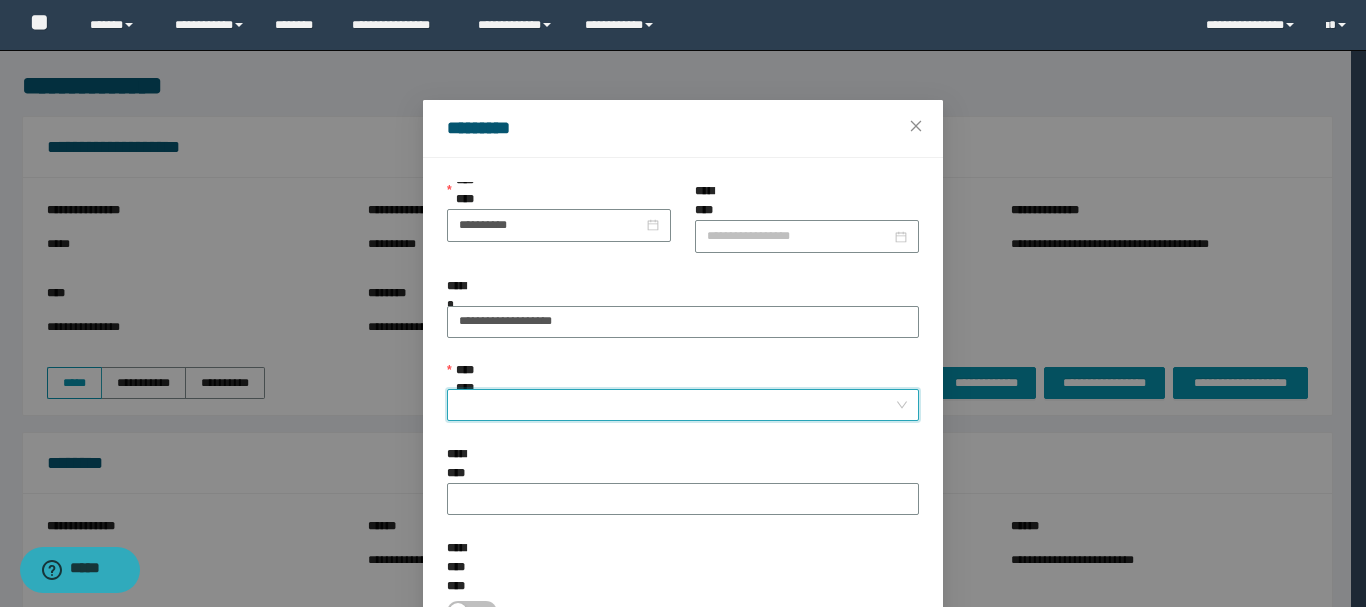click on "**********" at bounding box center (677, 405) 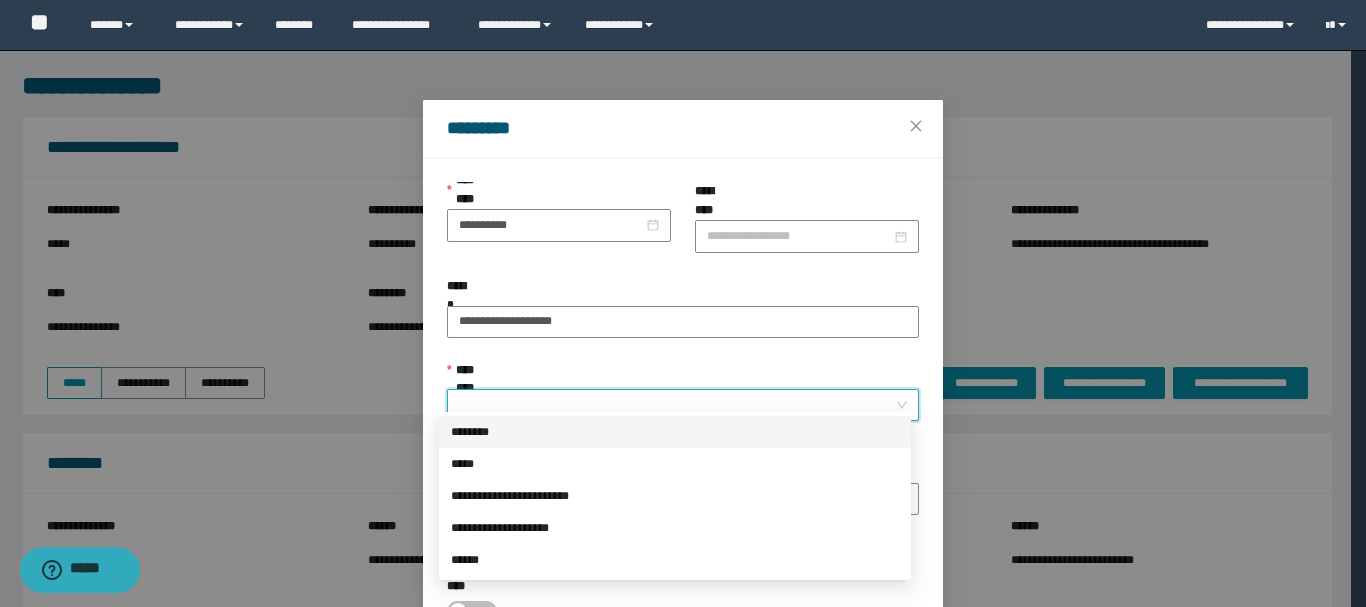 drag, startPoint x: 519, startPoint y: 435, endPoint x: 631, endPoint y: 418, distance: 113.28283 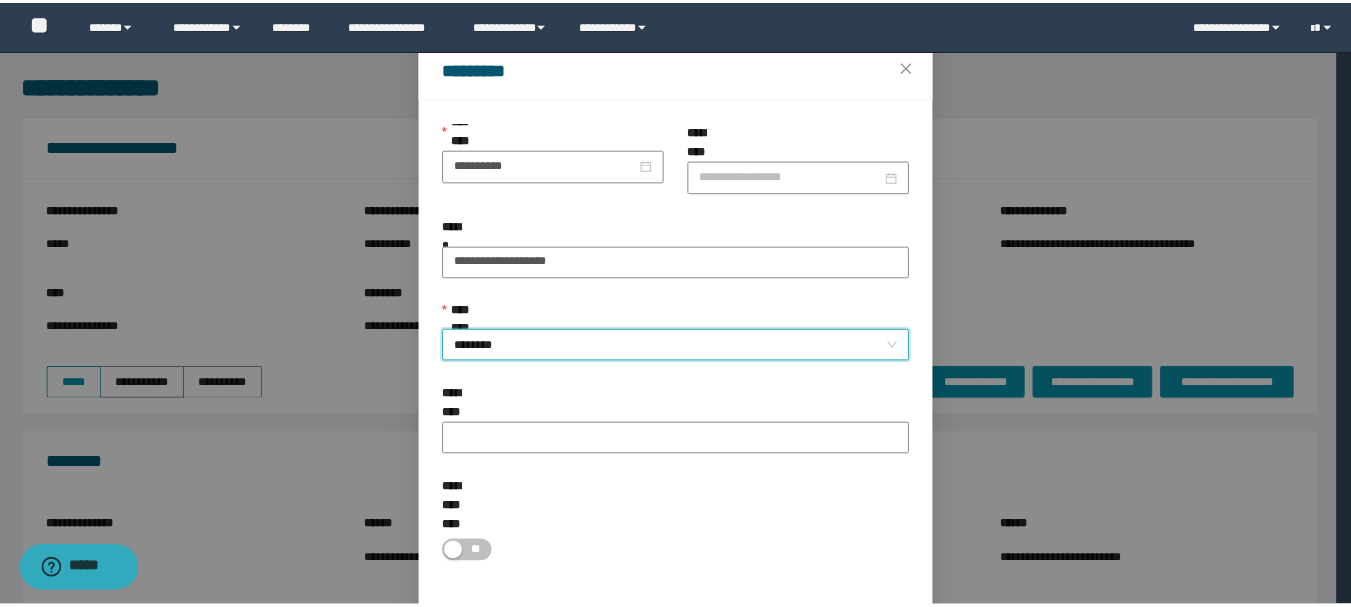 scroll, scrollTop: 92, scrollLeft: 0, axis: vertical 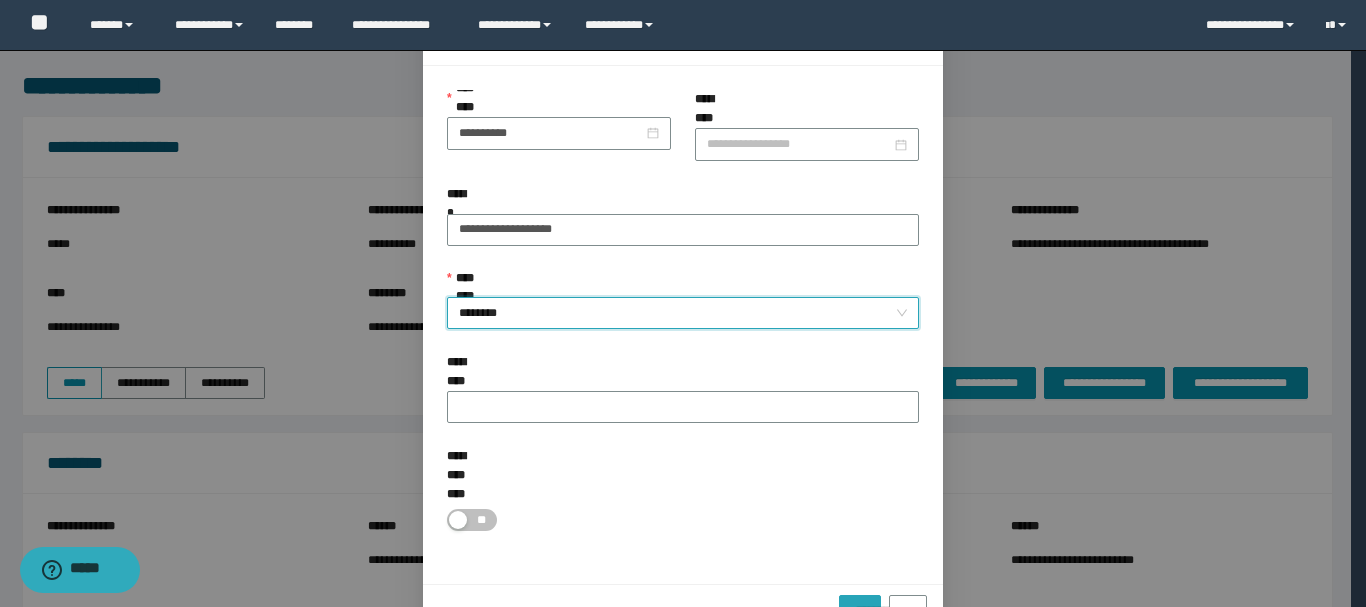 click on "*********" at bounding box center [859, 604] 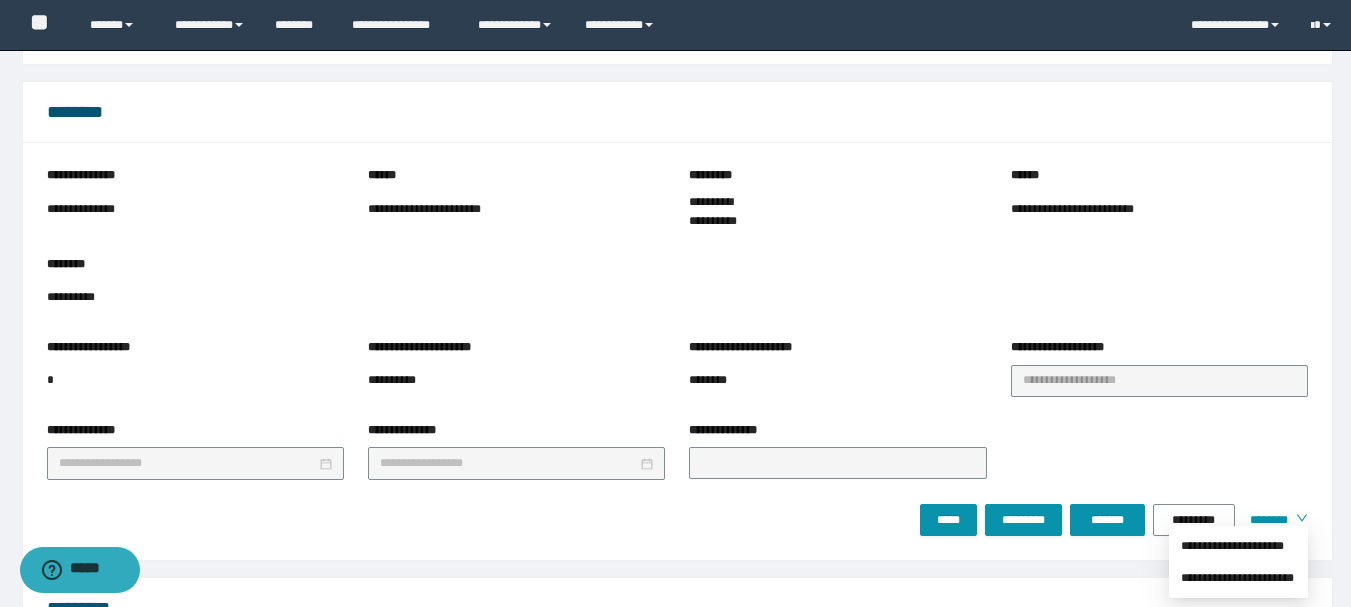 scroll, scrollTop: 400, scrollLeft: 0, axis: vertical 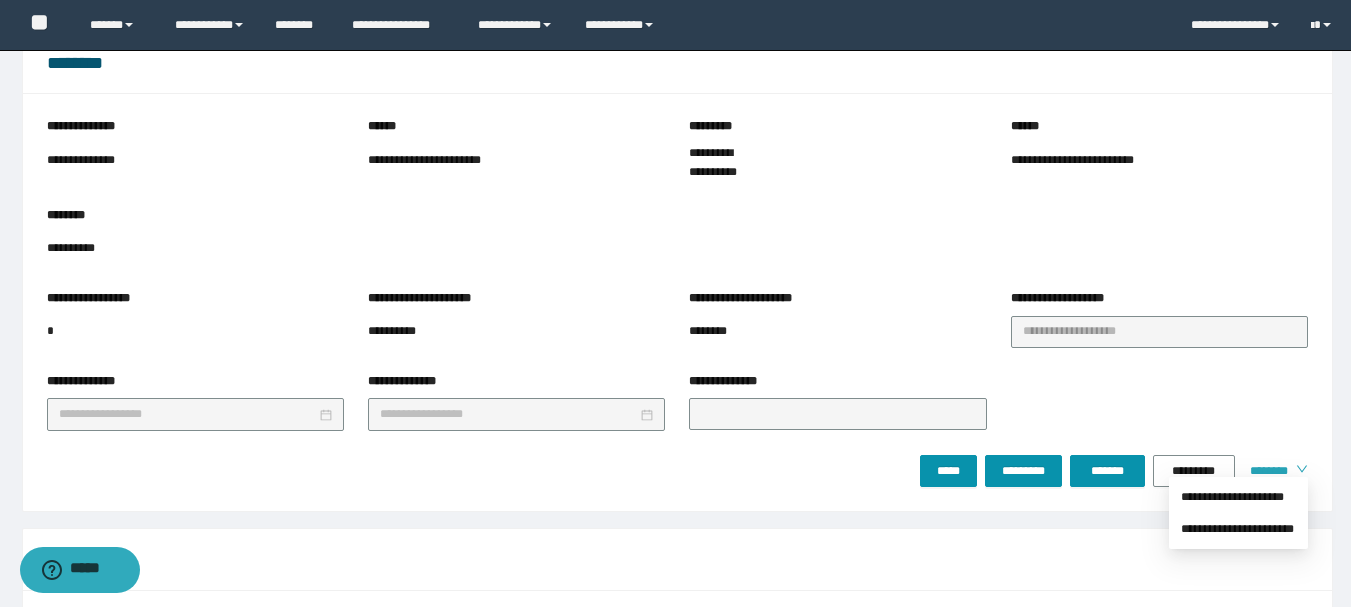 click on "********" at bounding box center [1265, 471] 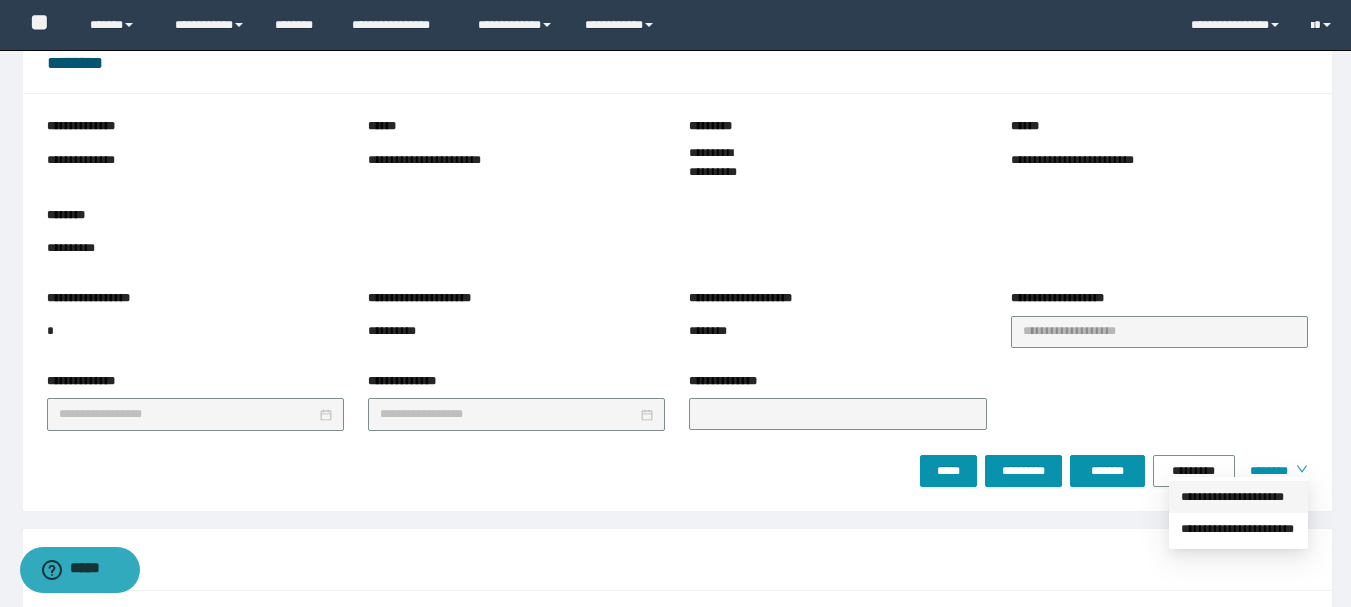 drag, startPoint x: 1243, startPoint y: 498, endPoint x: 1256, endPoint y: 497, distance: 13.038404 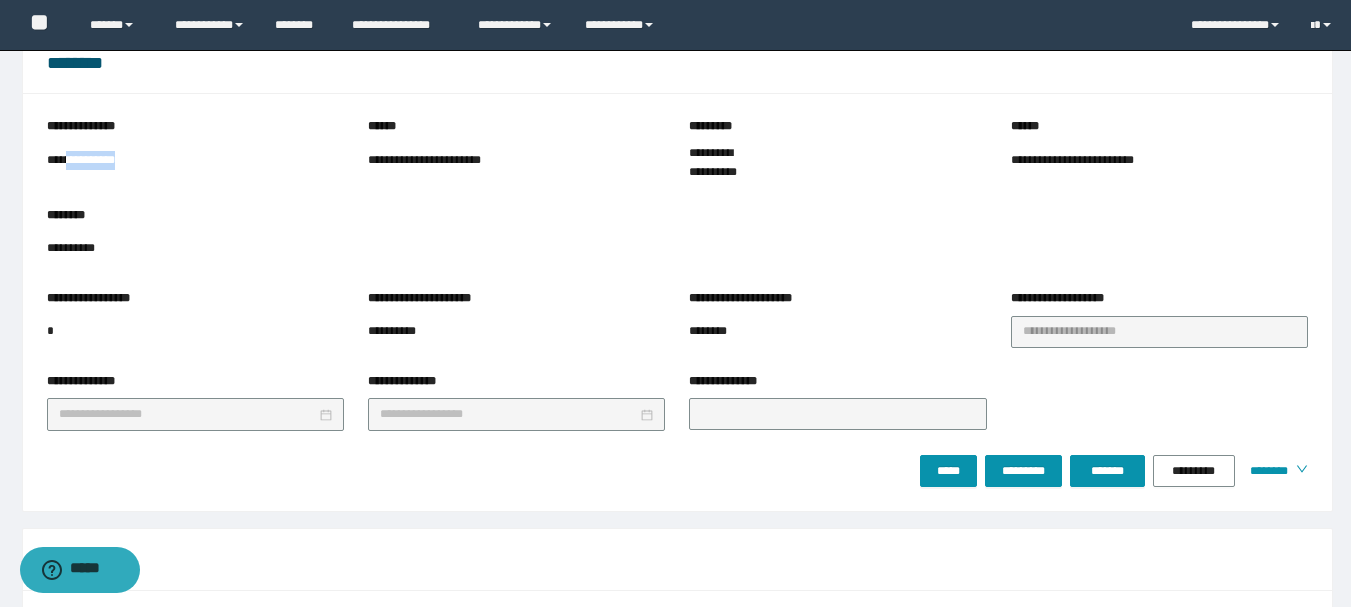 drag, startPoint x: 134, startPoint y: 157, endPoint x: 68, endPoint y: 157, distance: 66 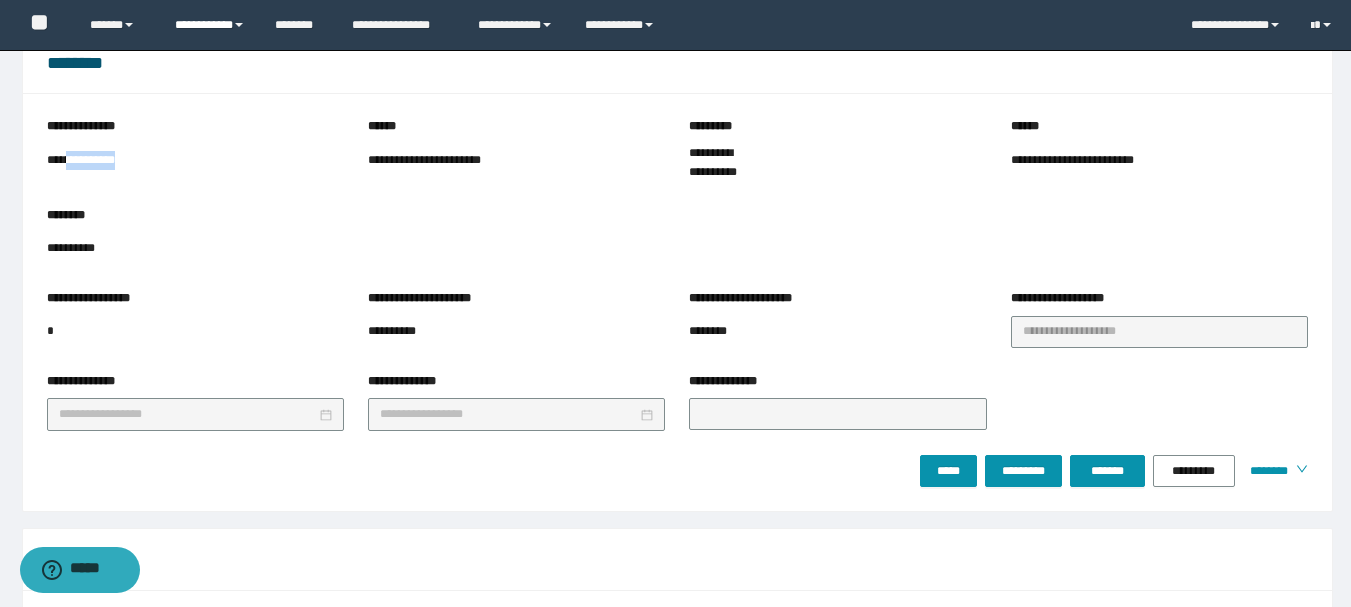 click on "**********" at bounding box center [210, 25] 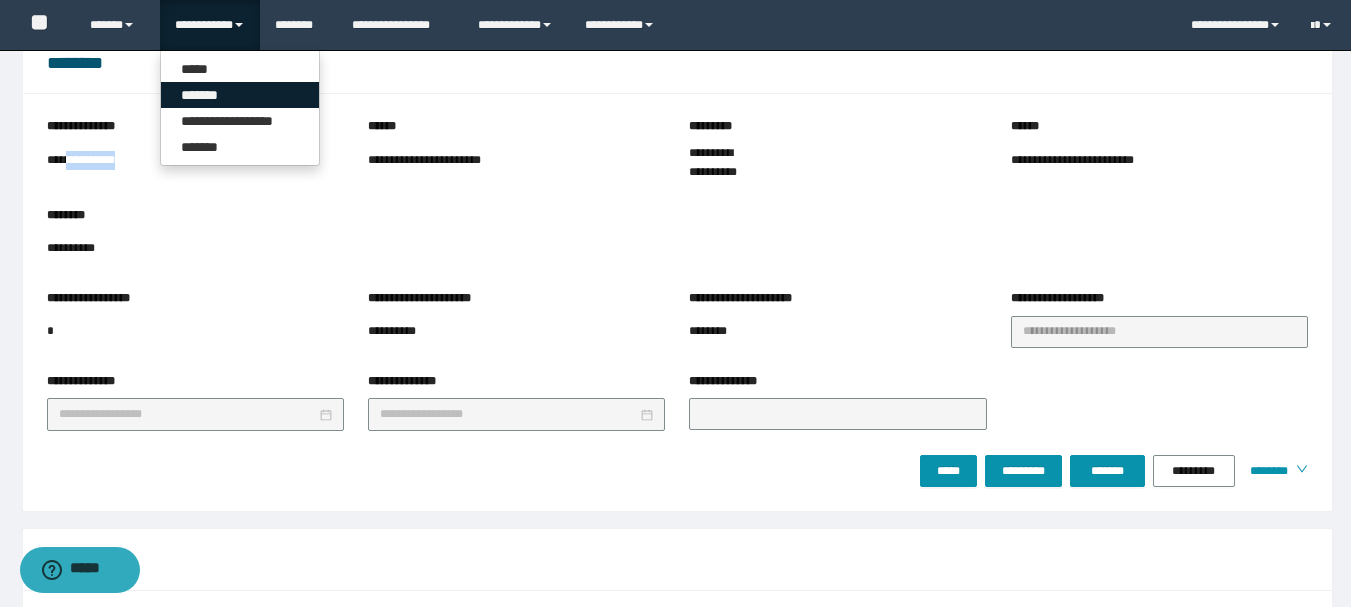 drag, startPoint x: 237, startPoint y: 91, endPoint x: 179, endPoint y: 88, distance: 58.077534 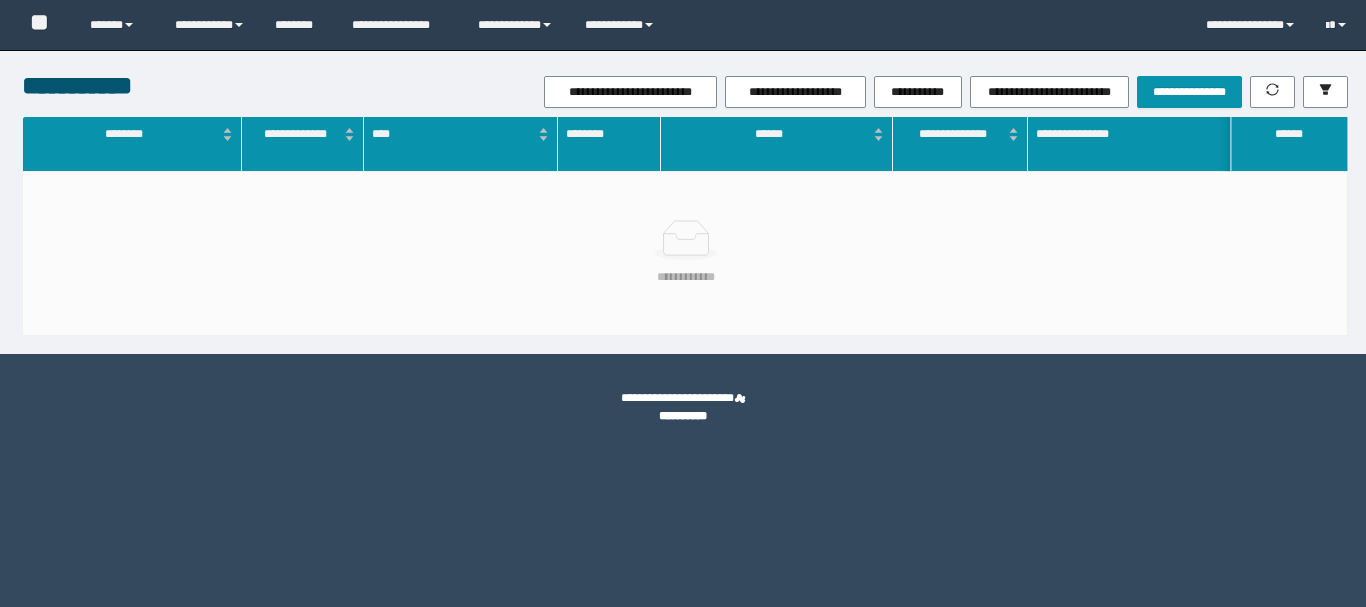 scroll, scrollTop: 0, scrollLeft: 0, axis: both 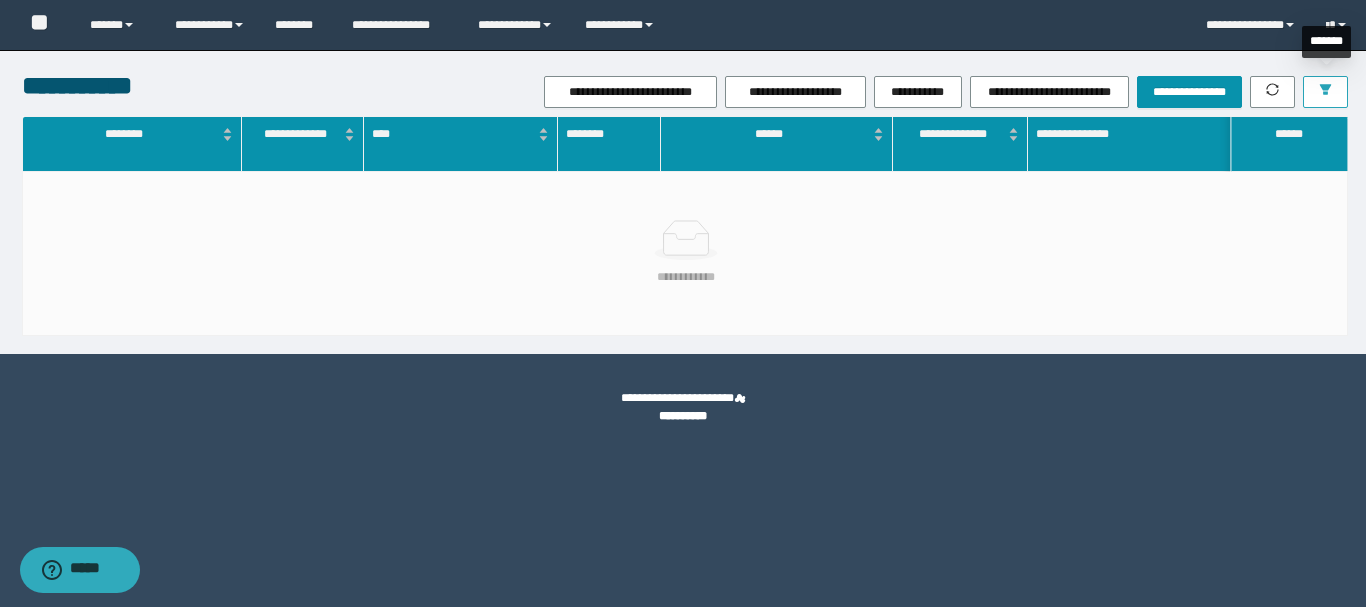 click at bounding box center [1325, 92] 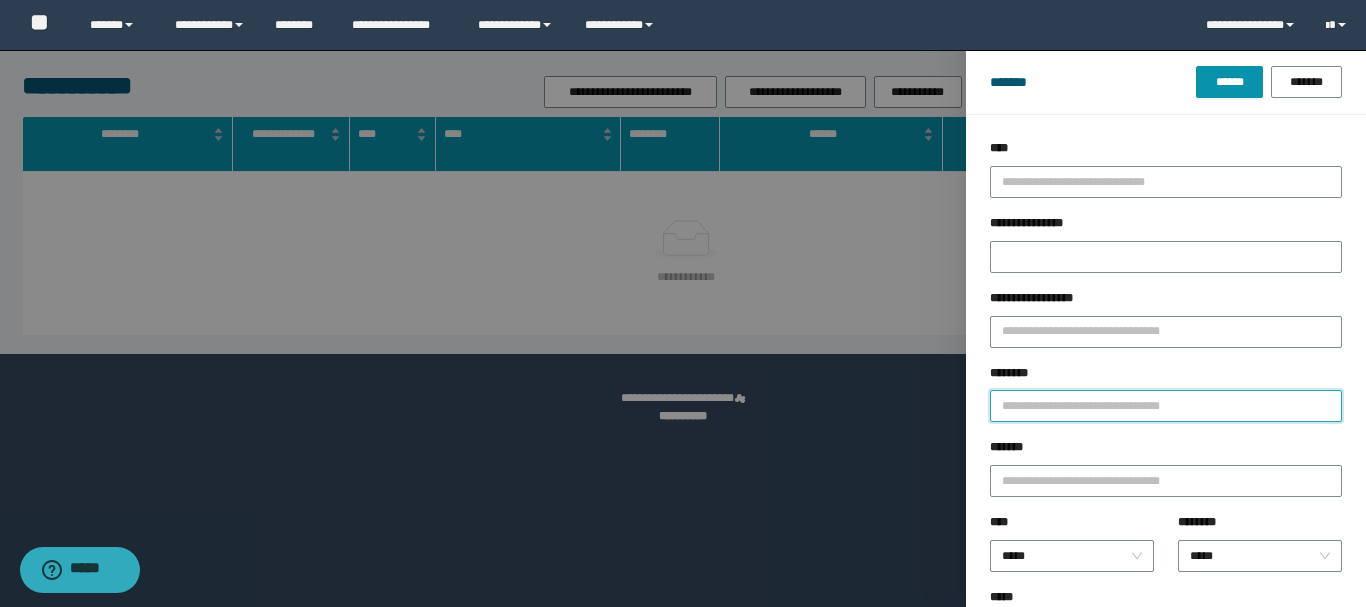 click on "********" at bounding box center (1166, 406) 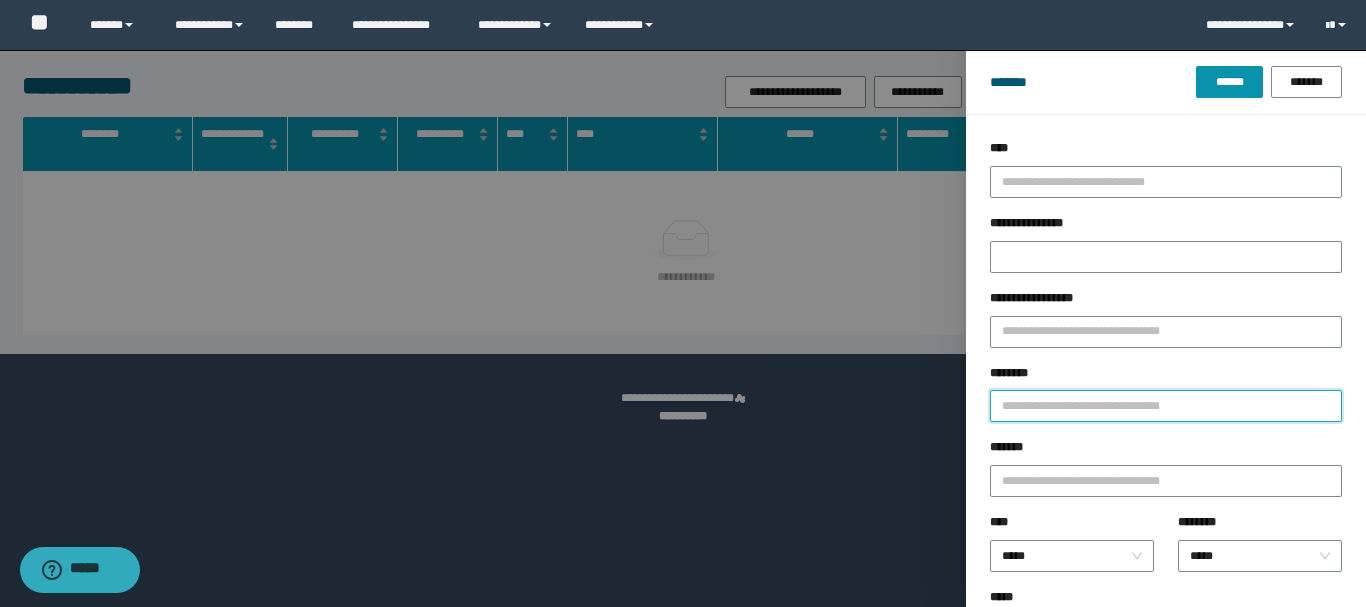 paste on "**********" 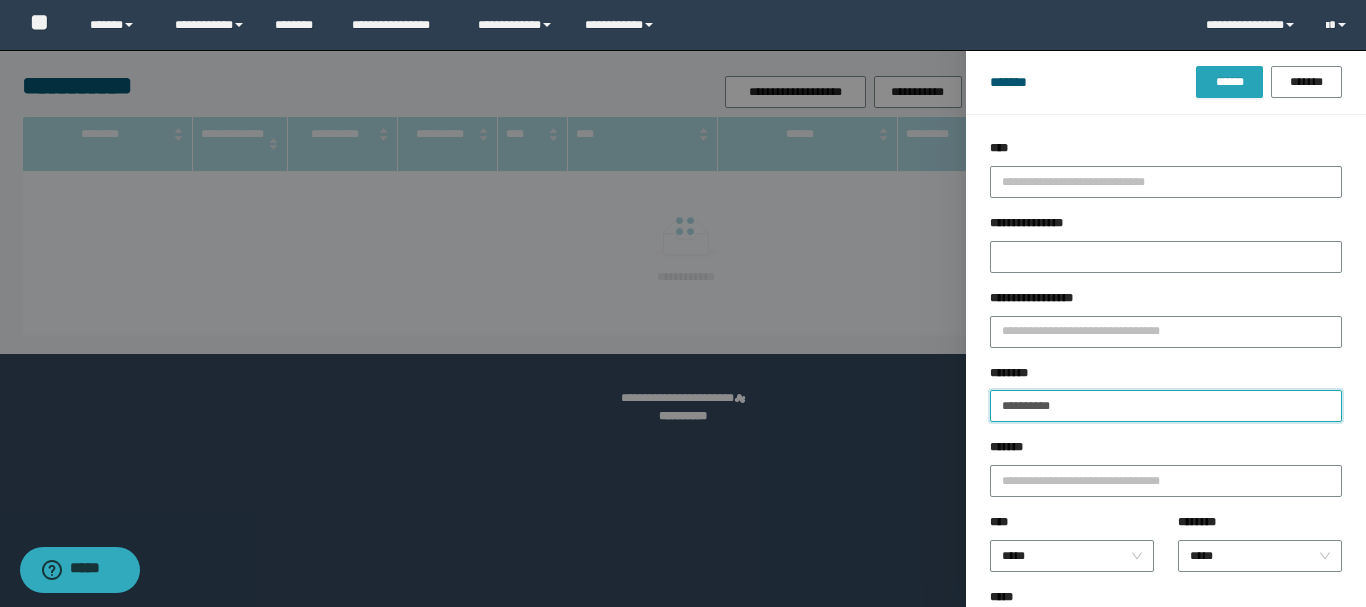 type on "**********" 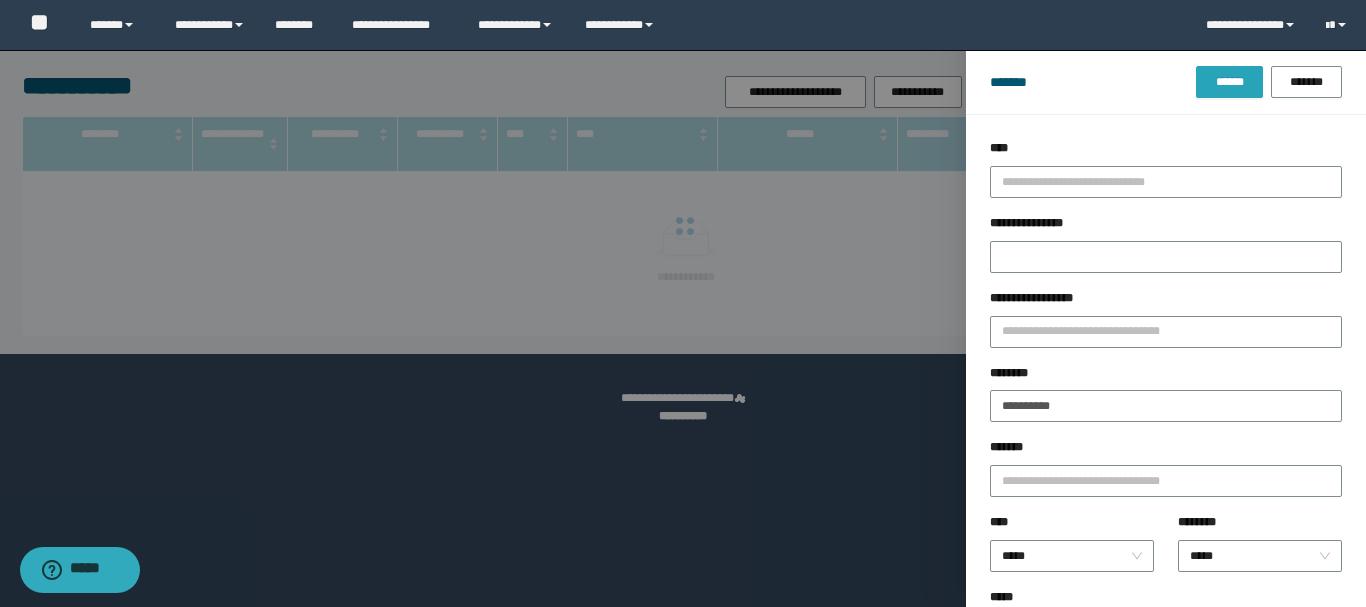 click on "******" at bounding box center [1229, 82] 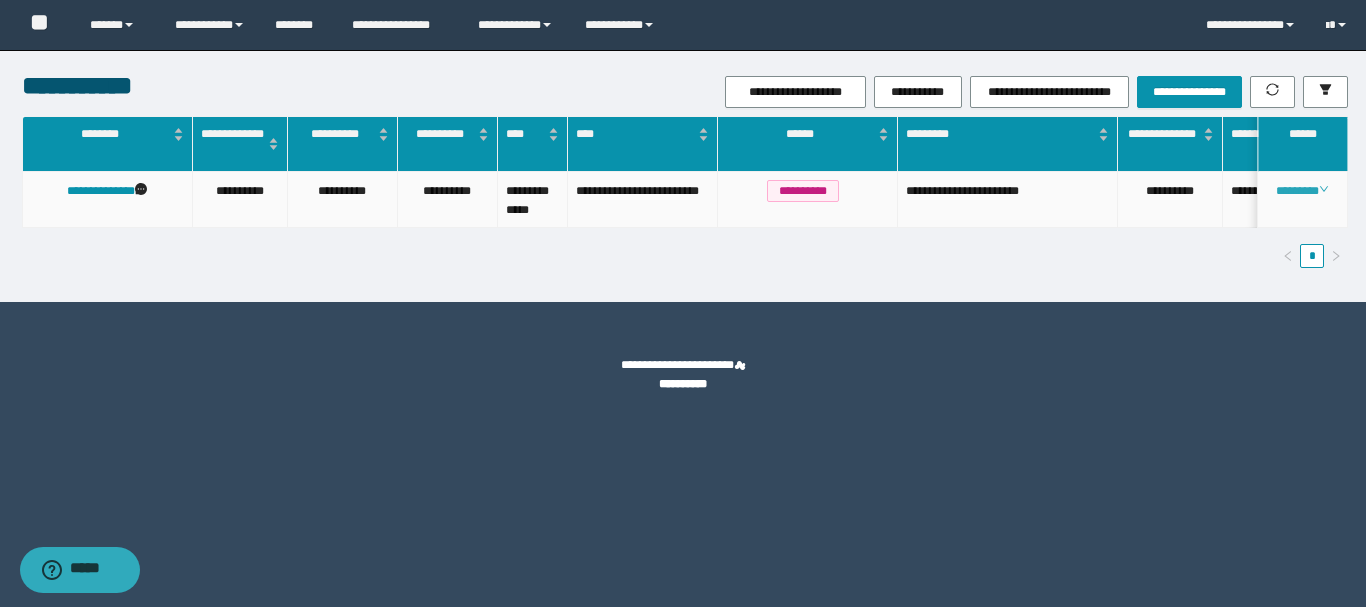 click on "********" at bounding box center [1302, 191] 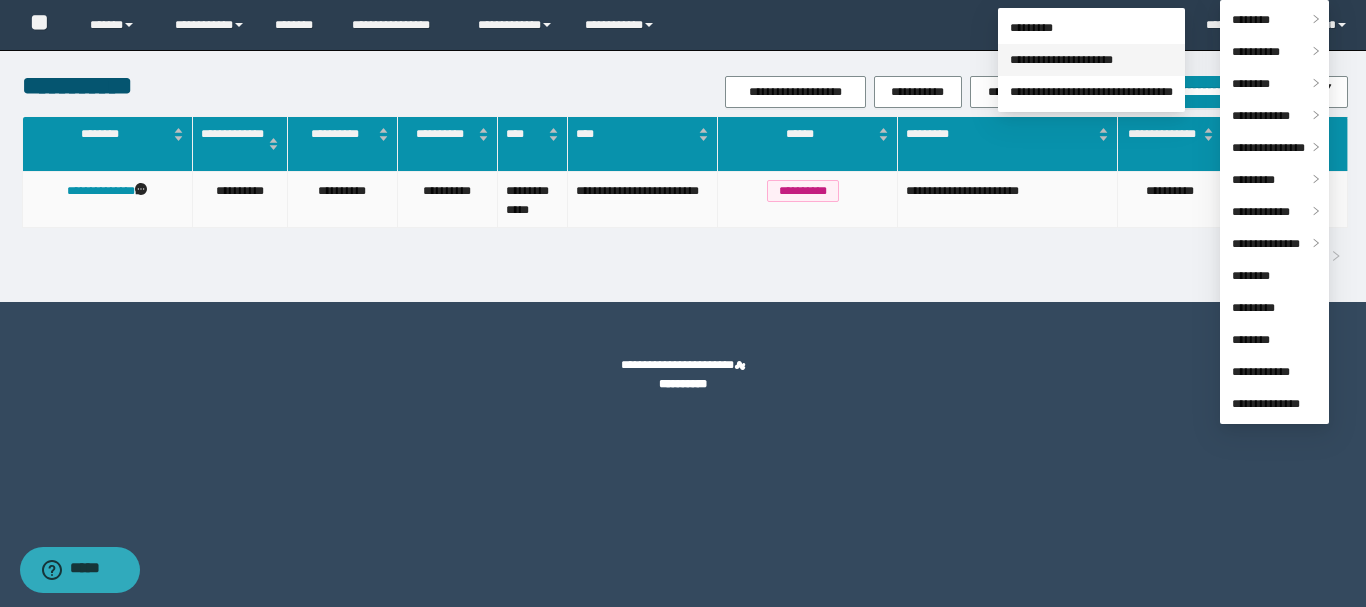 click on "**********" at bounding box center (1061, 60) 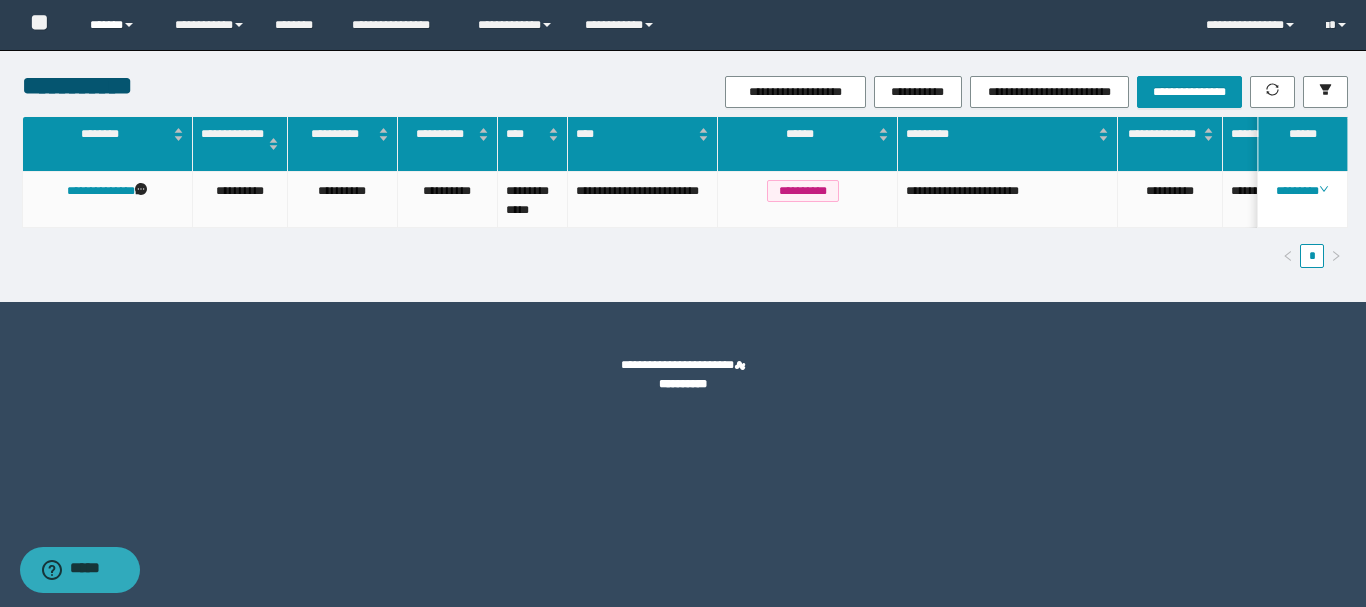click on "******" at bounding box center (117, 25) 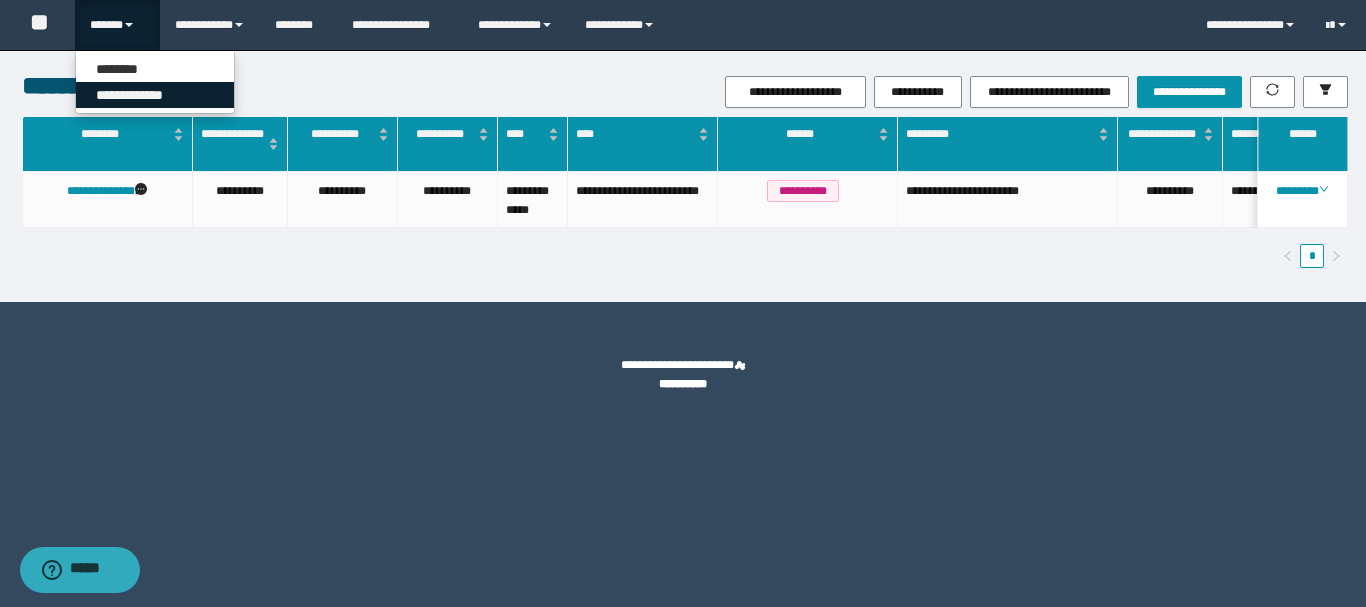 click on "**********" at bounding box center (155, 95) 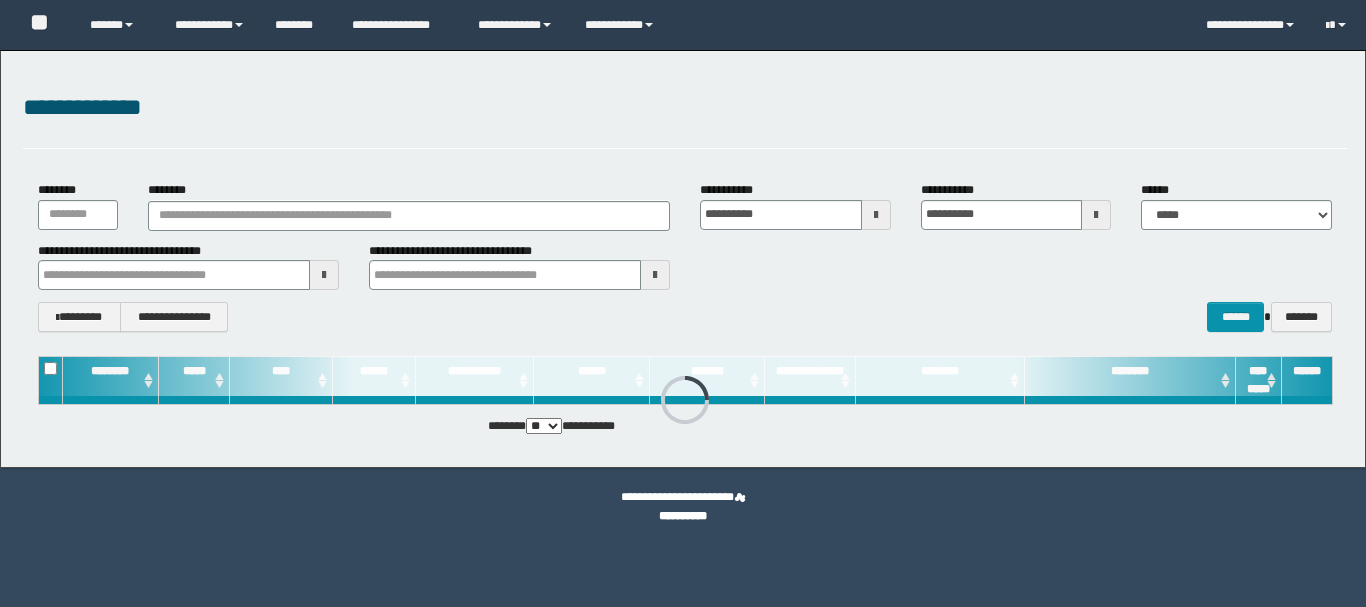 scroll, scrollTop: 0, scrollLeft: 0, axis: both 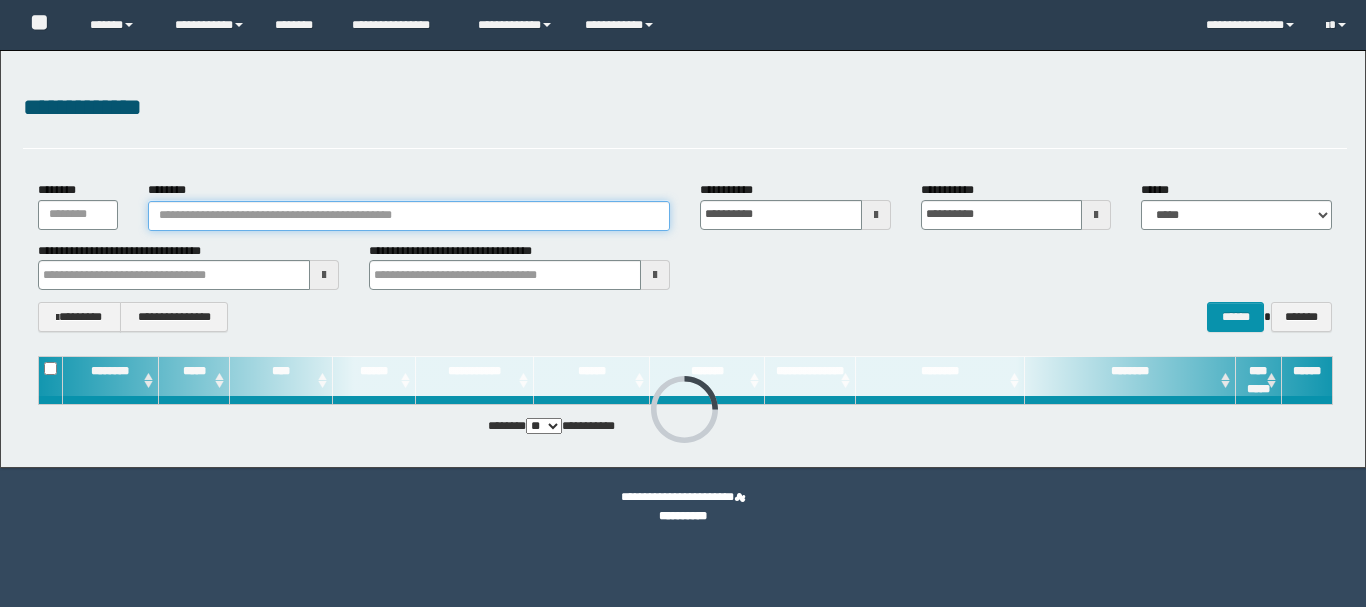 click on "********" at bounding box center [409, 216] 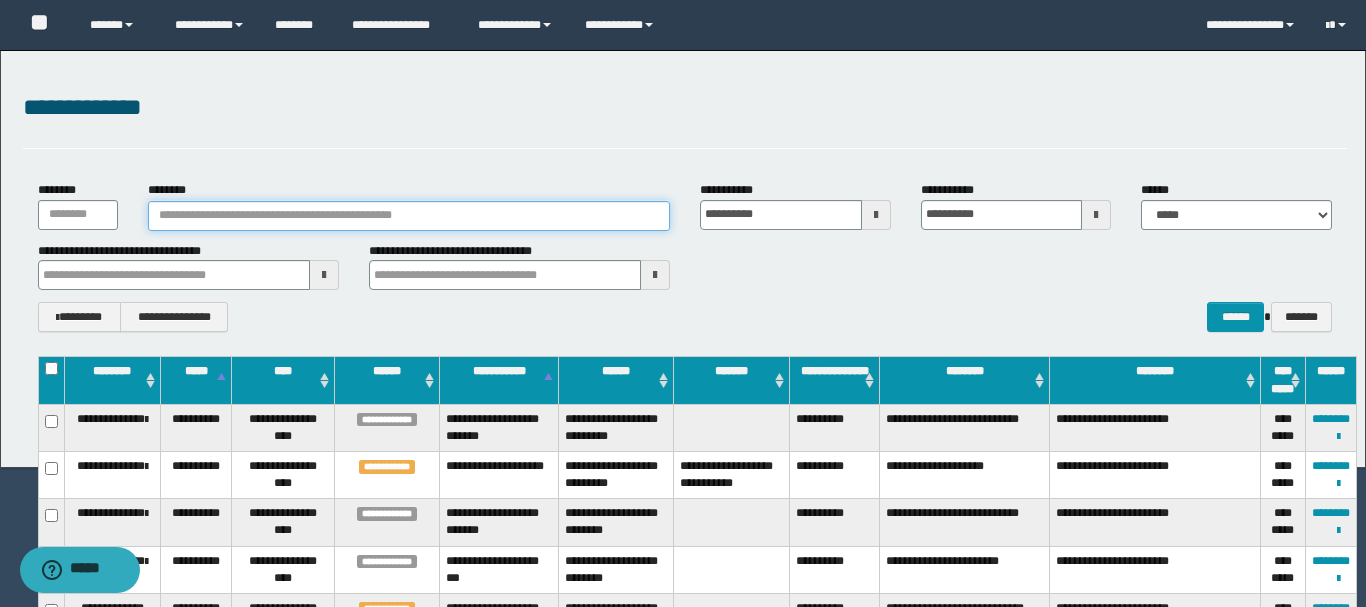 paste on "**********" 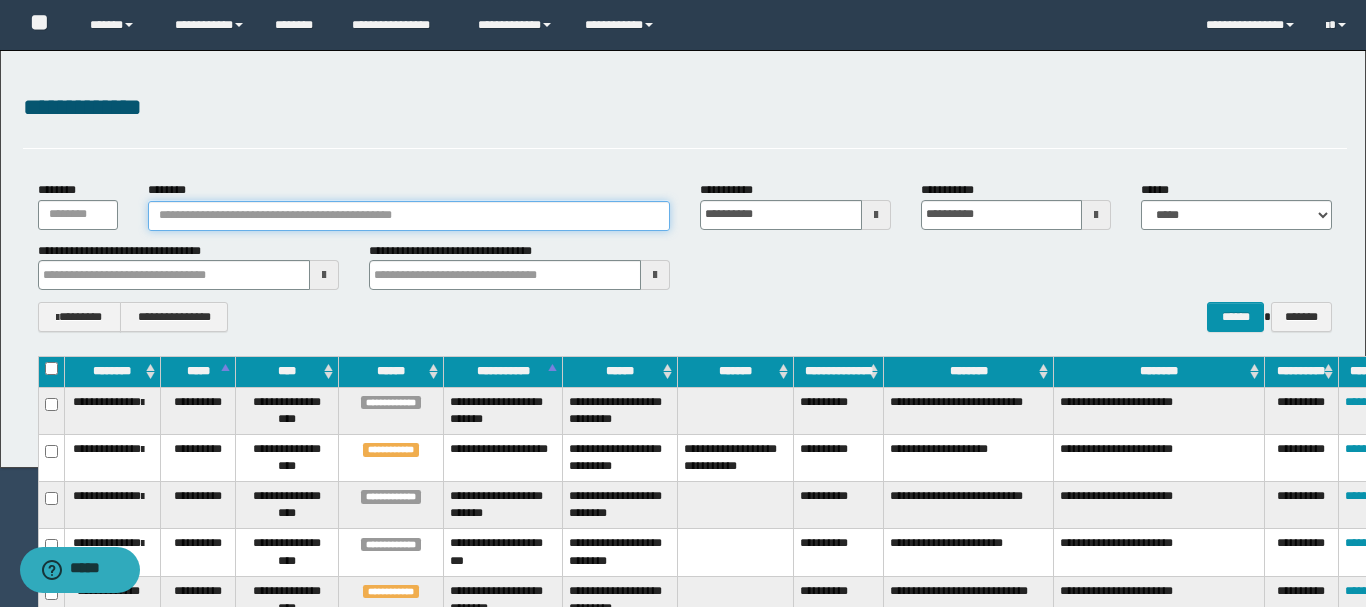 type on "**********" 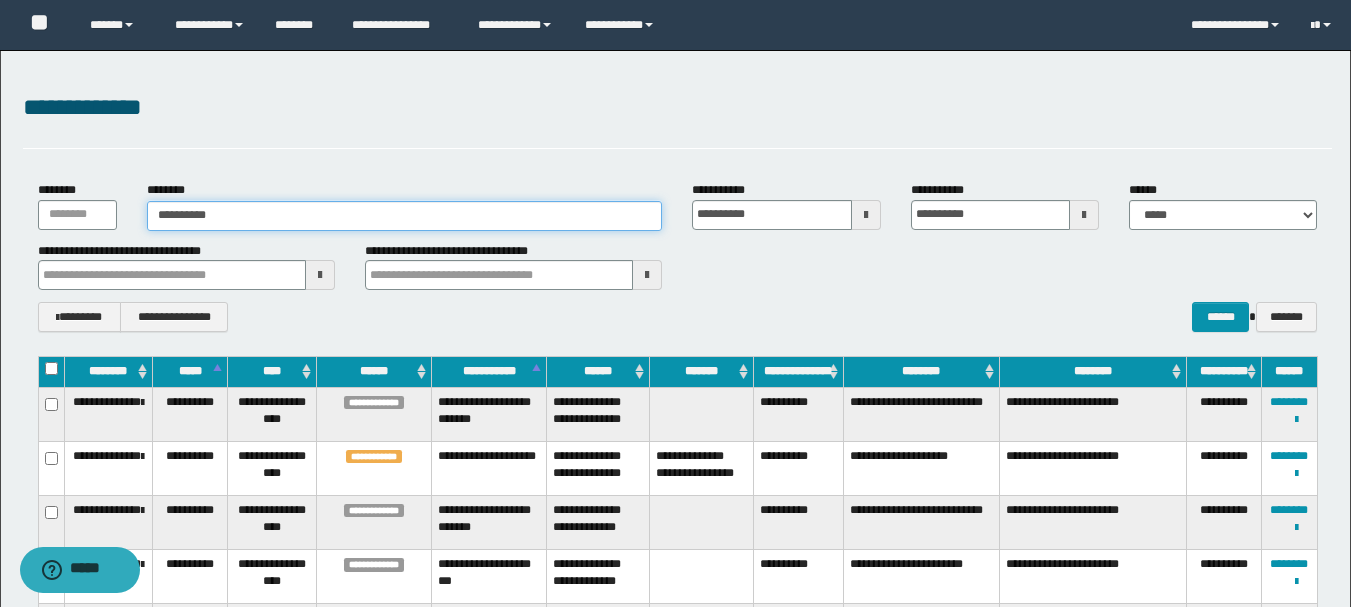 type on "**********" 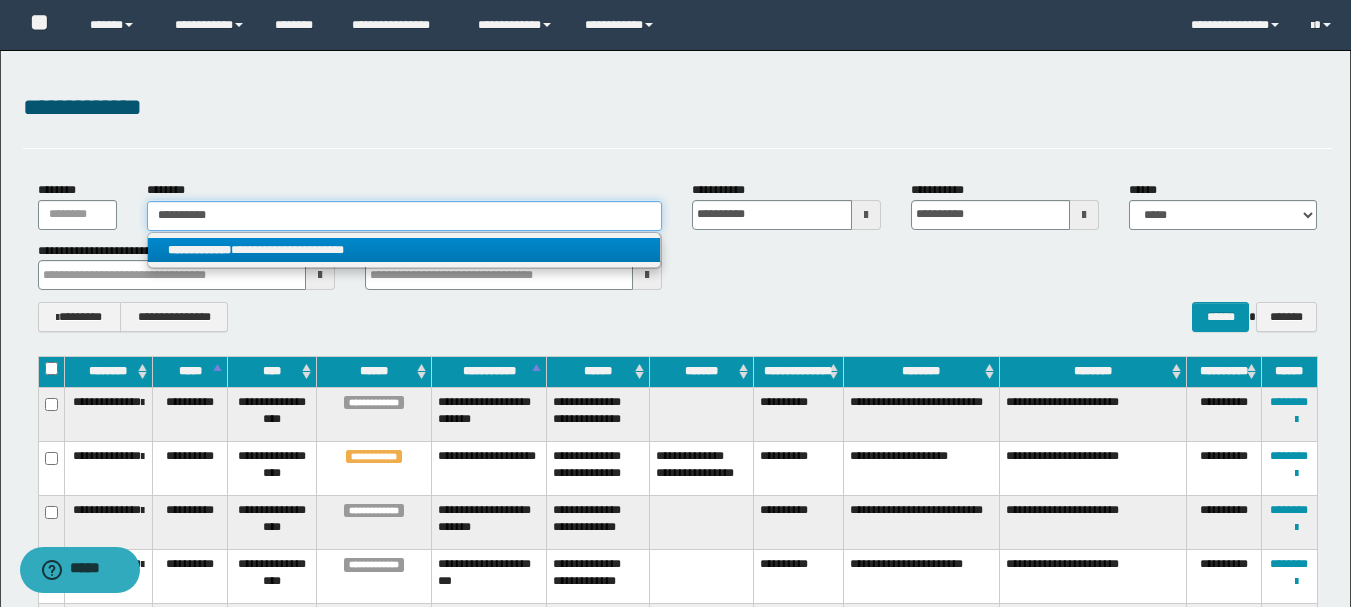 type on "**********" 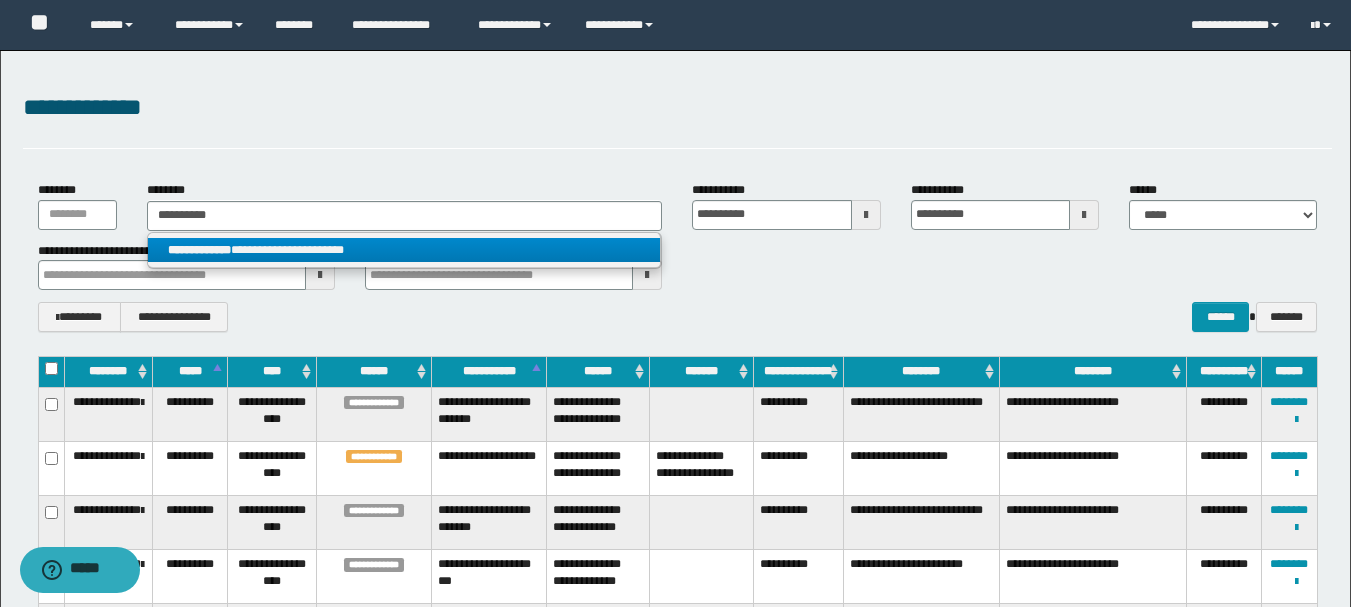 click on "**********" at bounding box center (404, 250) 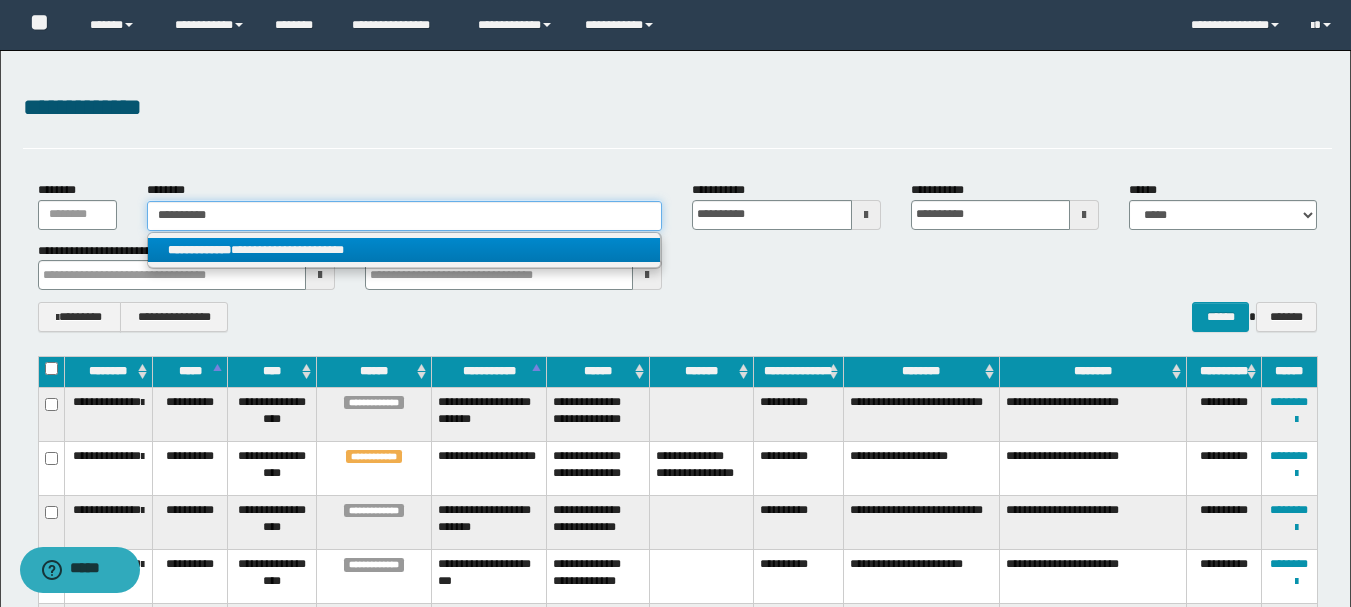 type 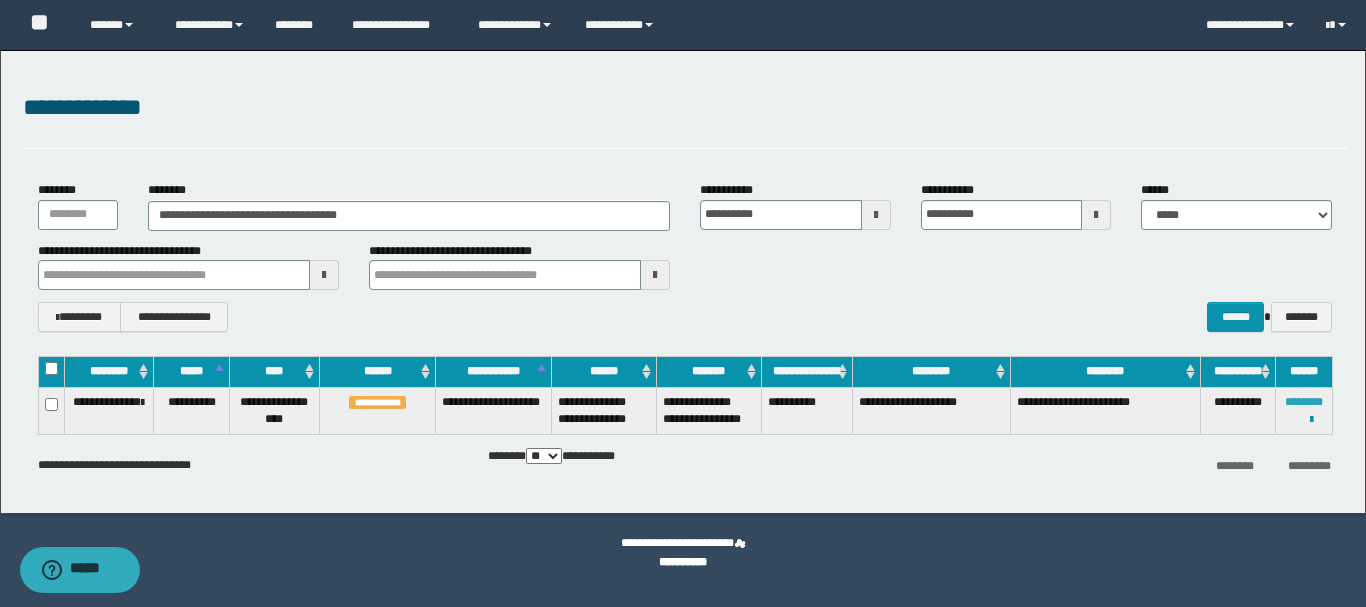 click on "********" at bounding box center [1304, 402] 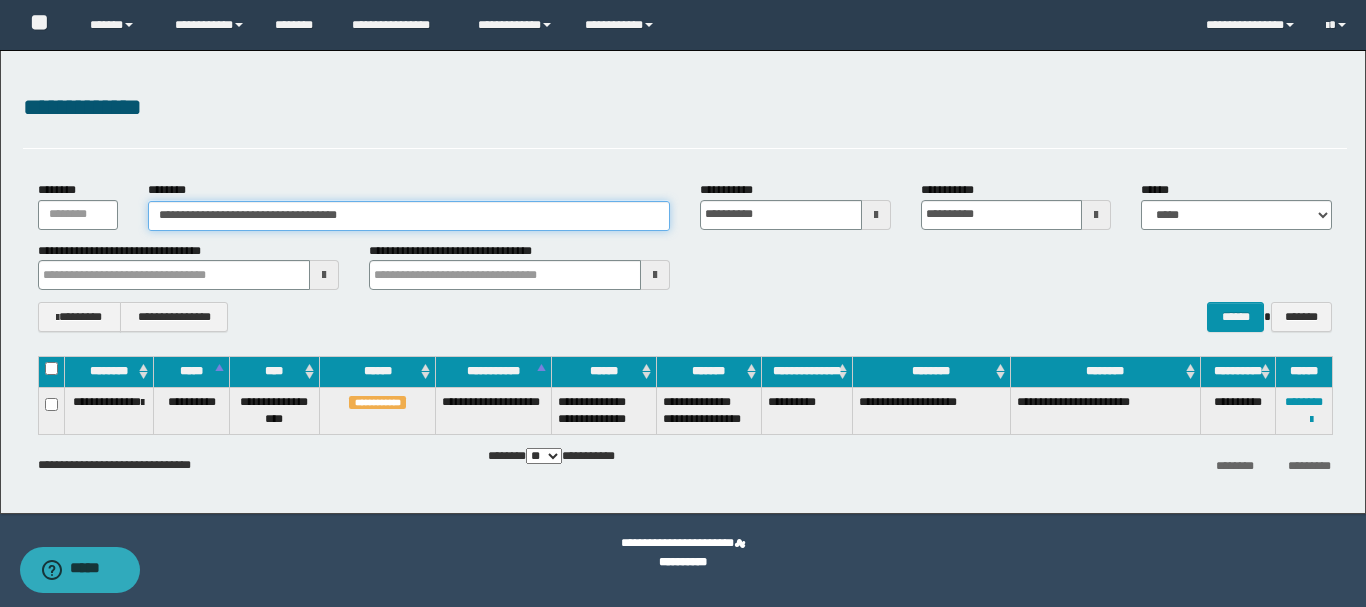 drag, startPoint x: 241, startPoint y: 218, endPoint x: 179, endPoint y: 215, distance: 62.072536 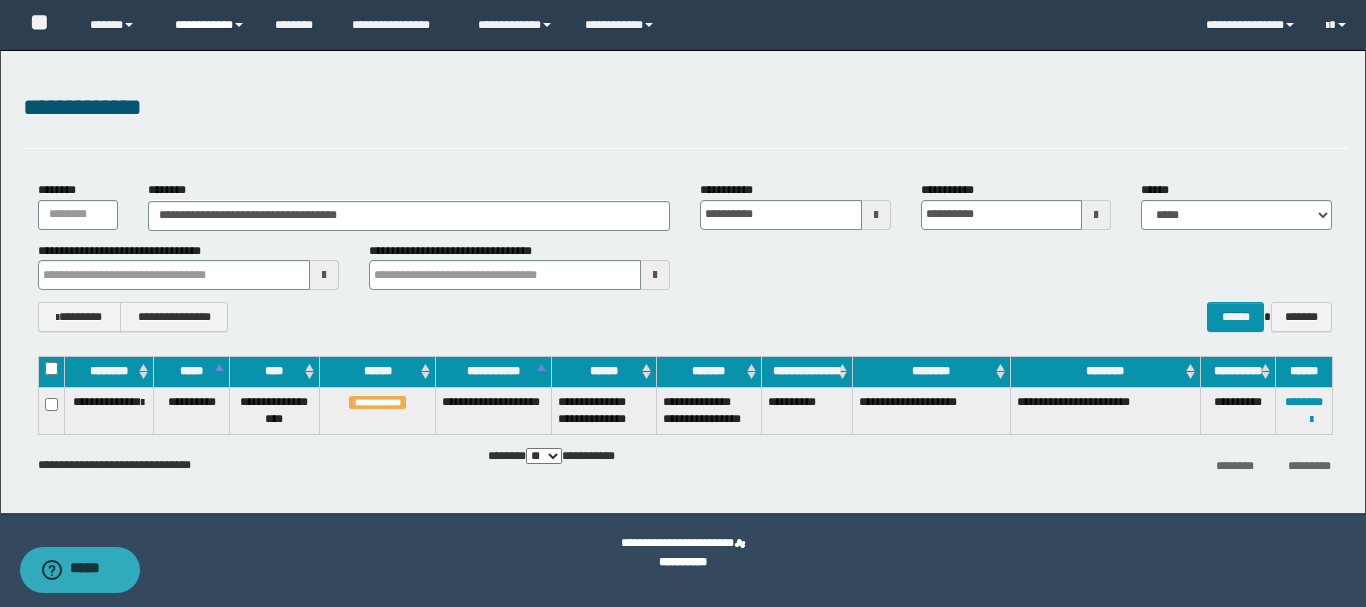 click on "**********" at bounding box center [210, 25] 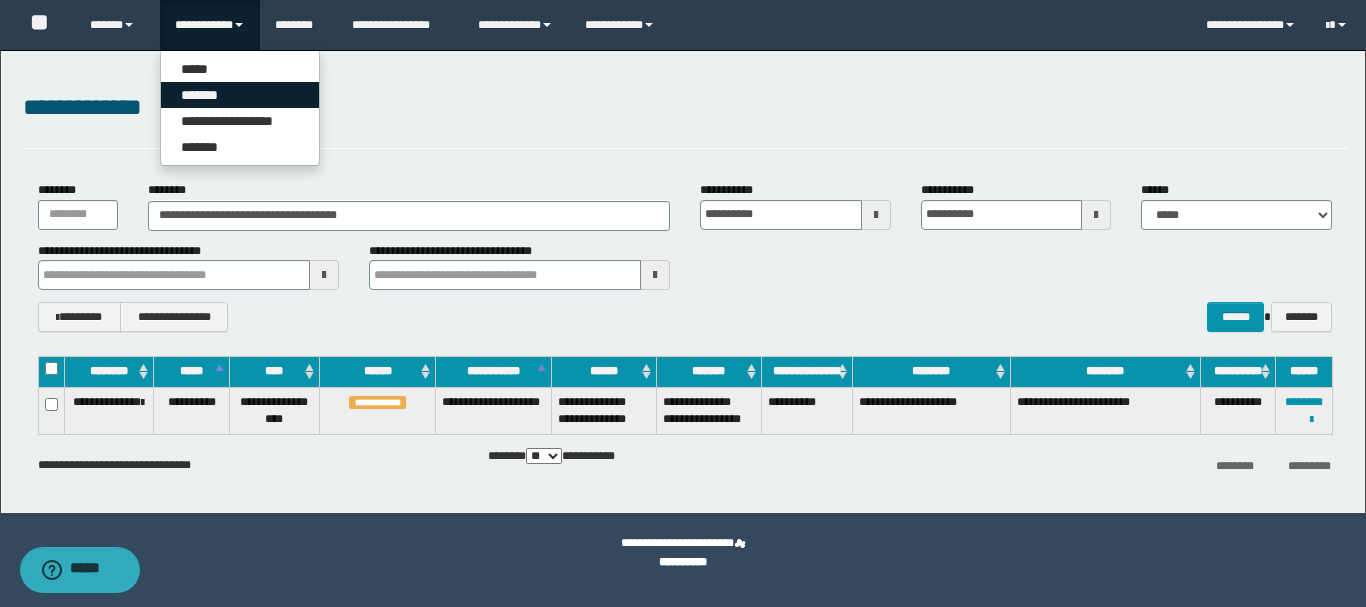 click on "*******" at bounding box center [240, 95] 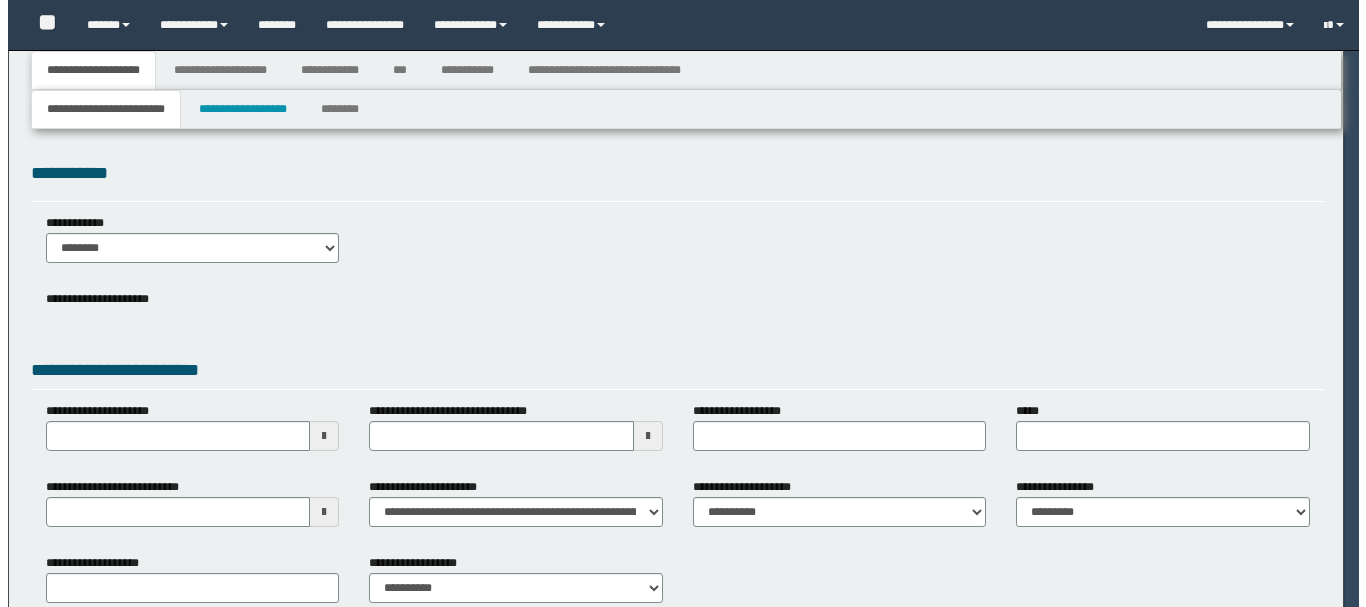 scroll, scrollTop: 0, scrollLeft: 0, axis: both 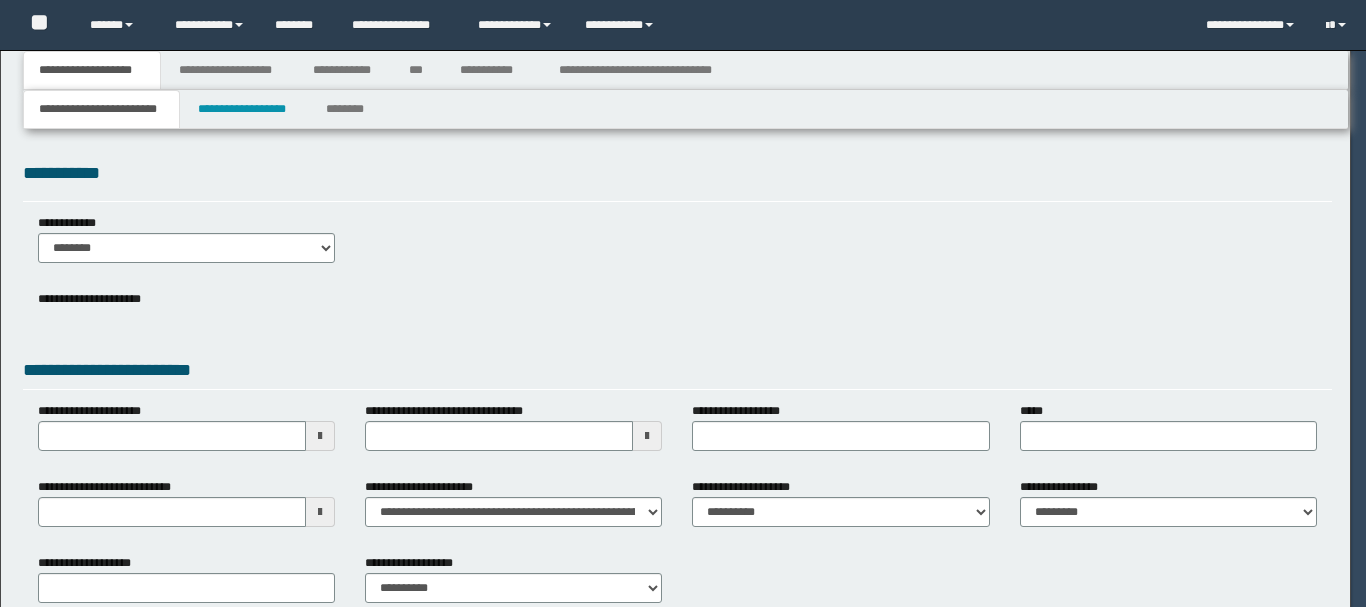select on "*" 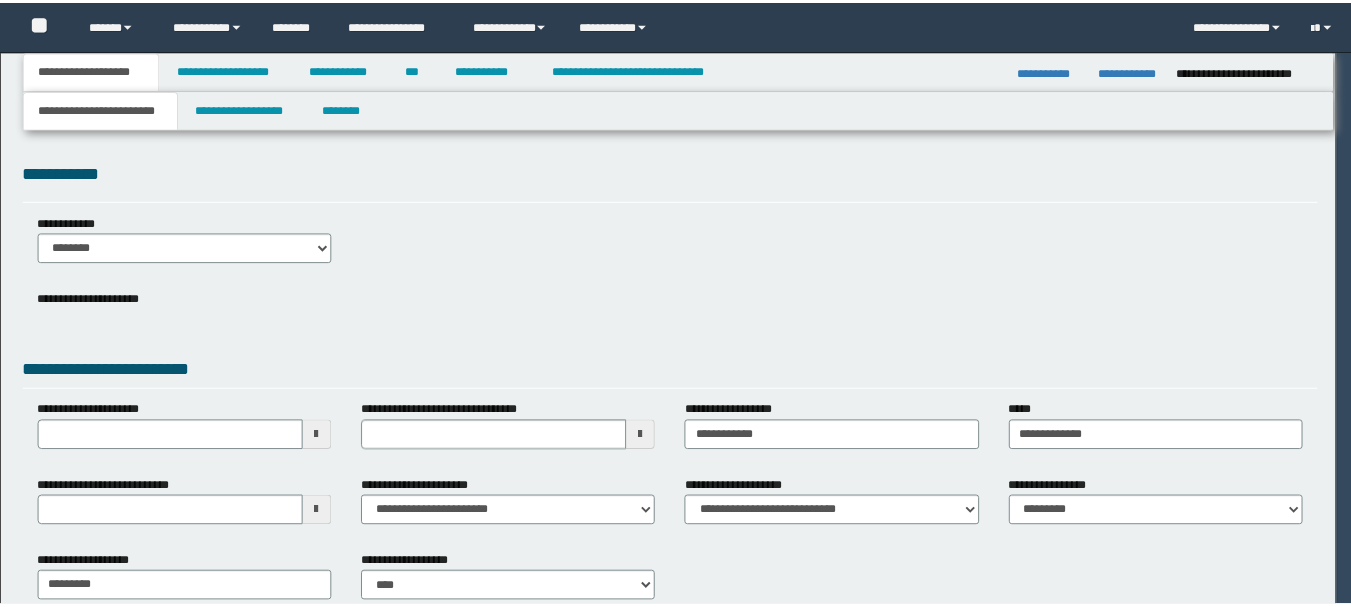 scroll, scrollTop: 0, scrollLeft: 0, axis: both 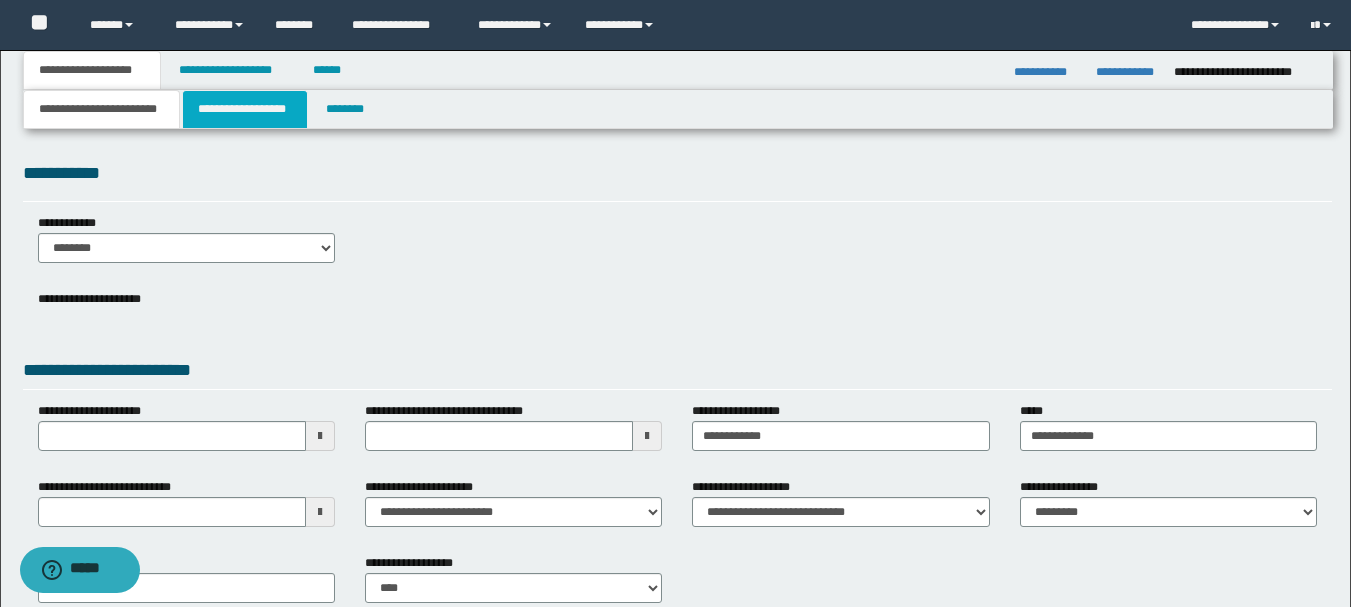 click on "**********" at bounding box center [245, 109] 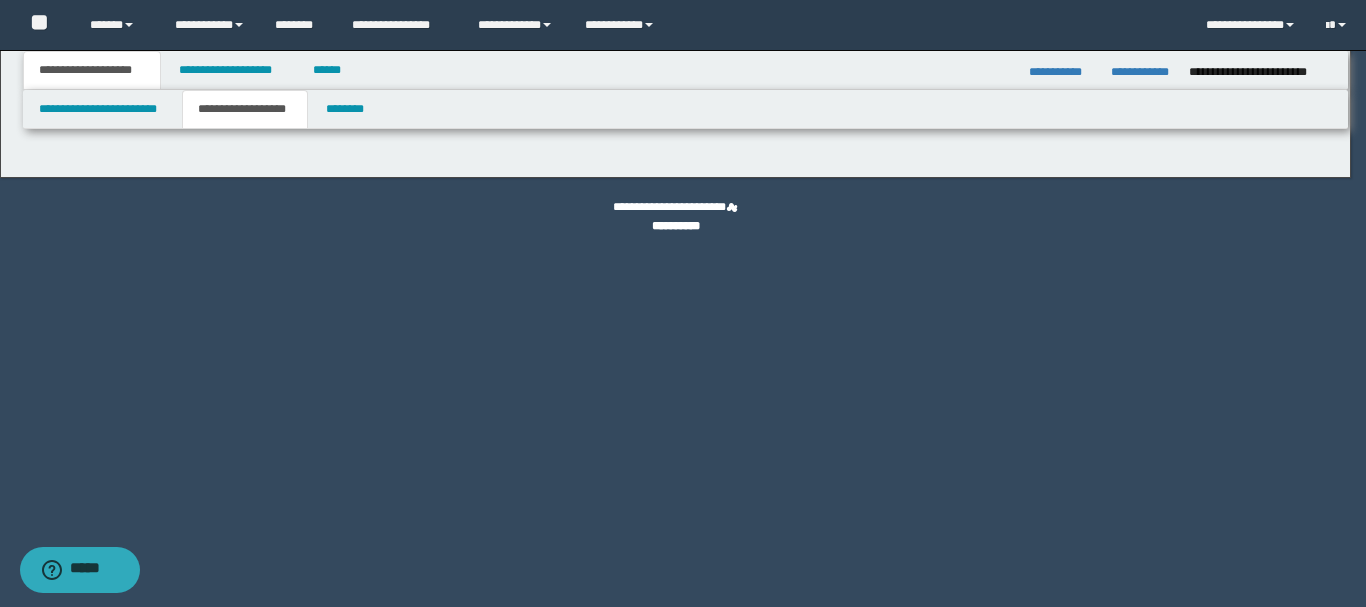 type on "**********" 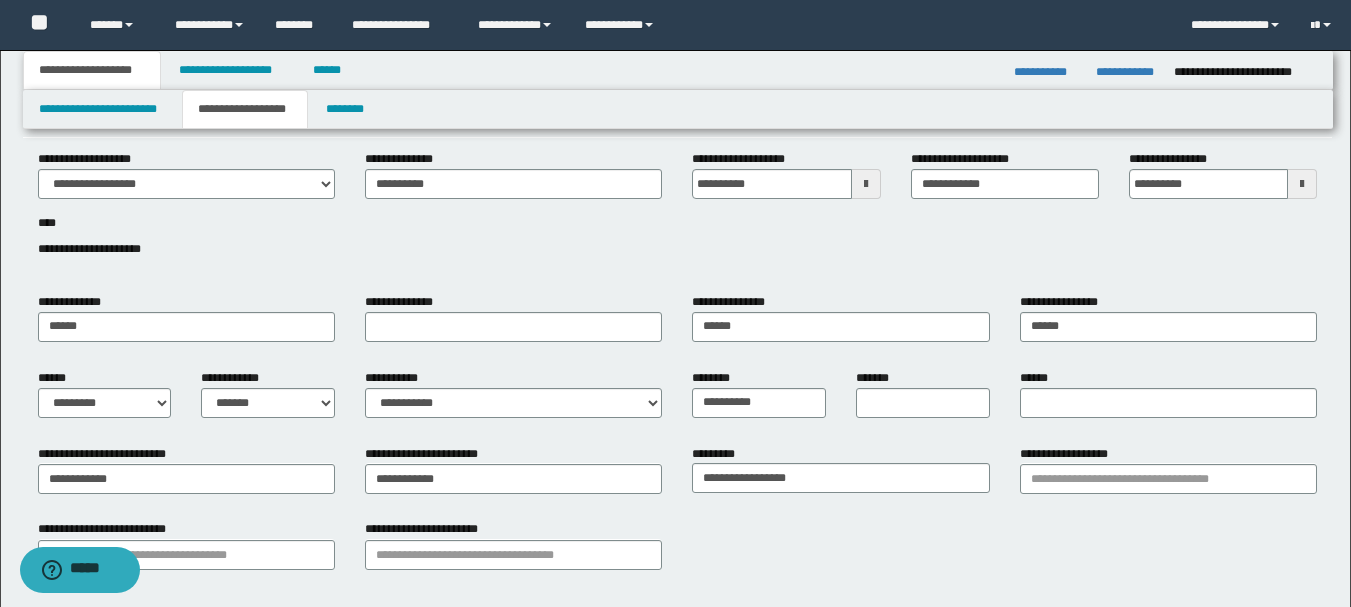 scroll, scrollTop: 100, scrollLeft: 0, axis: vertical 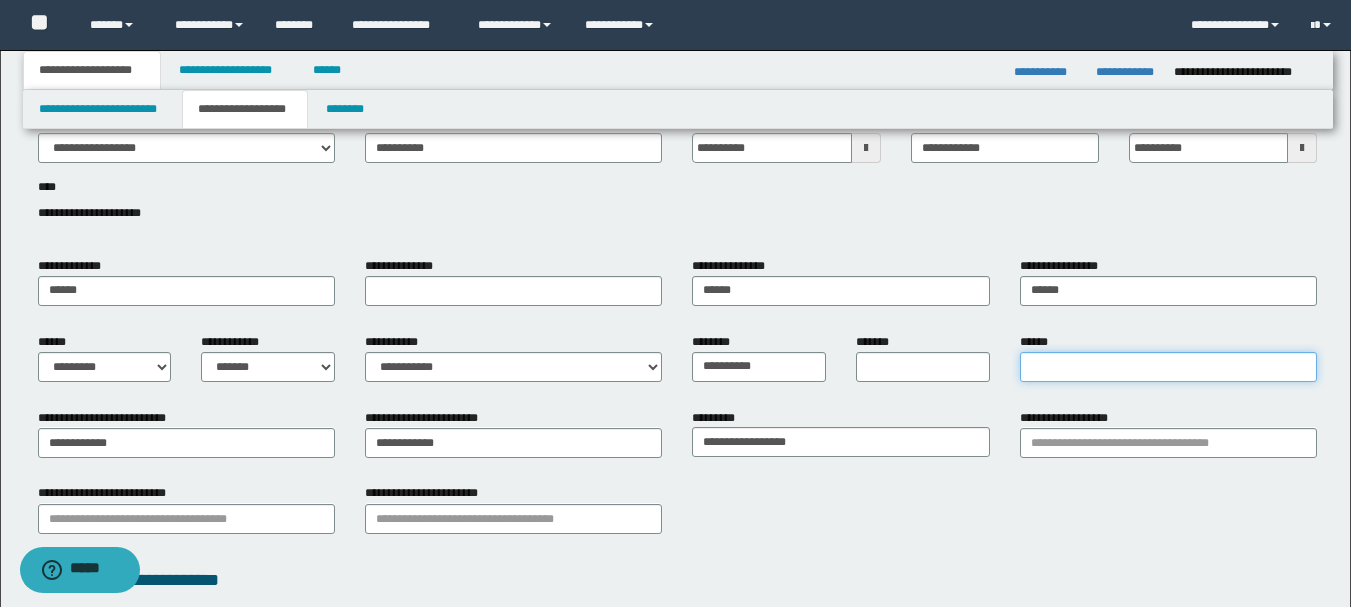 click on "******" at bounding box center (1168, 367) 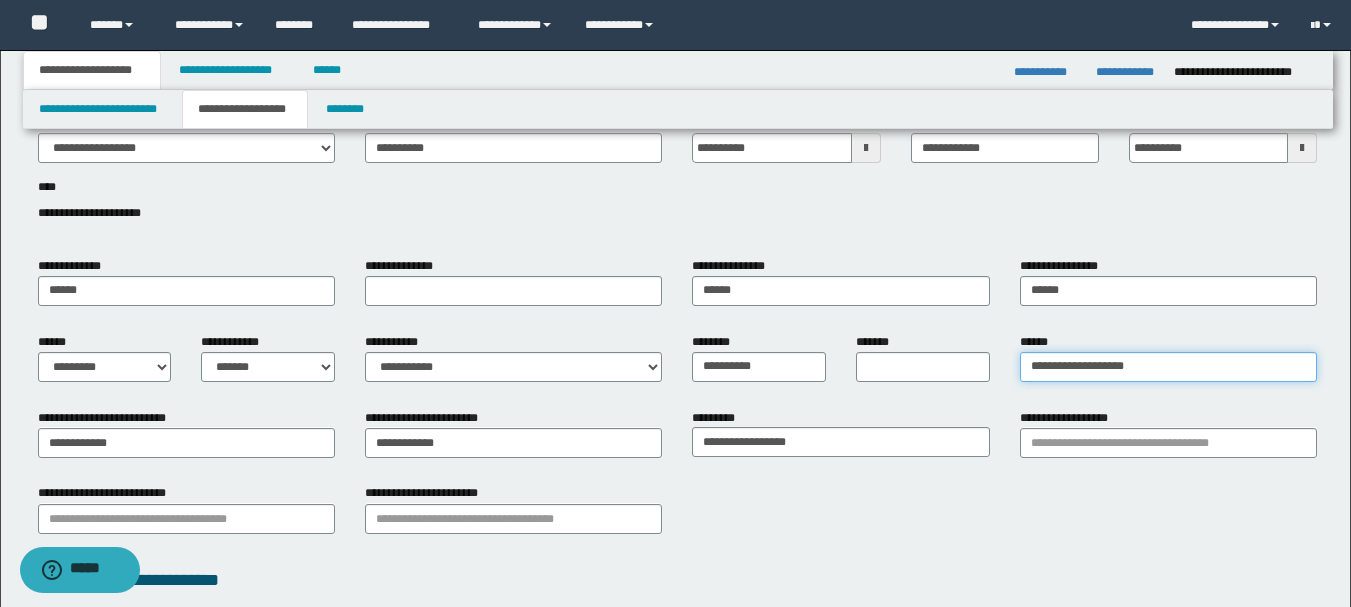 click on "**********" at bounding box center (1168, 367) 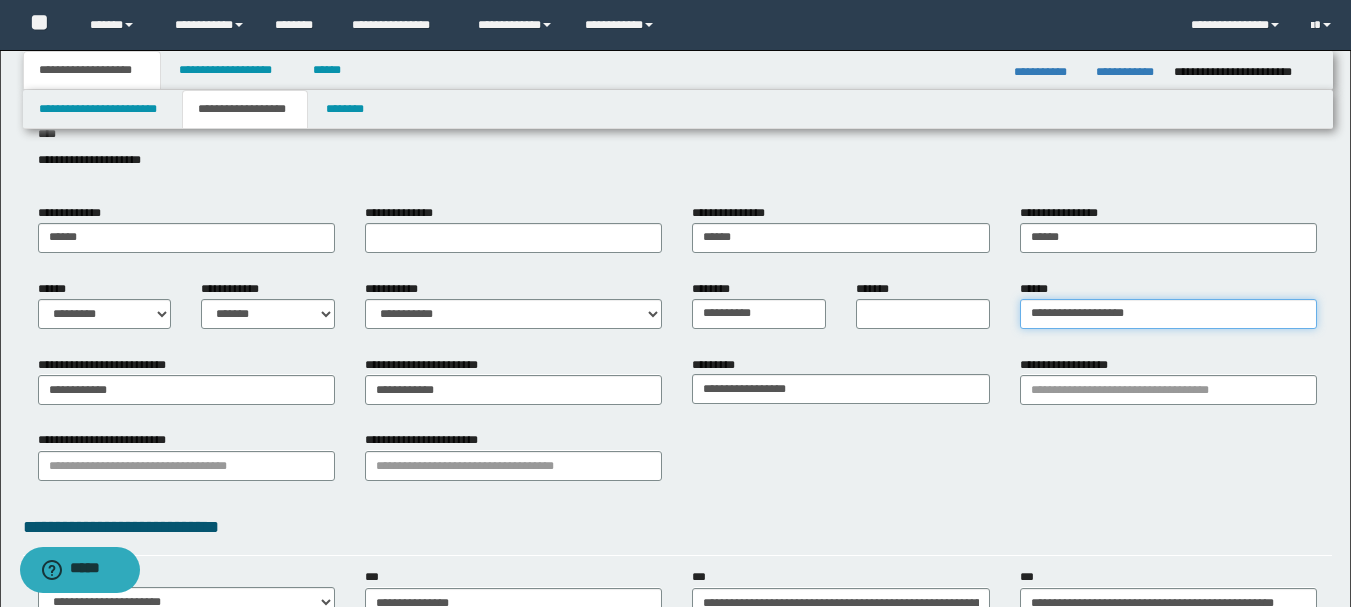 scroll, scrollTop: 200, scrollLeft: 0, axis: vertical 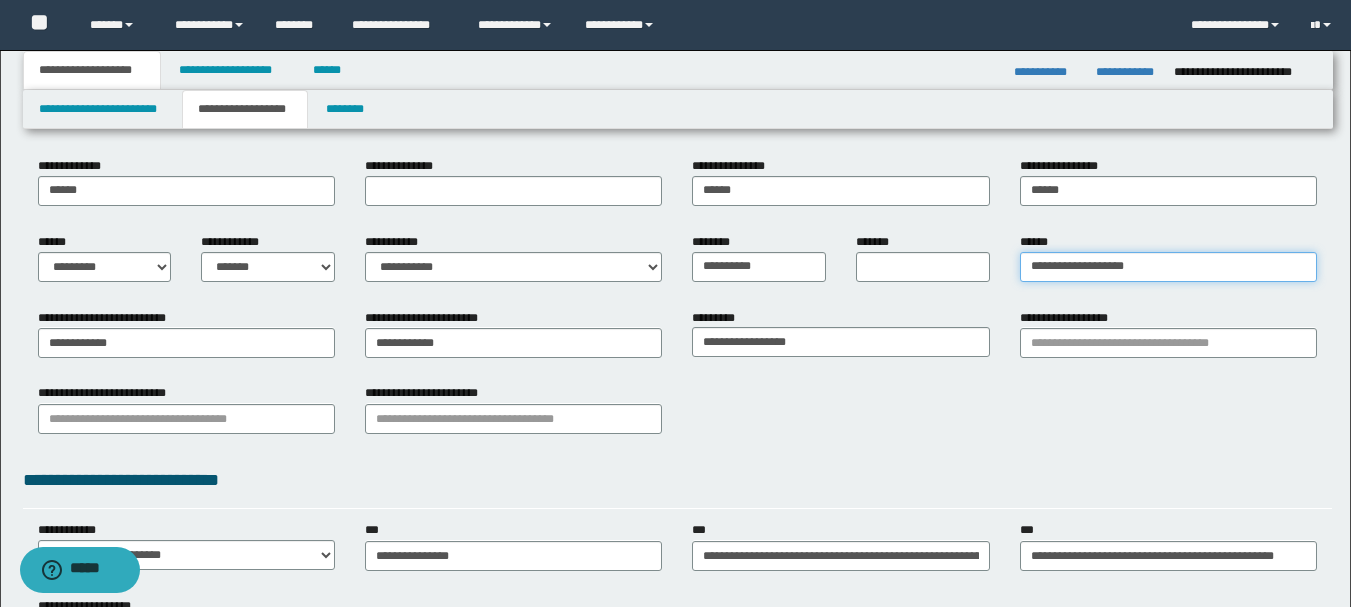 type on "**********" 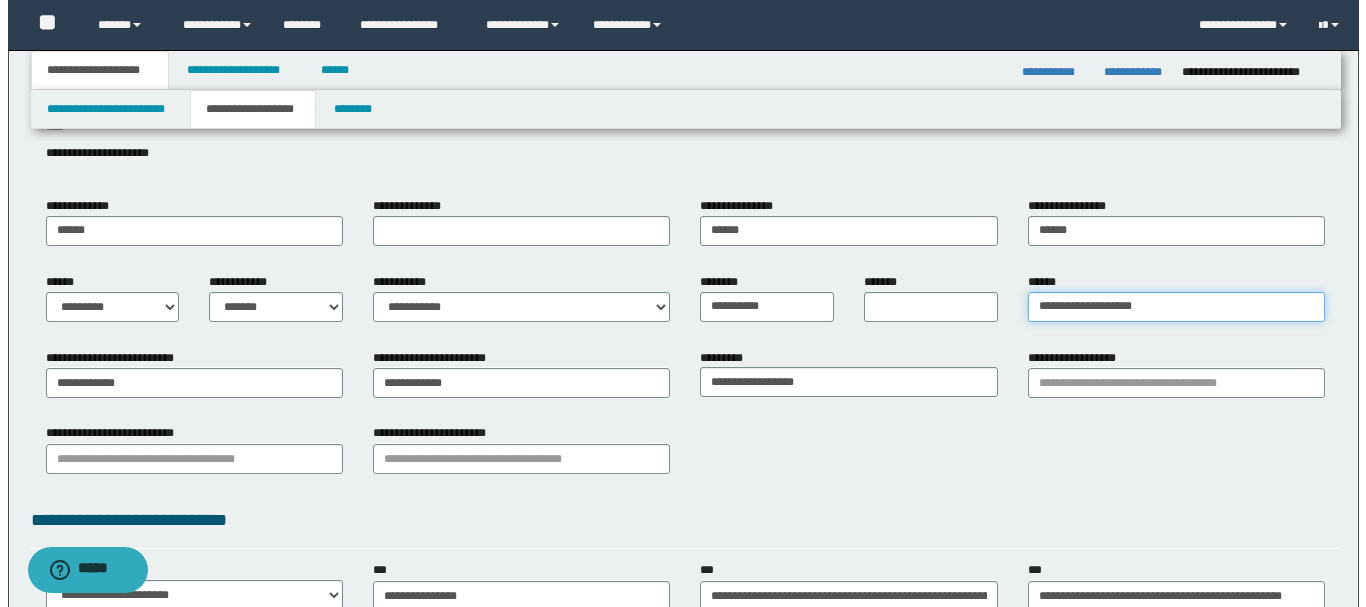 scroll, scrollTop: 0, scrollLeft: 0, axis: both 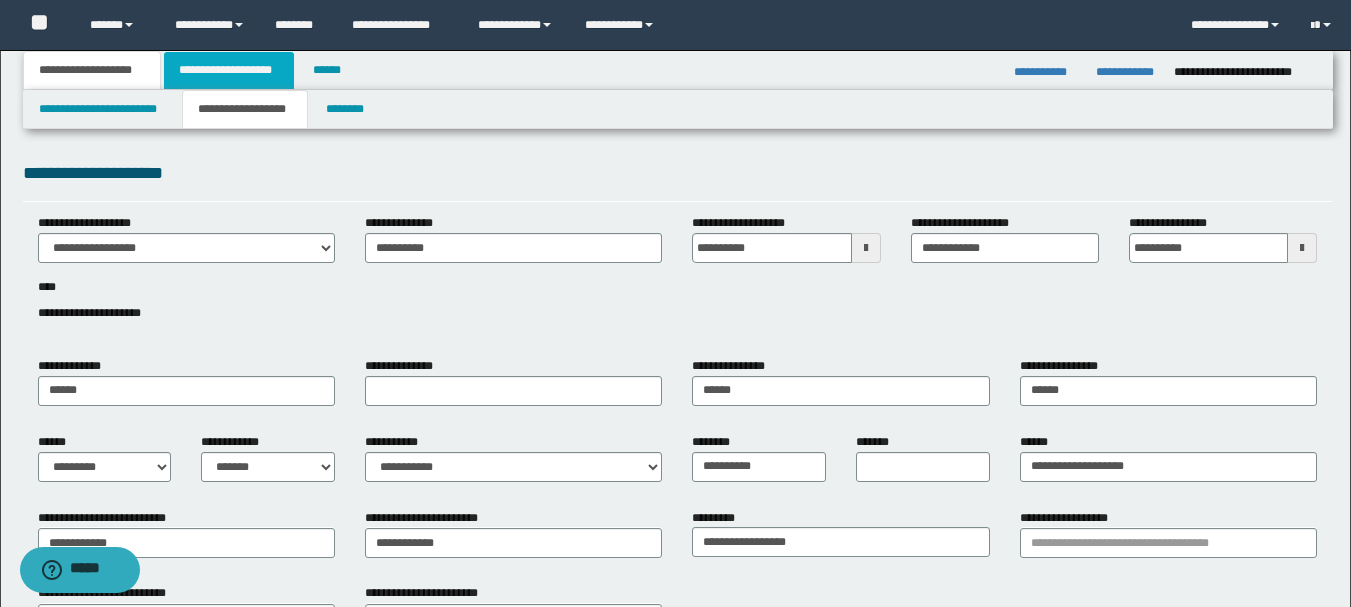 click on "**********" at bounding box center (229, 70) 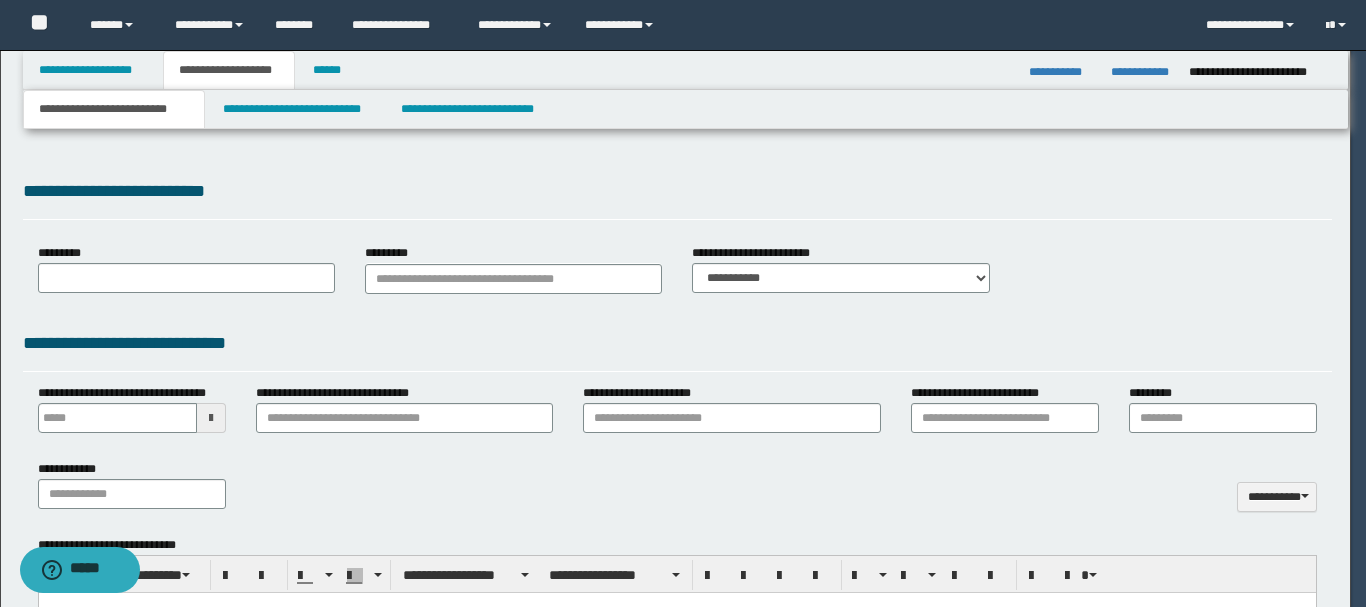 type on "********" 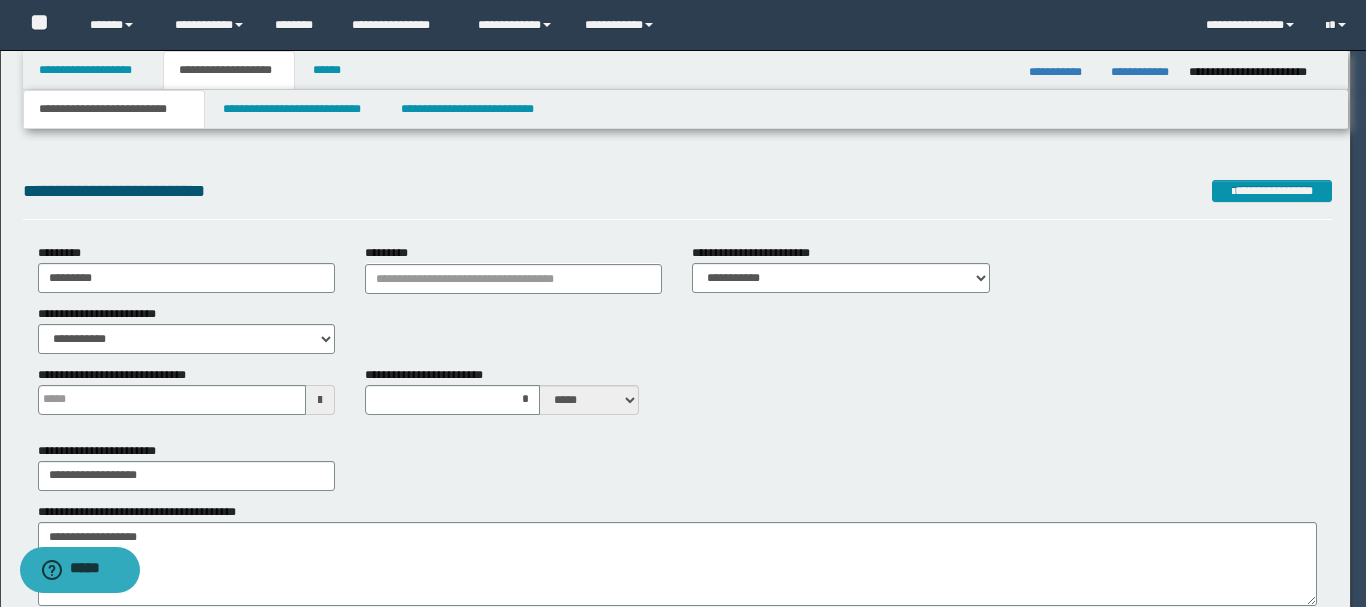 type 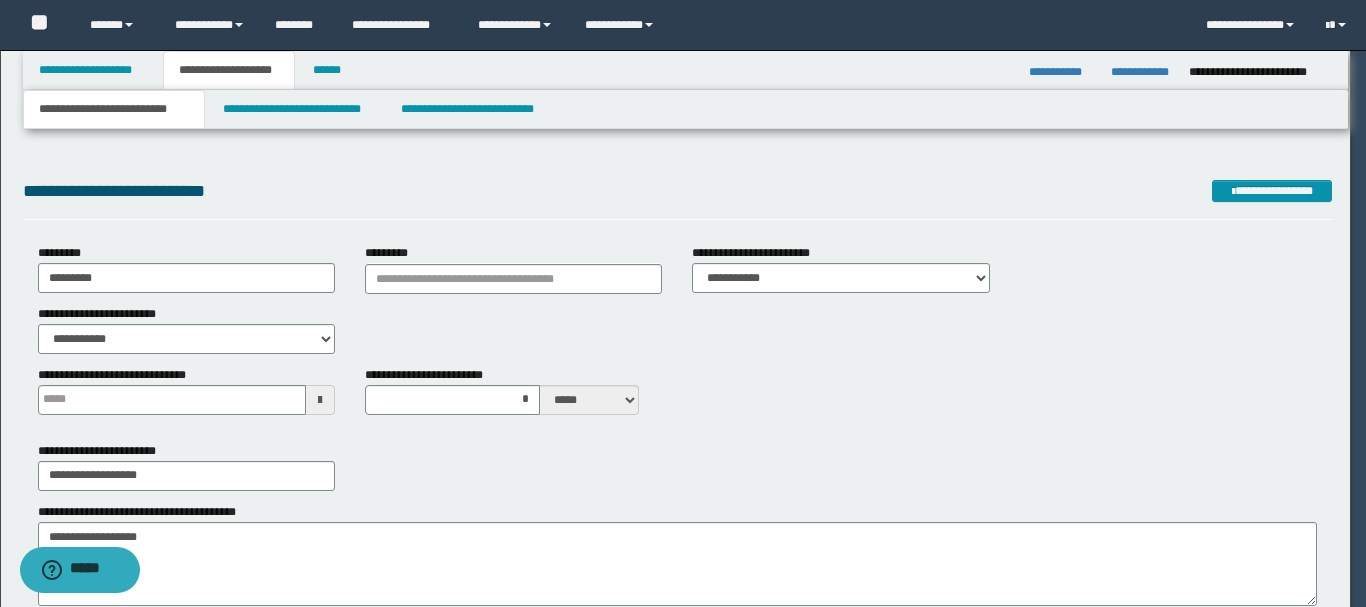 type on "*" 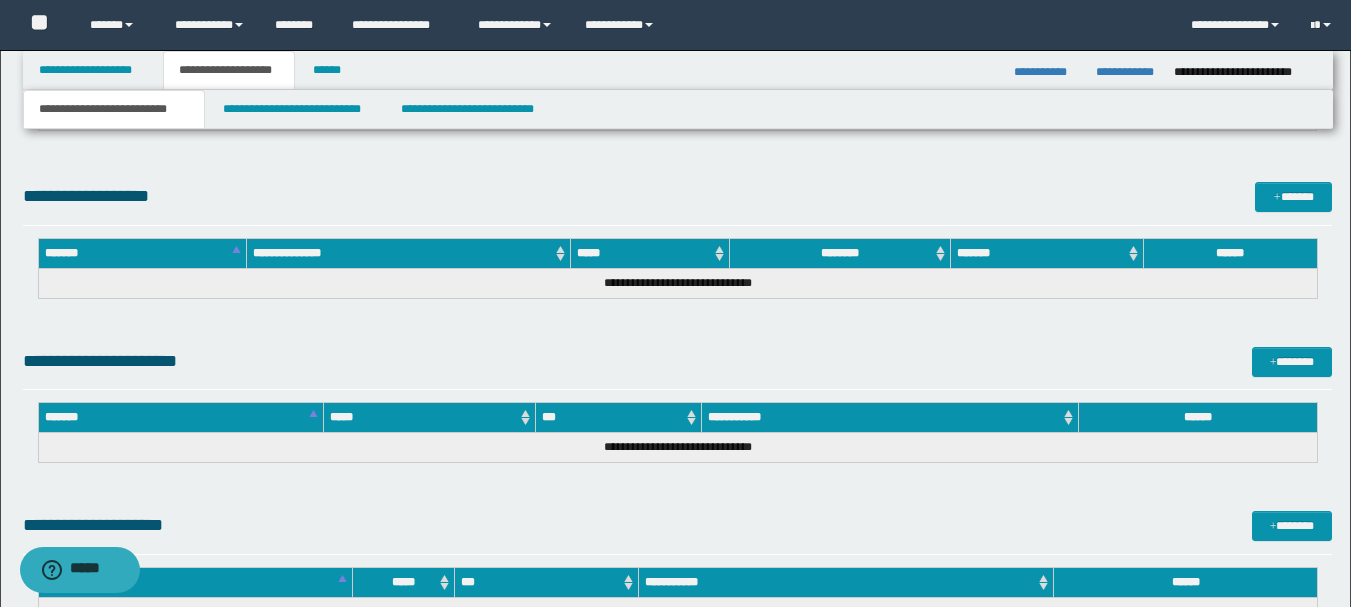 scroll, scrollTop: 1300, scrollLeft: 0, axis: vertical 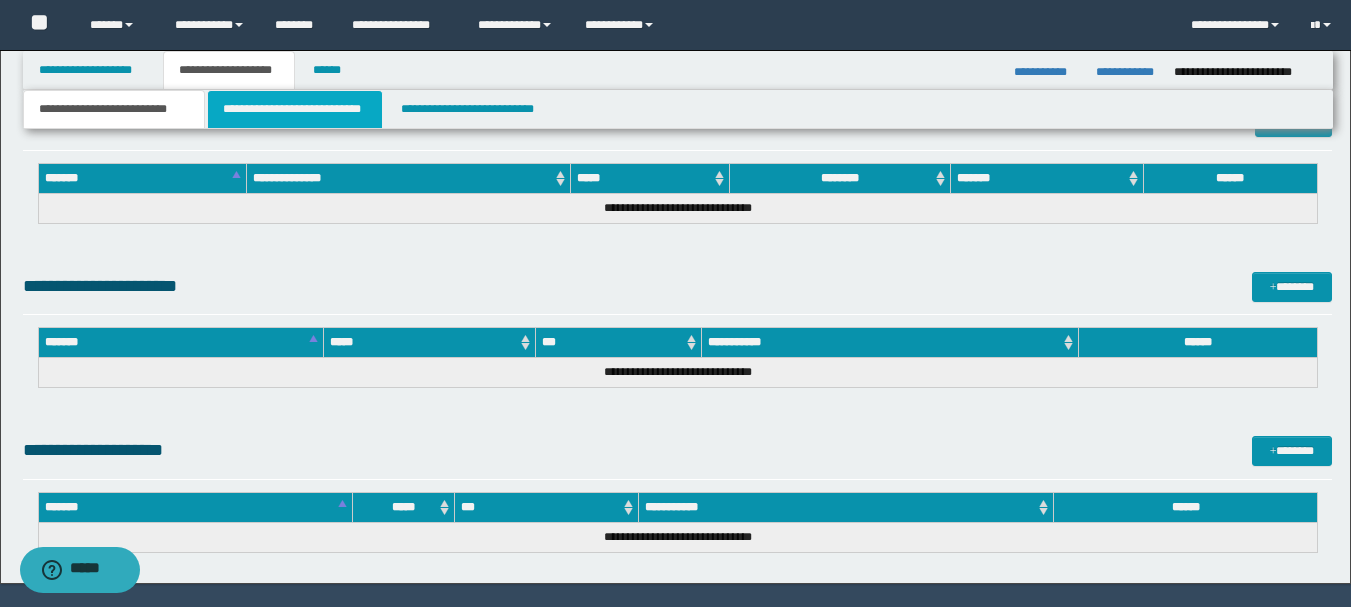 click on "**********" at bounding box center (295, 109) 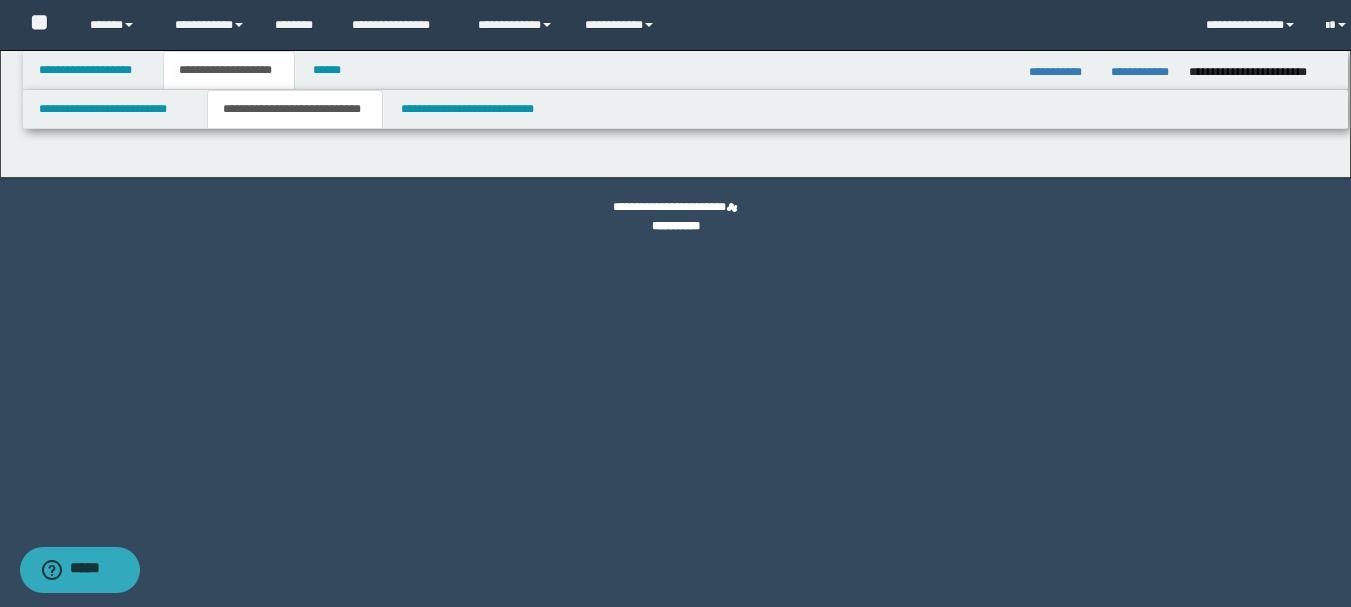 scroll, scrollTop: 0, scrollLeft: 0, axis: both 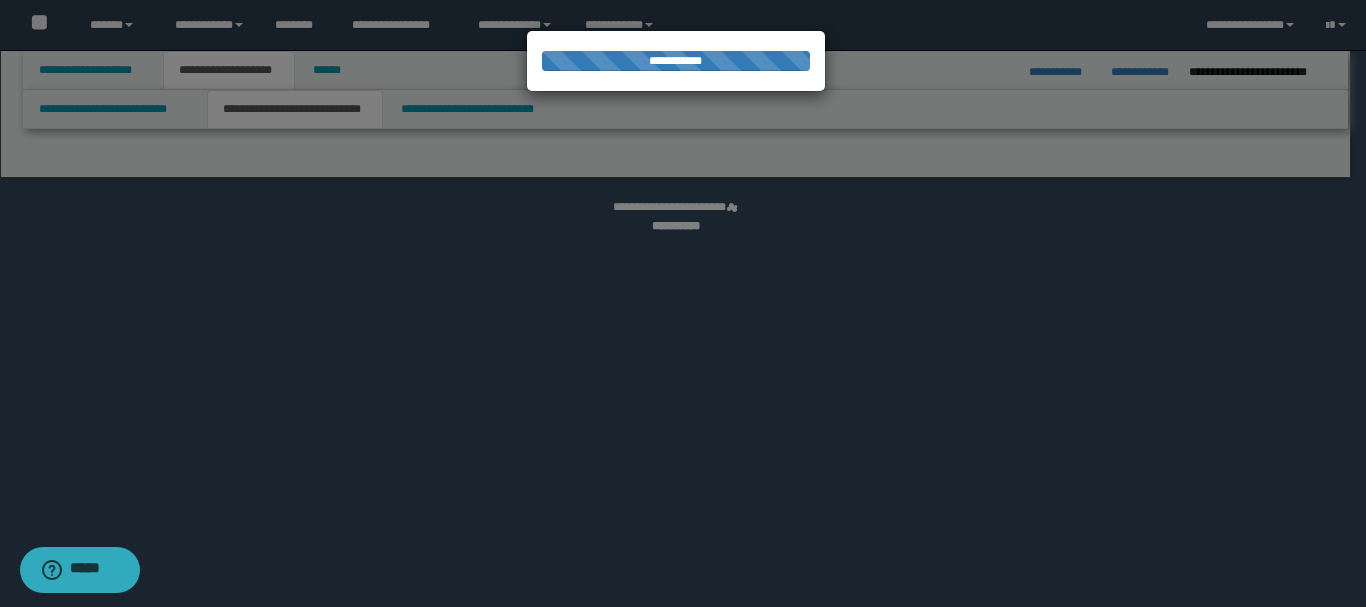 select on "*" 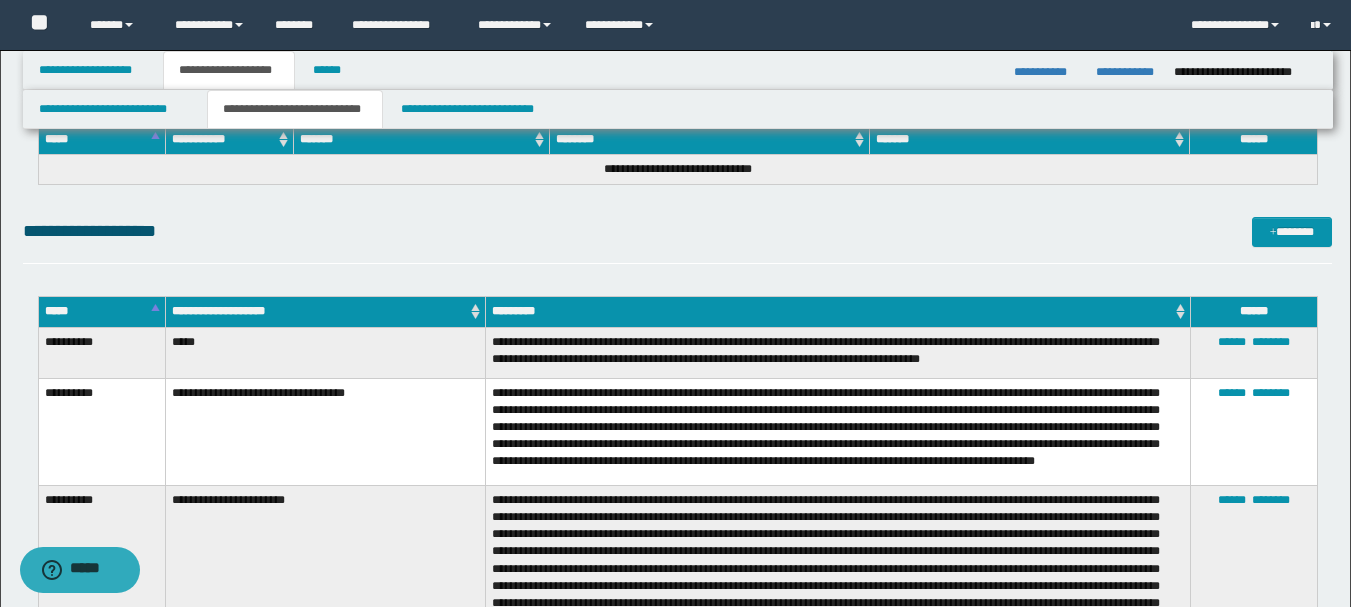 scroll, scrollTop: 400, scrollLeft: 0, axis: vertical 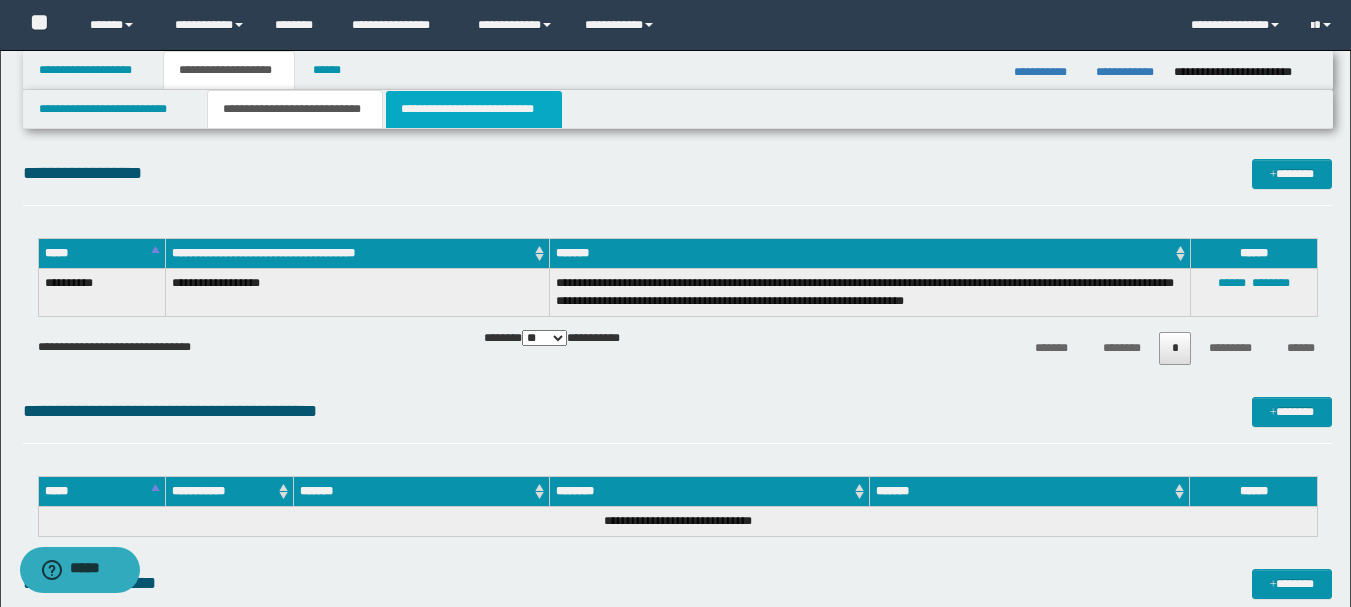 click on "**********" at bounding box center [474, 109] 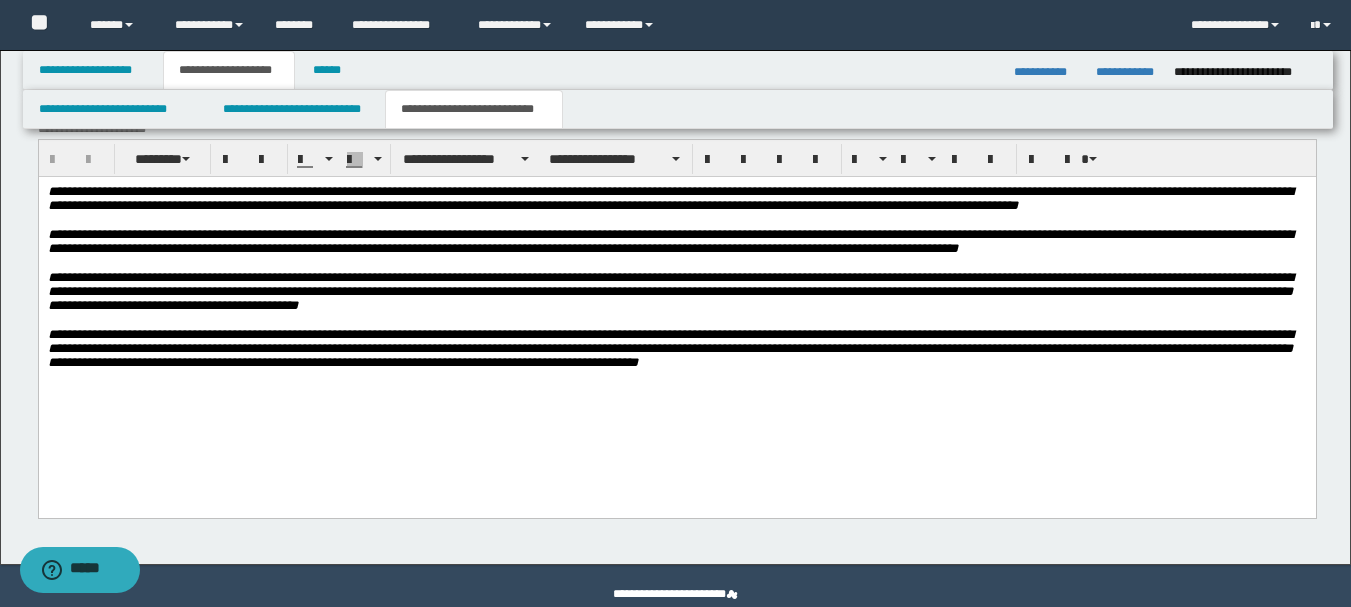 scroll, scrollTop: 1700, scrollLeft: 0, axis: vertical 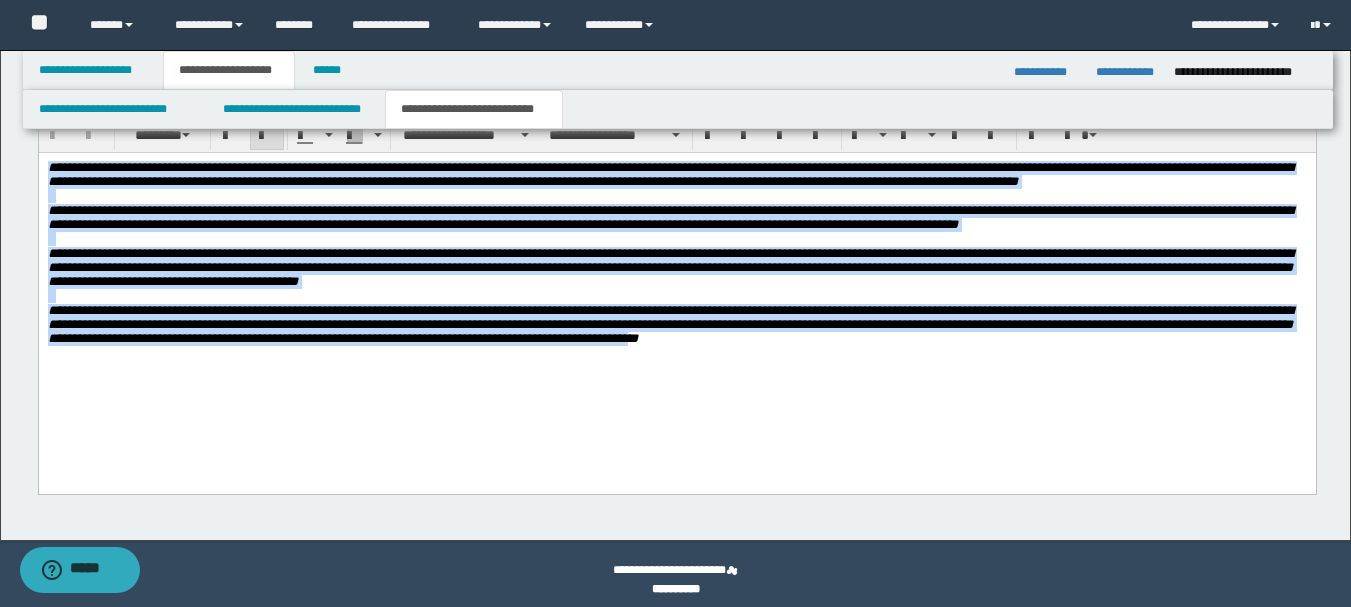 drag, startPoint x: 1253, startPoint y: 382, endPoint x: -1, endPoint y: 131, distance: 1278.8733 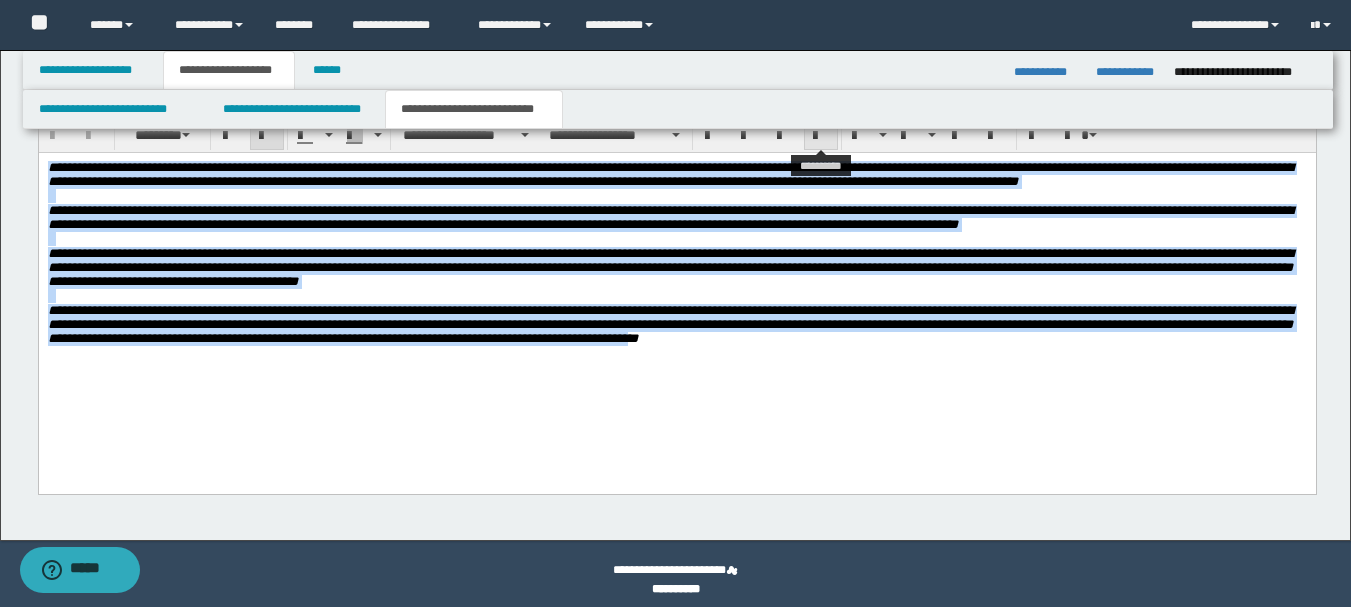click at bounding box center (821, 136) 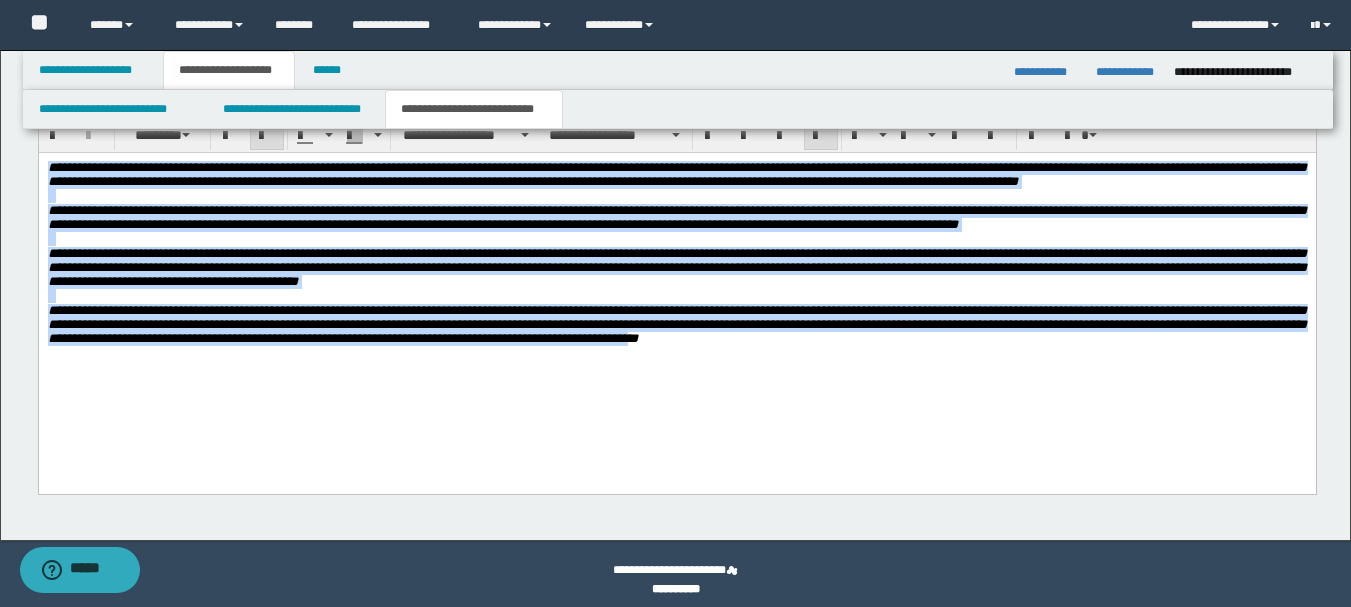 click on "**********" at bounding box center [676, 266] 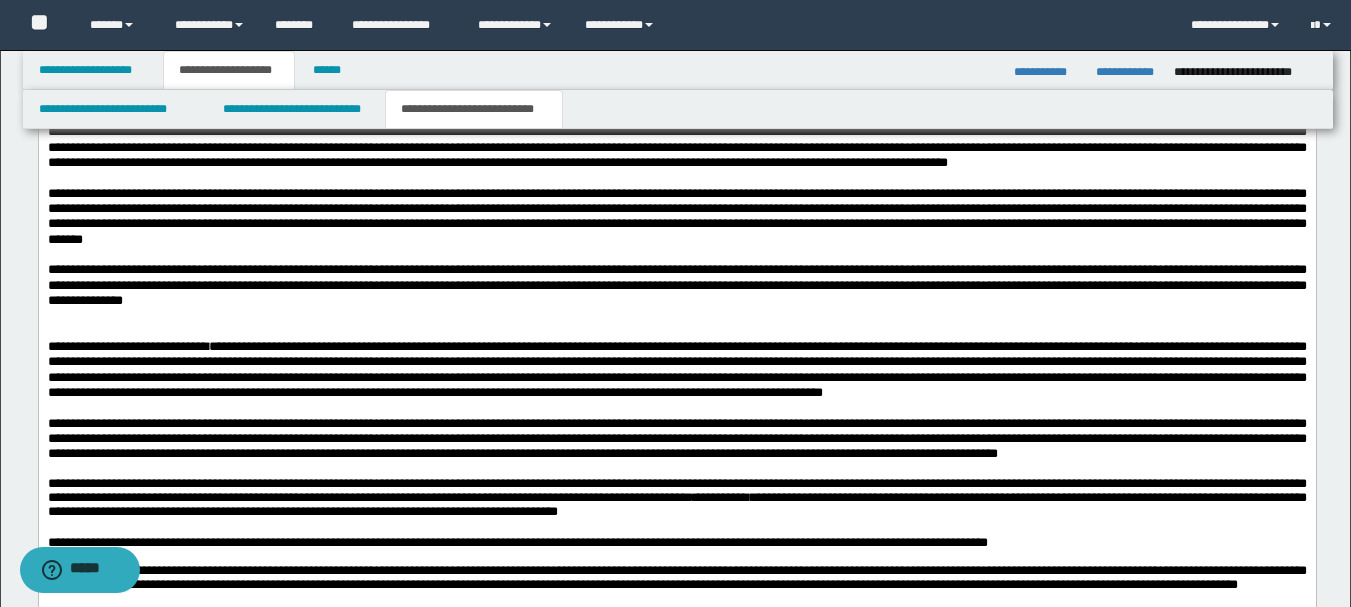 scroll, scrollTop: 600, scrollLeft: 0, axis: vertical 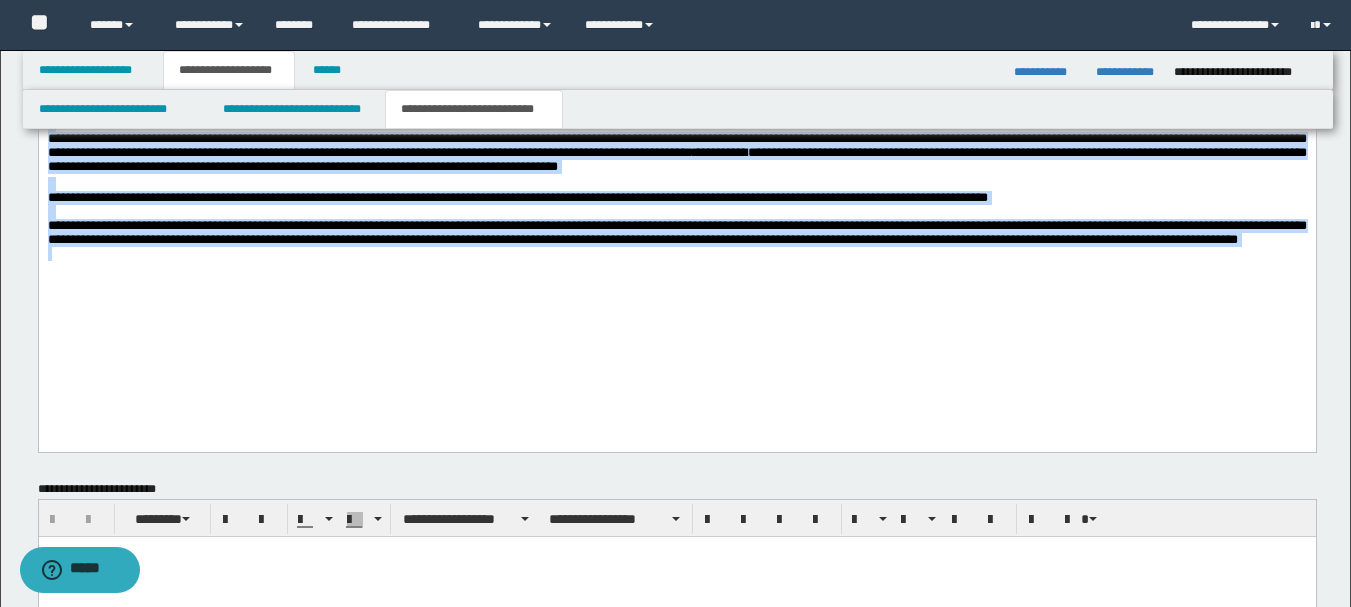 drag, startPoint x: 45, startPoint y: -258, endPoint x: 512, endPoint y: 346, distance: 763.4822 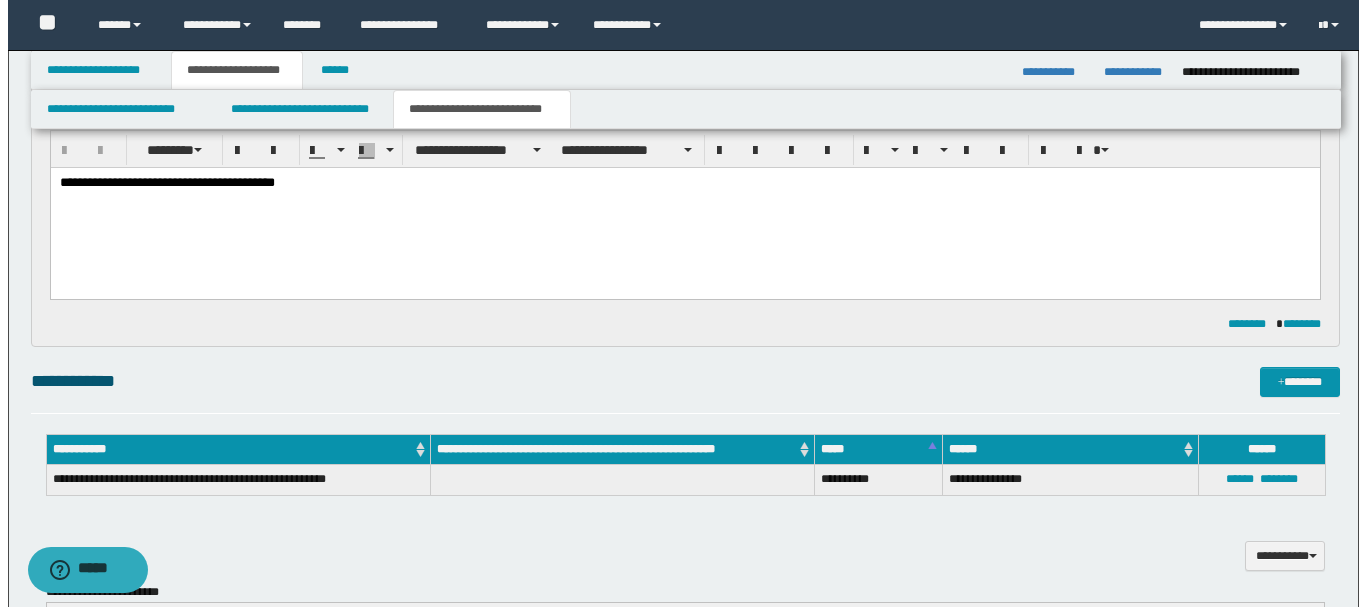 scroll, scrollTop: 0, scrollLeft: 0, axis: both 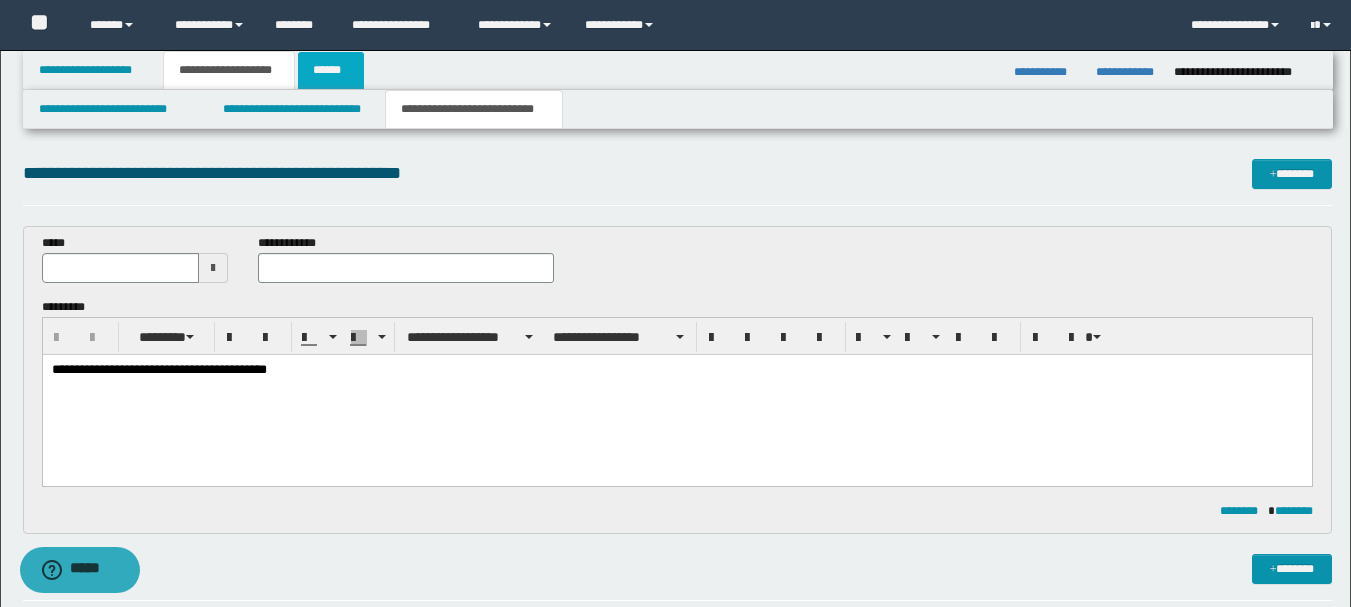 click on "******" at bounding box center [331, 70] 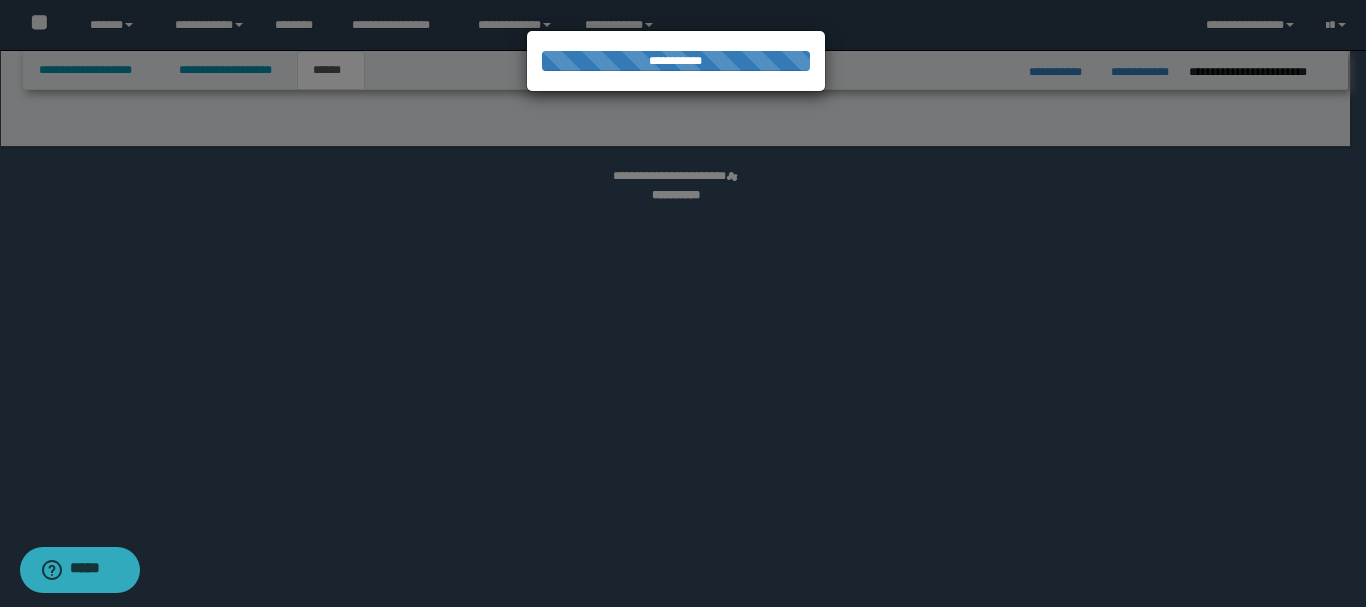 select on "*" 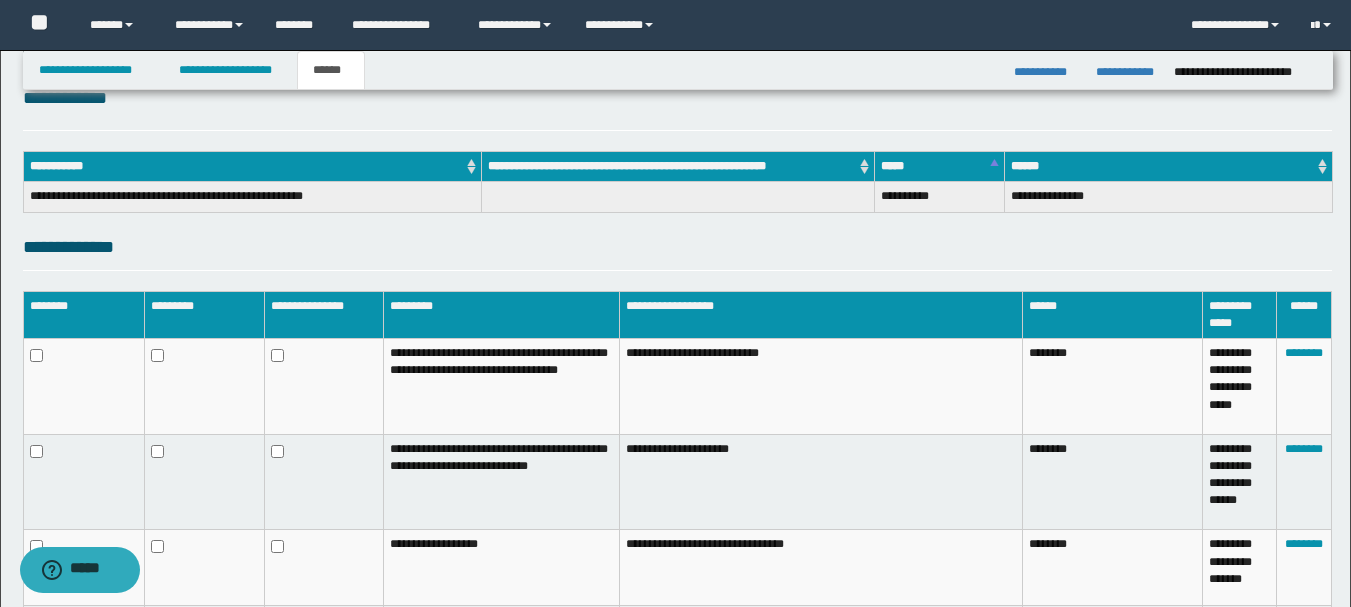 scroll, scrollTop: 300, scrollLeft: 0, axis: vertical 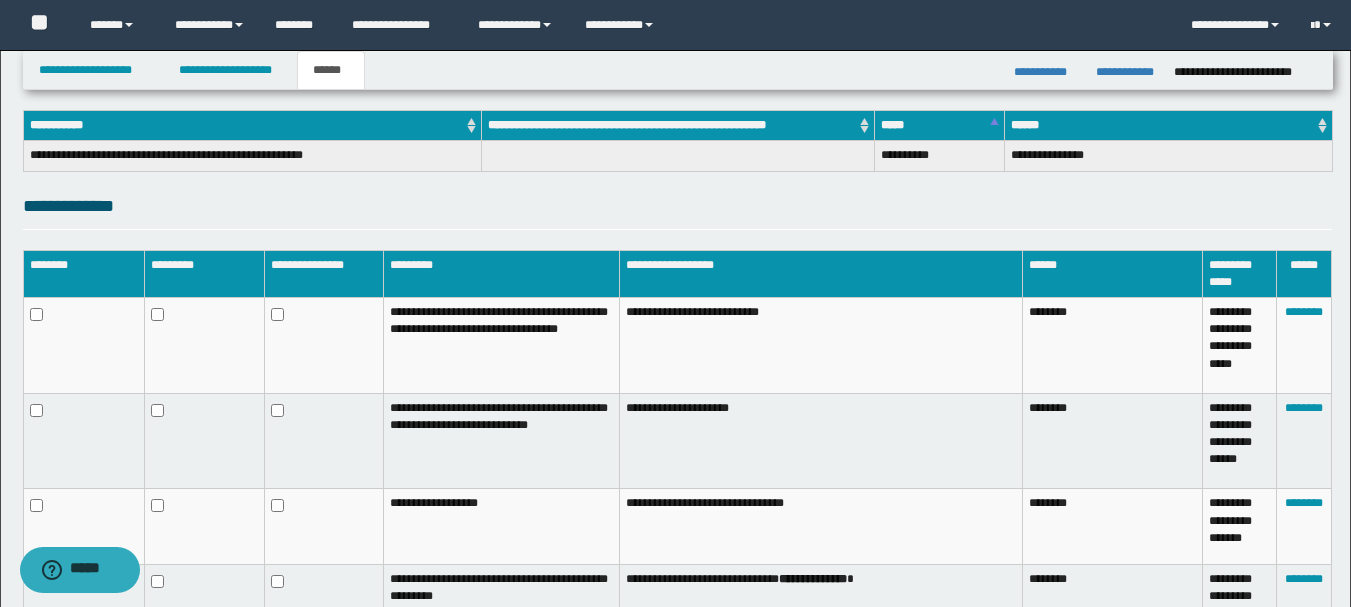 click at bounding box center [83, 346] 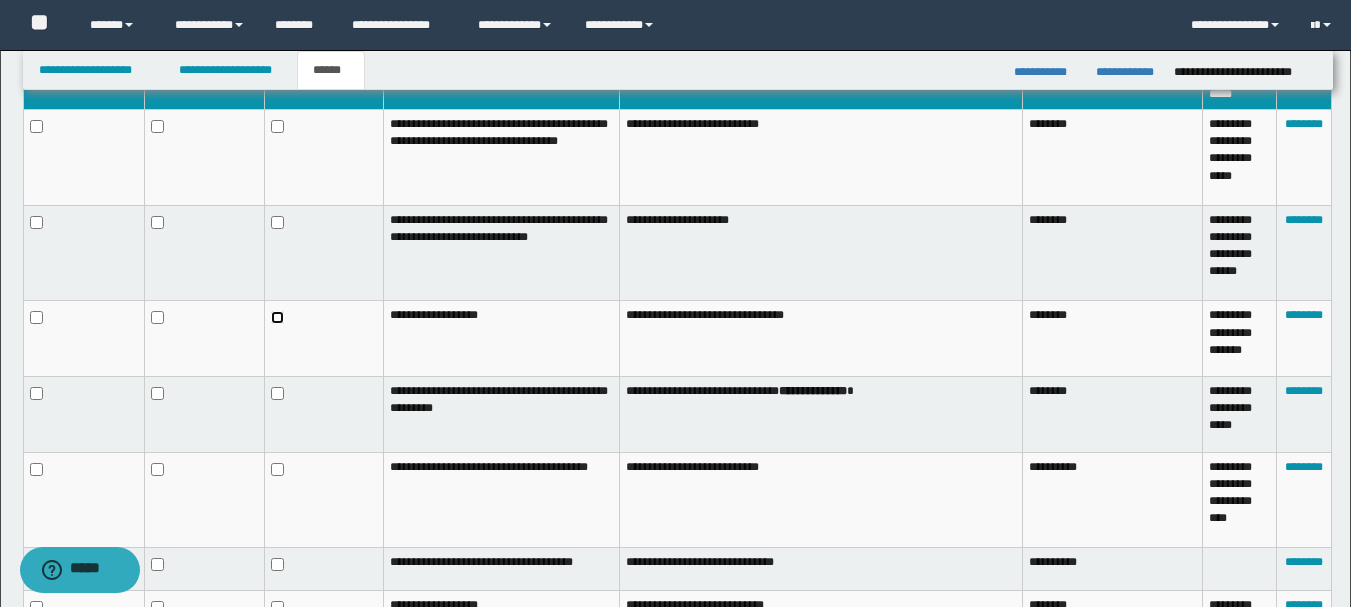 scroll, scrollTop: 500, scrollLeft: 0, axis: vertical 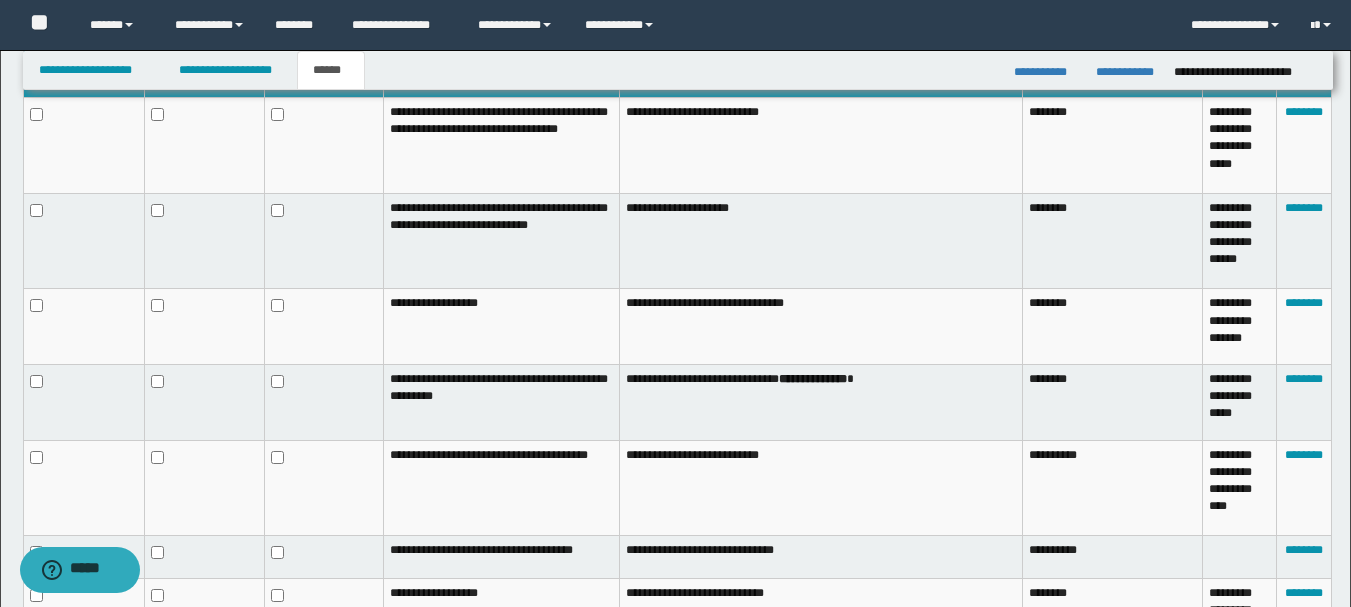 drag, startPoint x: 296, startPoint y: 479, endPoint x: 286, endPoint y: 476, distance: 10.440307 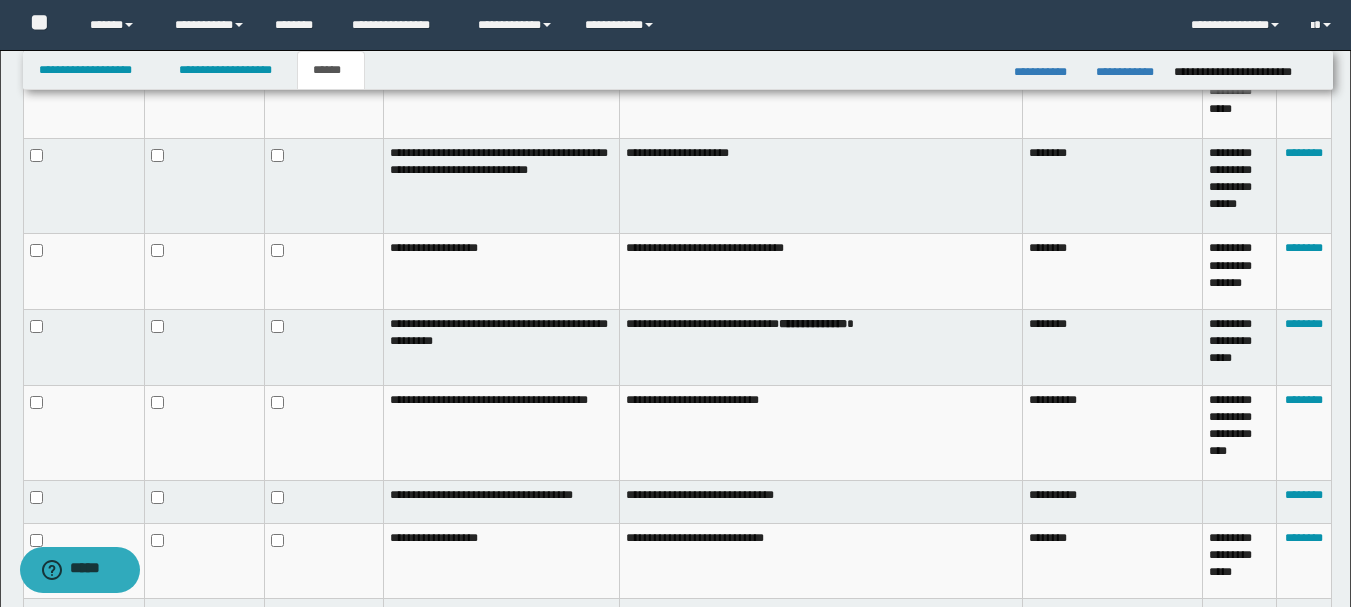 scroll, scrollTop: 600, scrollLeft: 0, axis: vertical 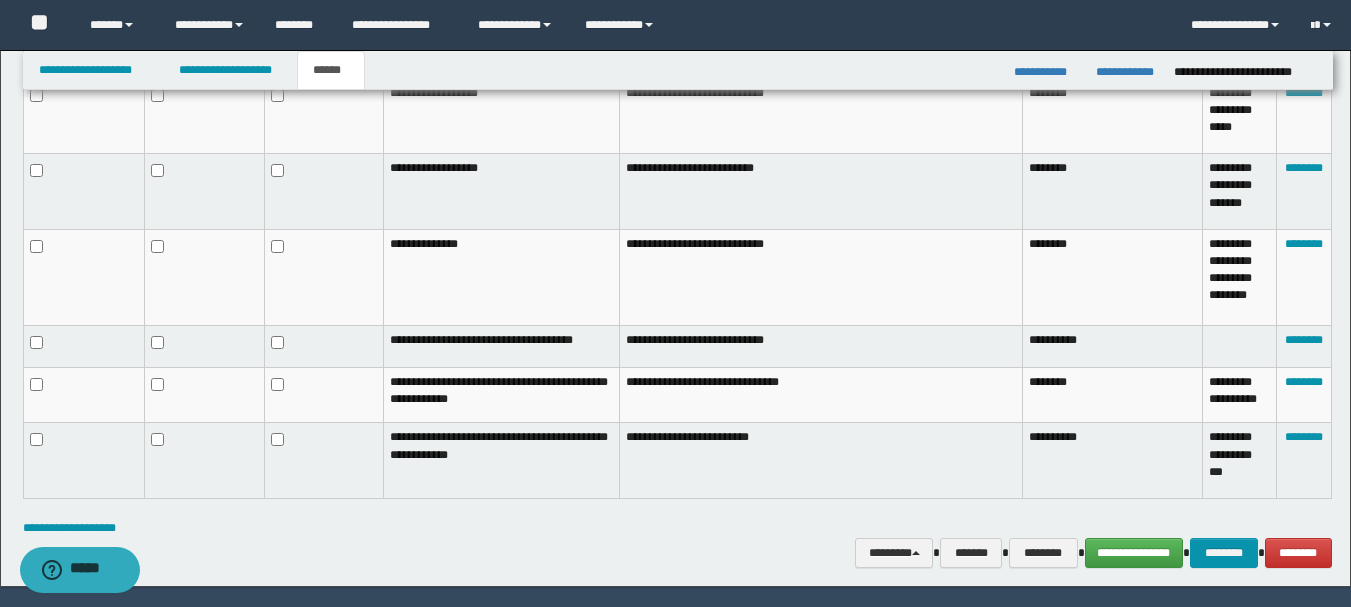 click at bounding box center [323, 461] 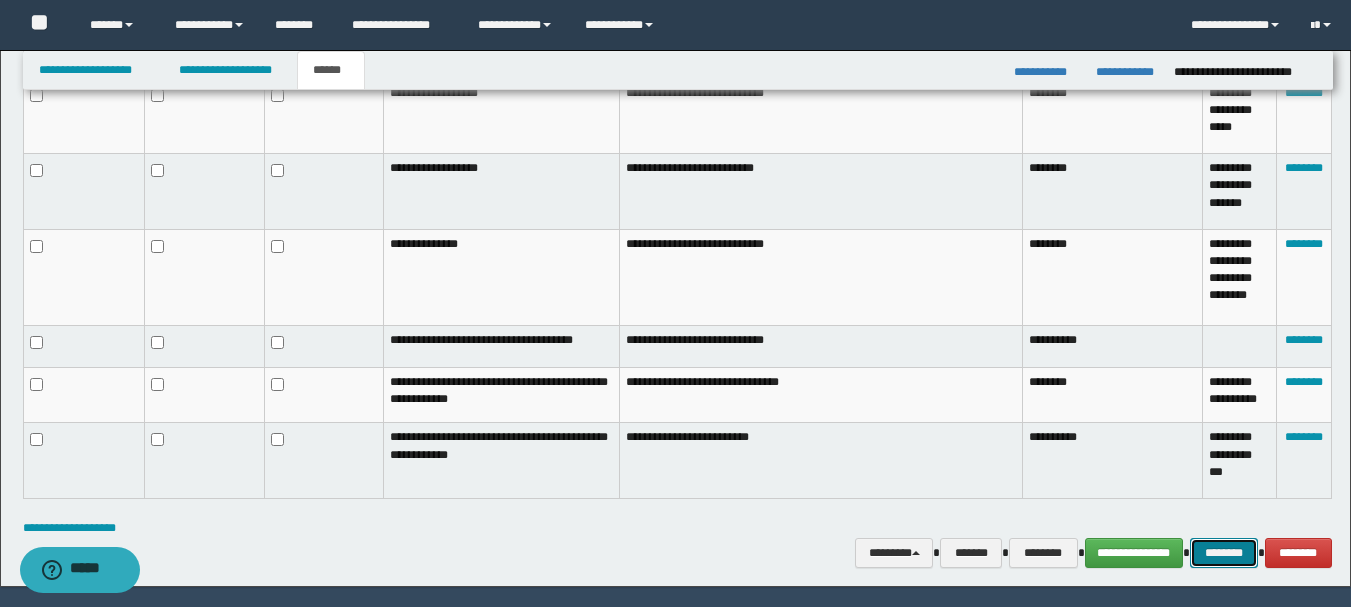 drag, startPoint x: 1221, startPoint y: 550, endPoint x: 1257, endPoint y: 544, distance: 36.496574 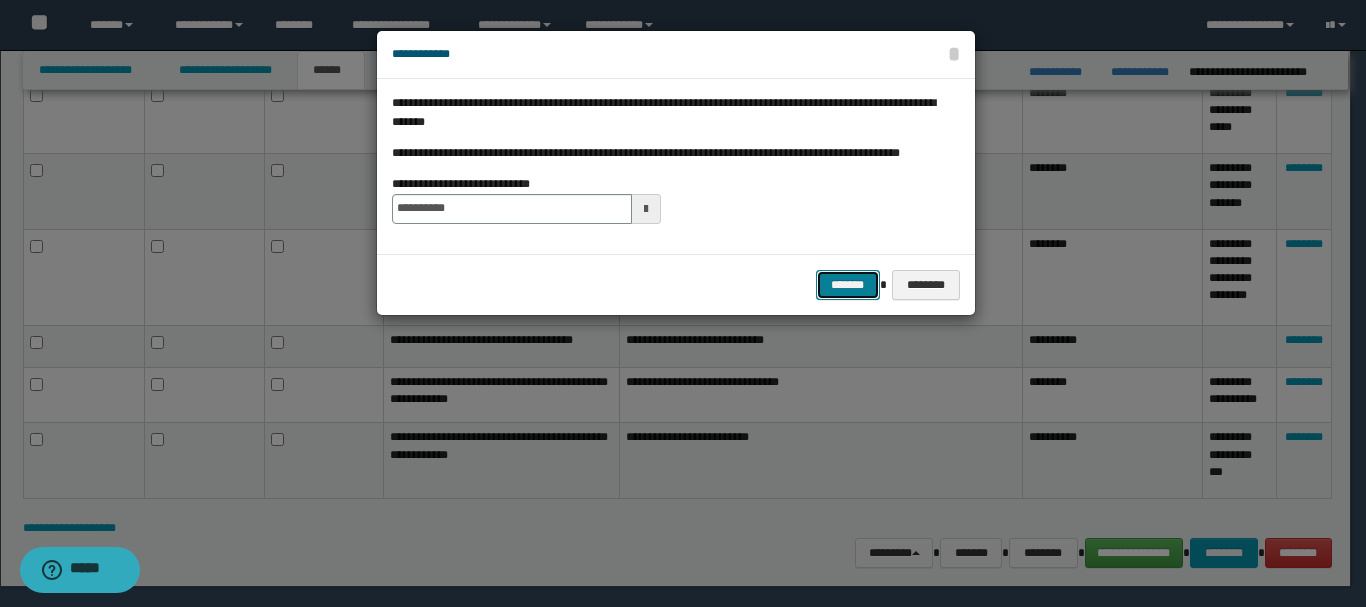 click on "*******" at bounding box center (848, 285) 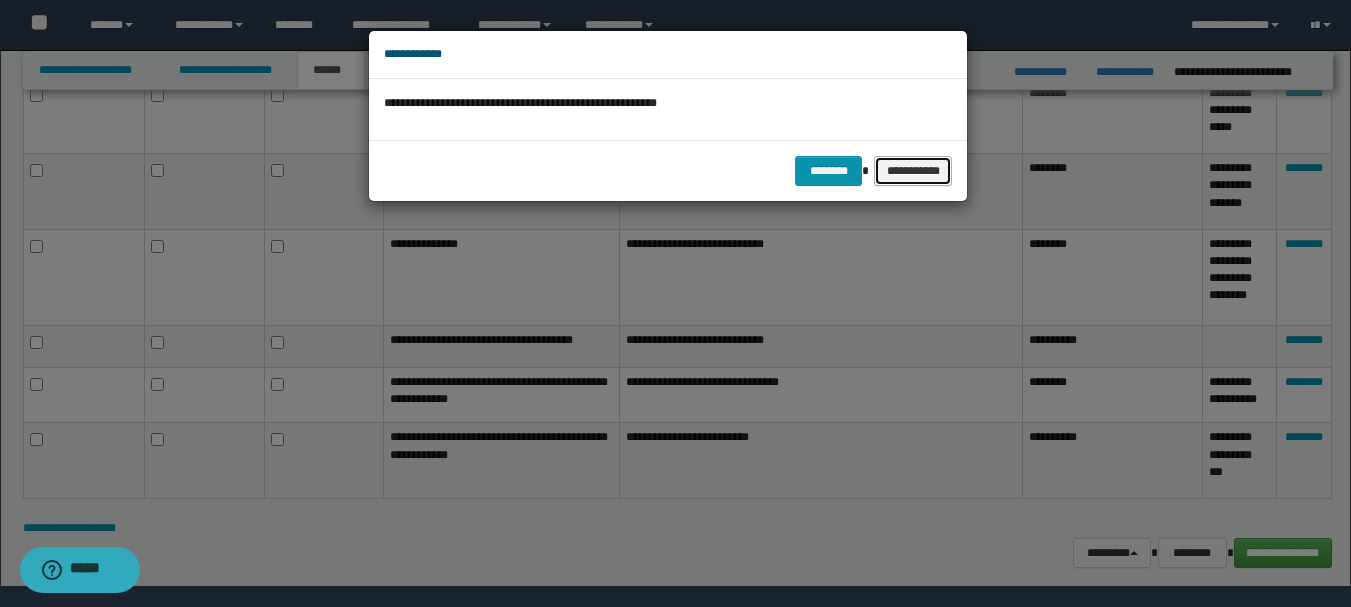 click on "**********" at bounding box center [913, 171] 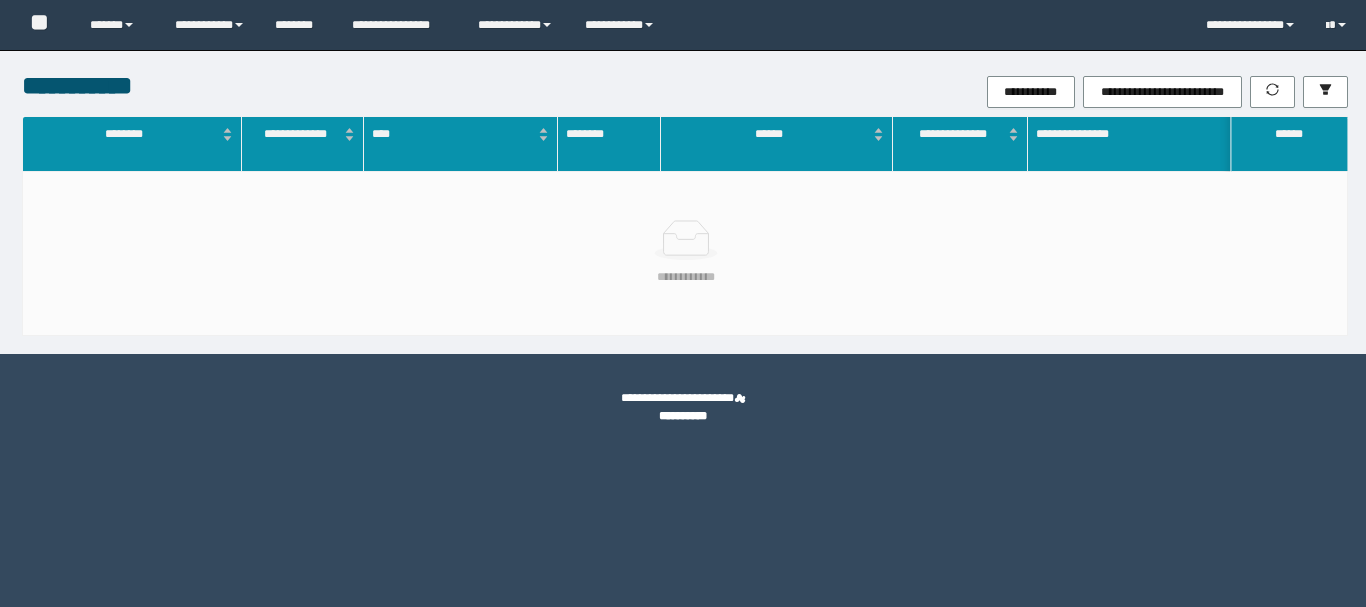 scroll, scrollTop: 0, scrollLeft: 0, axis: both 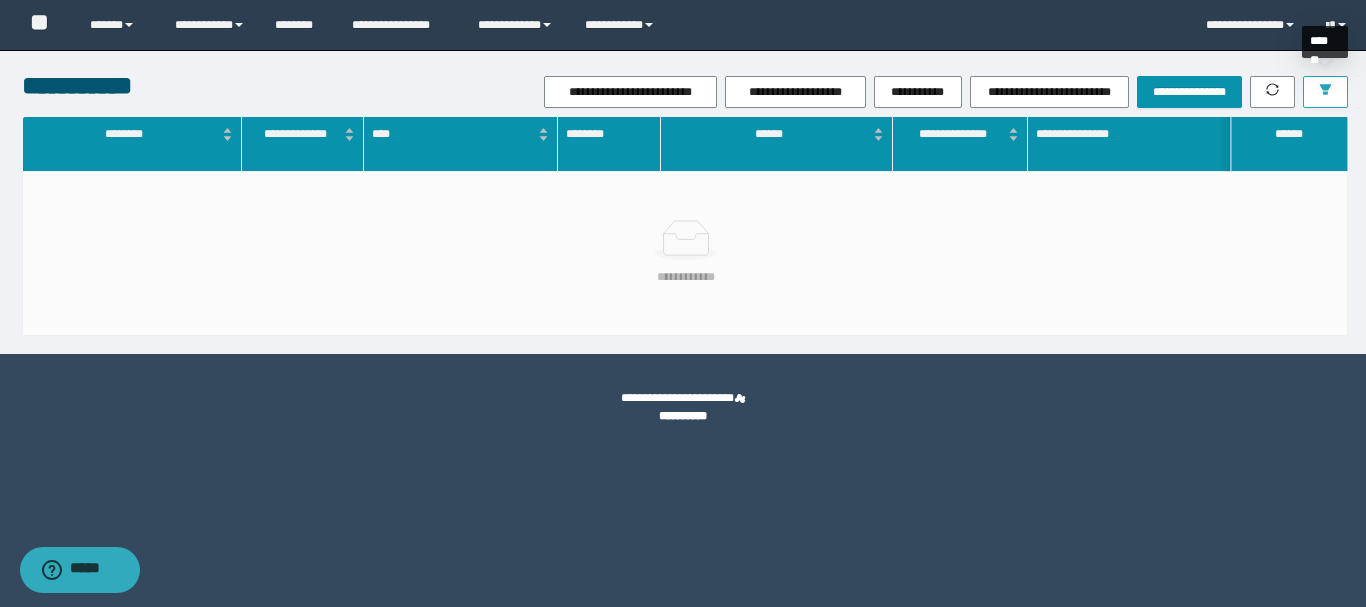 click 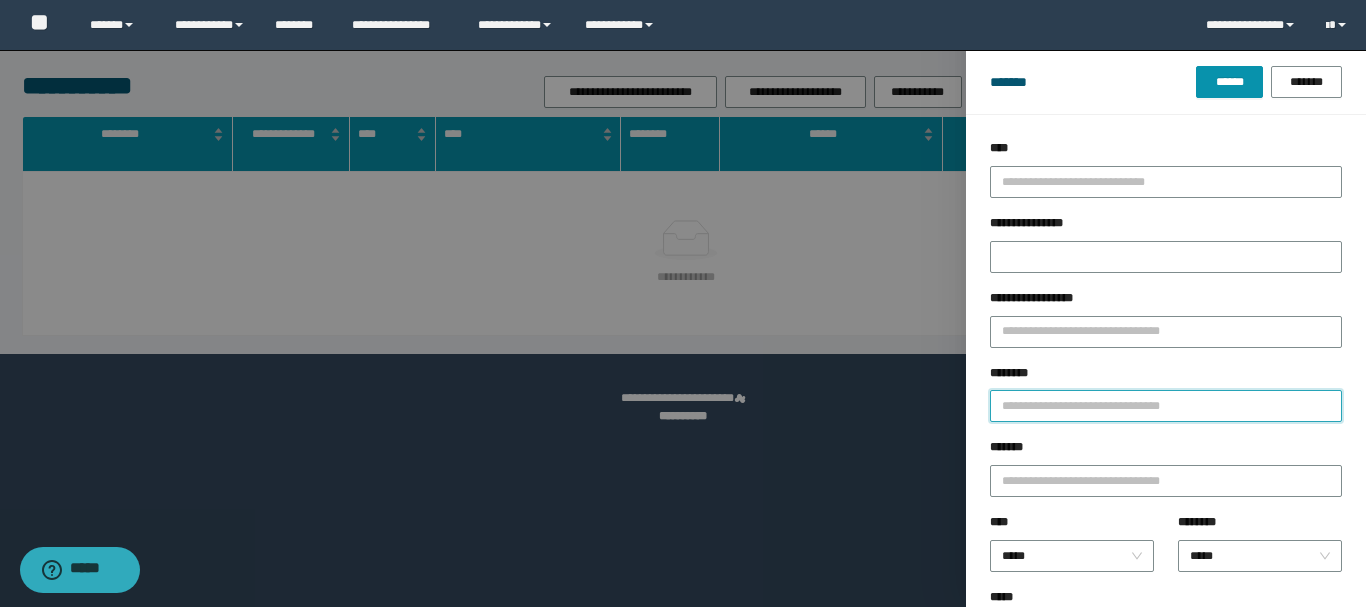 click on "********" at bounding box center (1166, 406) 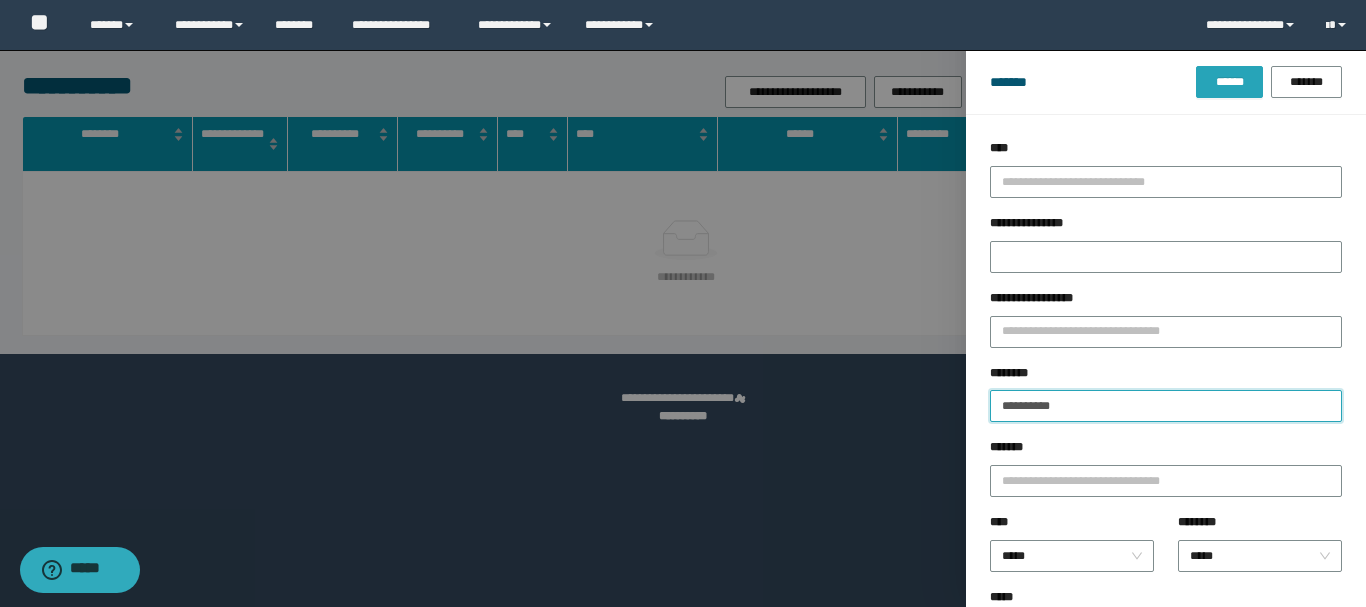 type on "**********" 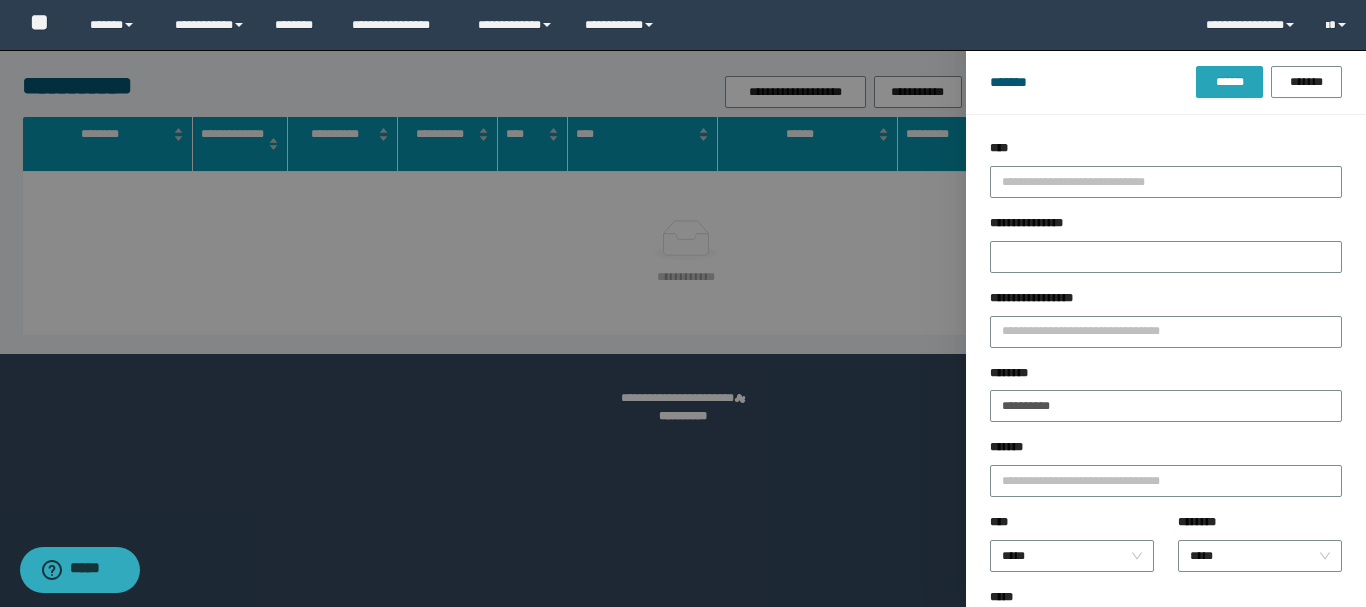 click on "******" at bounding box center (1229, 82) 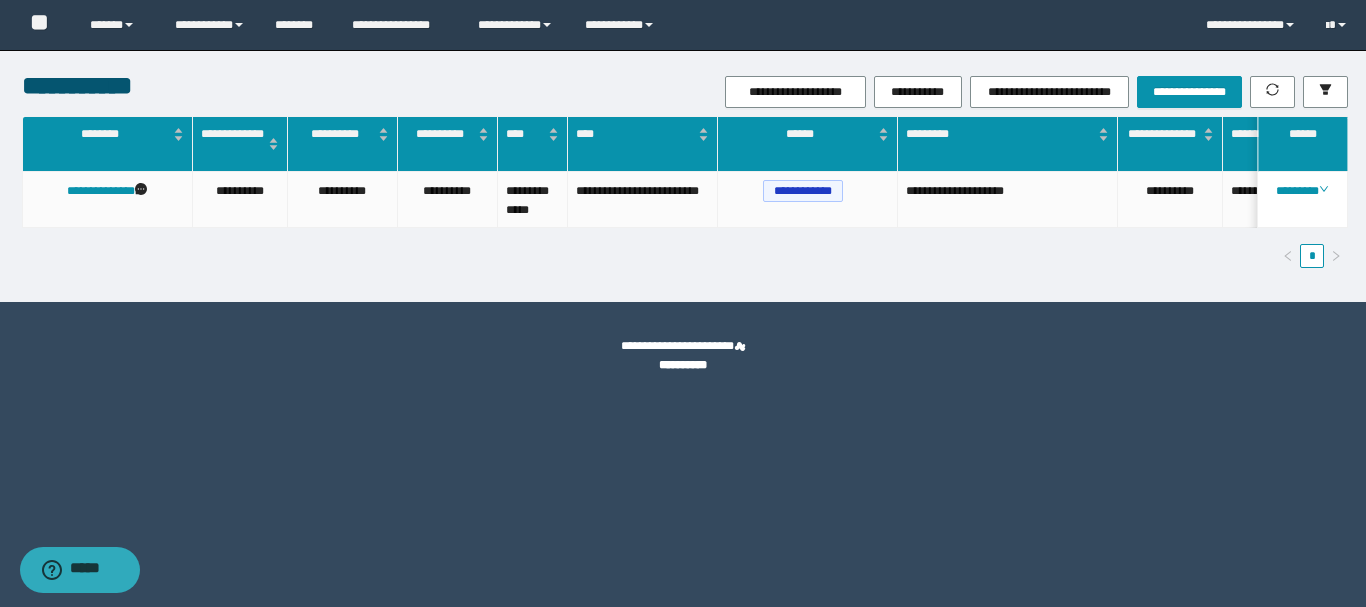 click on "**********" at bounding box center [683, 303] 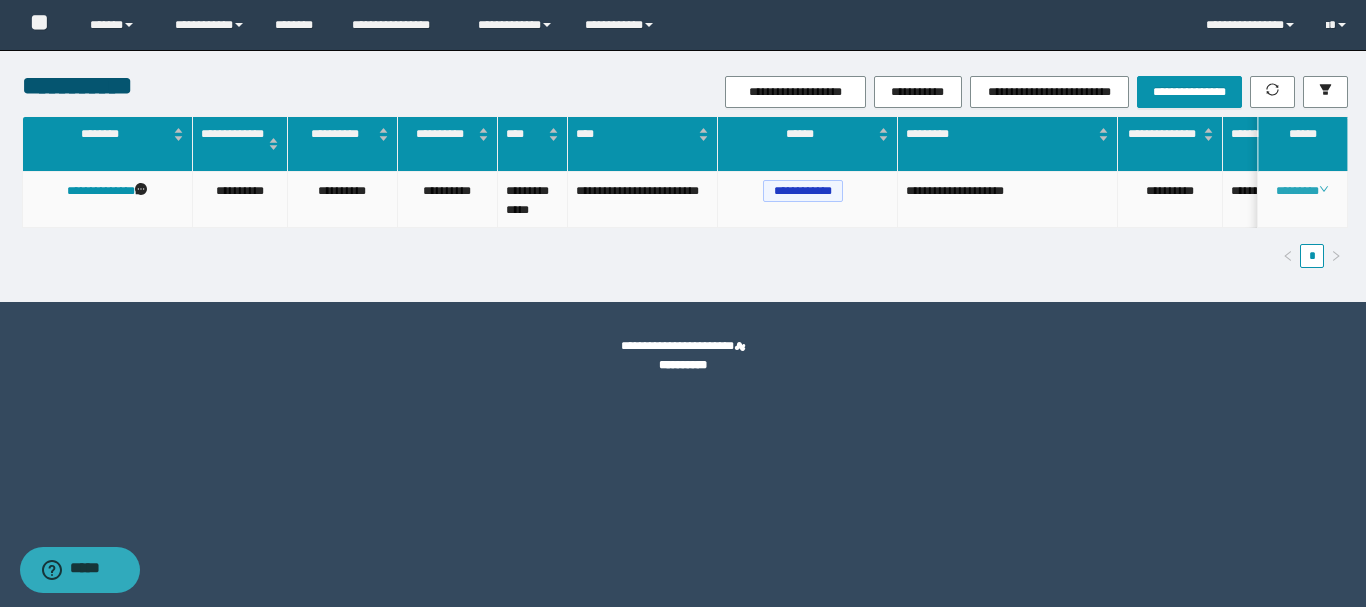 click on "********" at bounding box center (1302, 191) 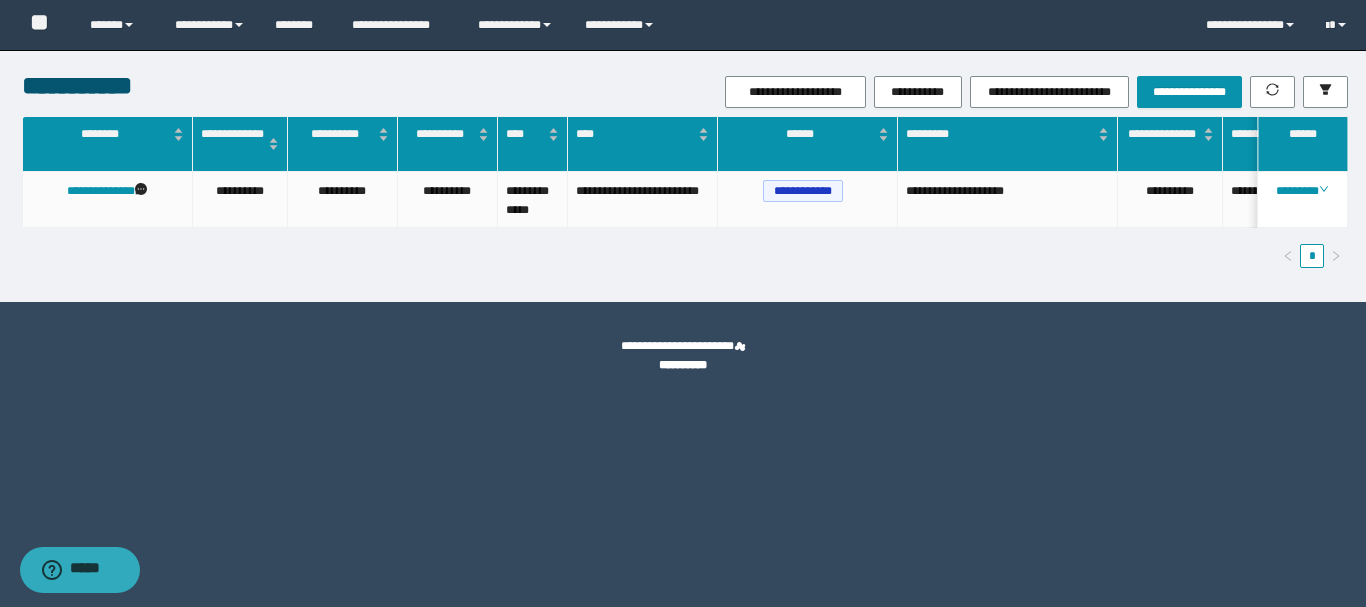 click on "**********" at bounding box center [683, 365] 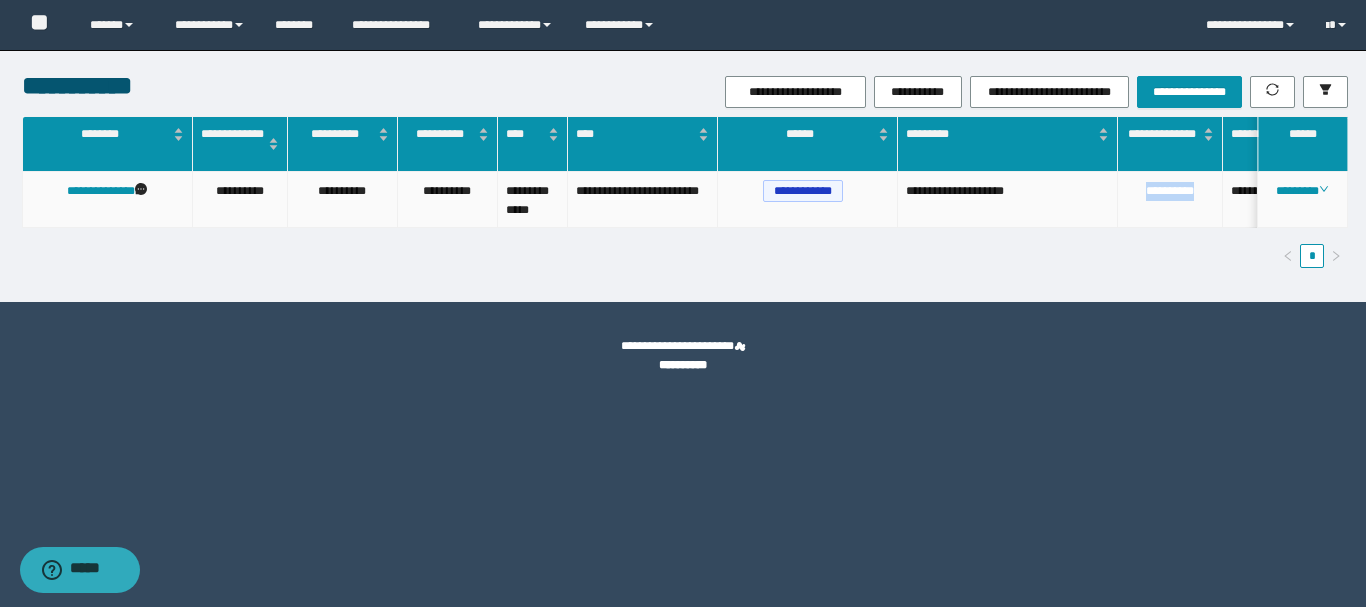 drag, startPoint x: 1203, startPoint y: 190, endPoint x: 1139, endPoint y: 191, distance: 64.00781 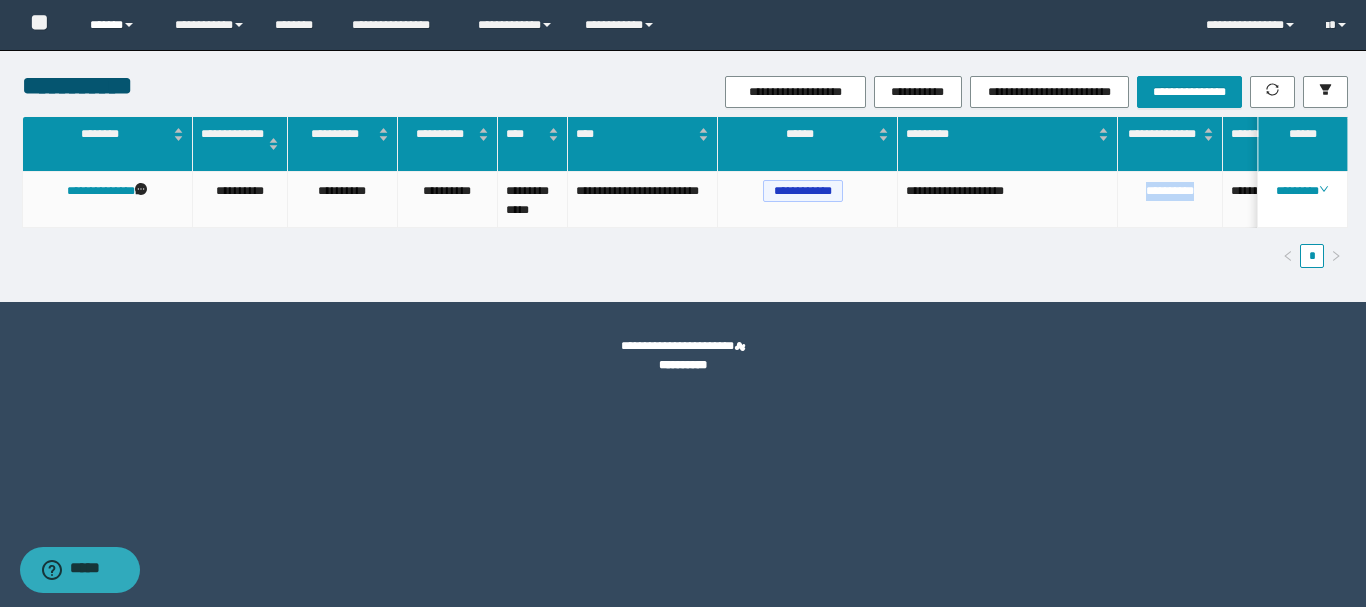 click on "******" at bounding box center [117, 25] 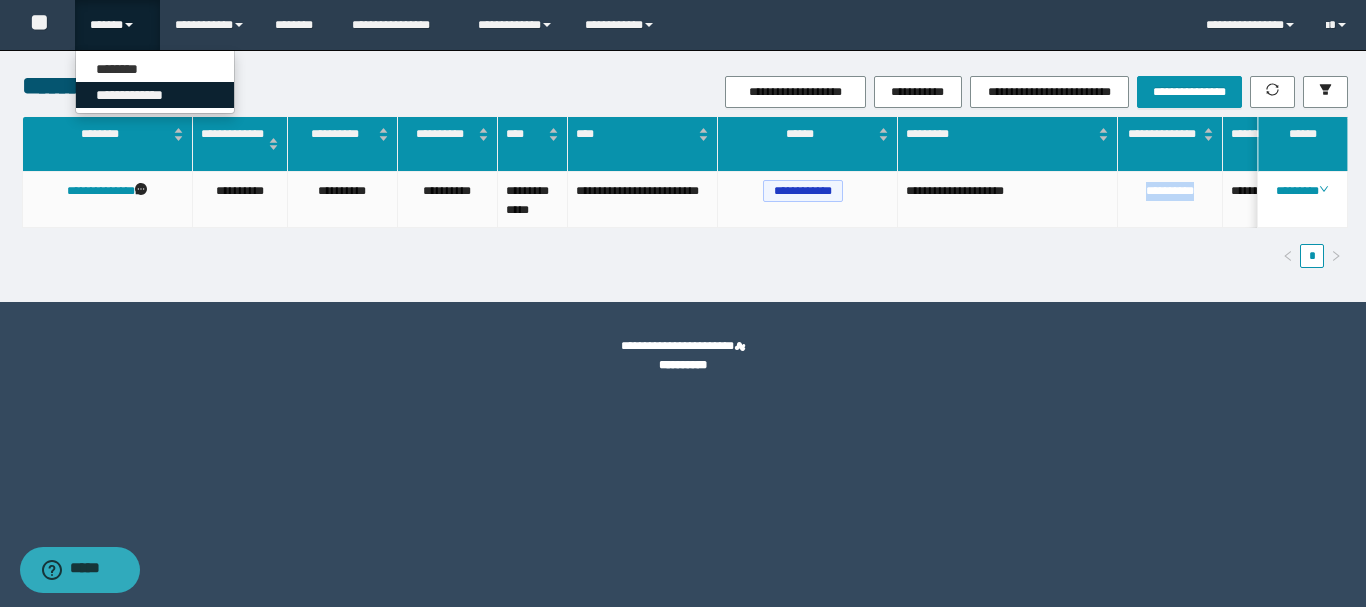 click on "**********" at bounding box center [155, 95] 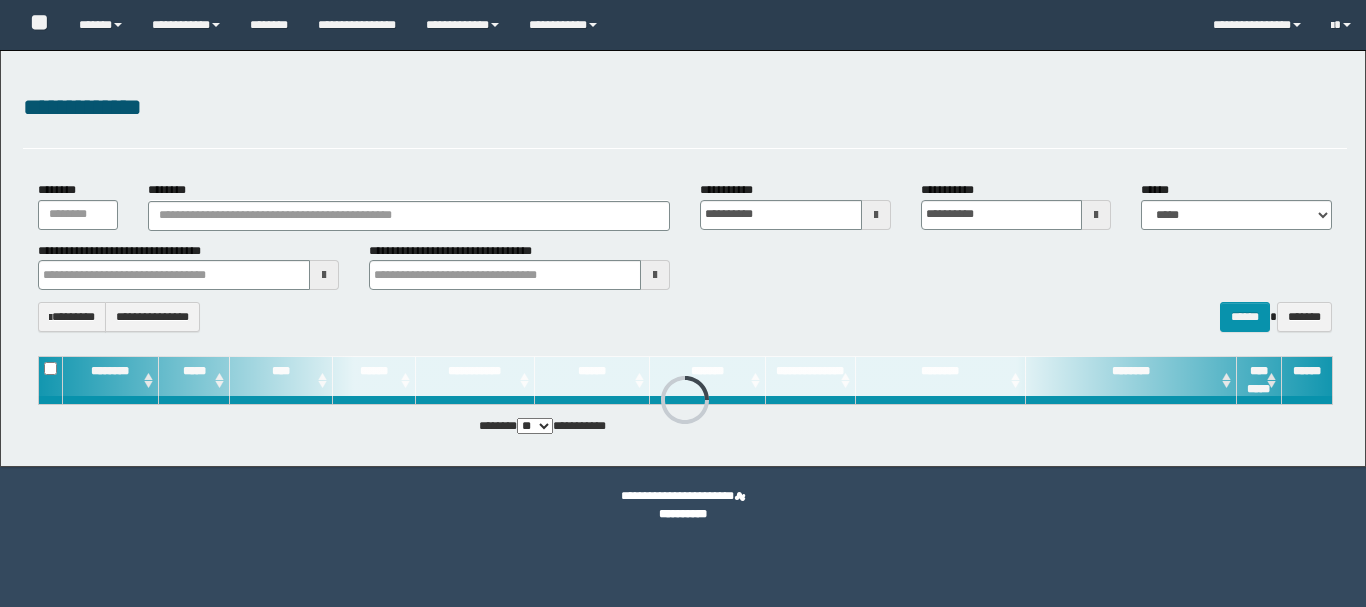 scroll, scrollTop: 0, scrollLeft: 0, axis: both 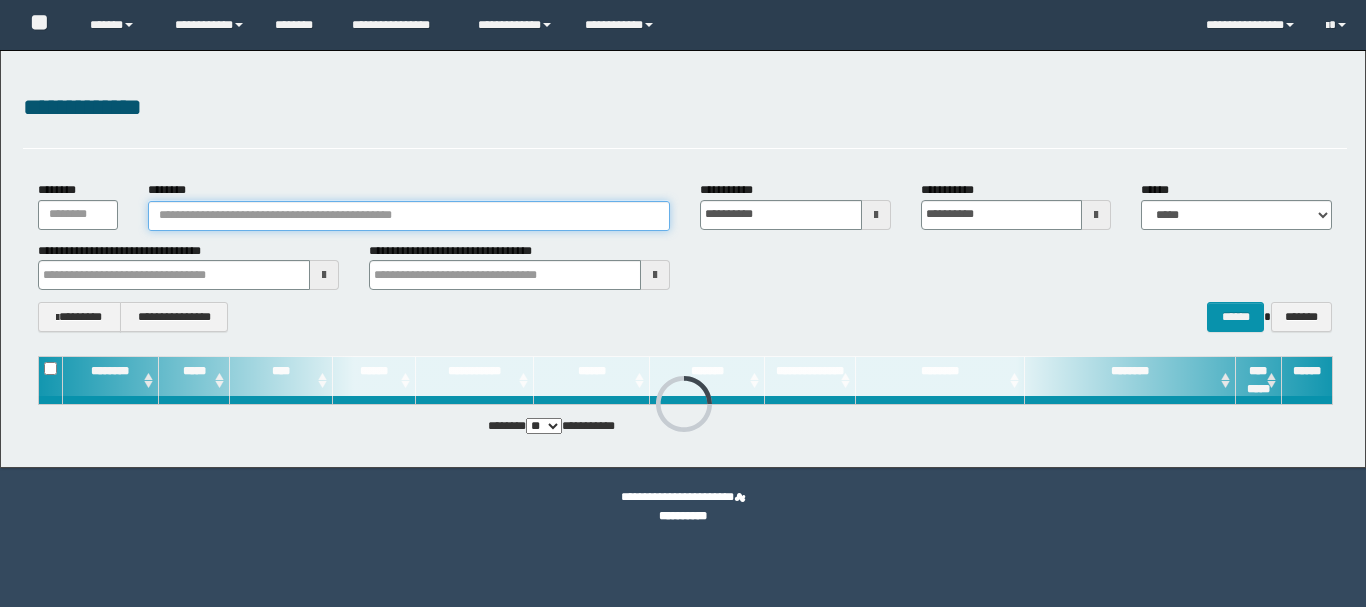 click on "********" at bounding box center (409, 216) 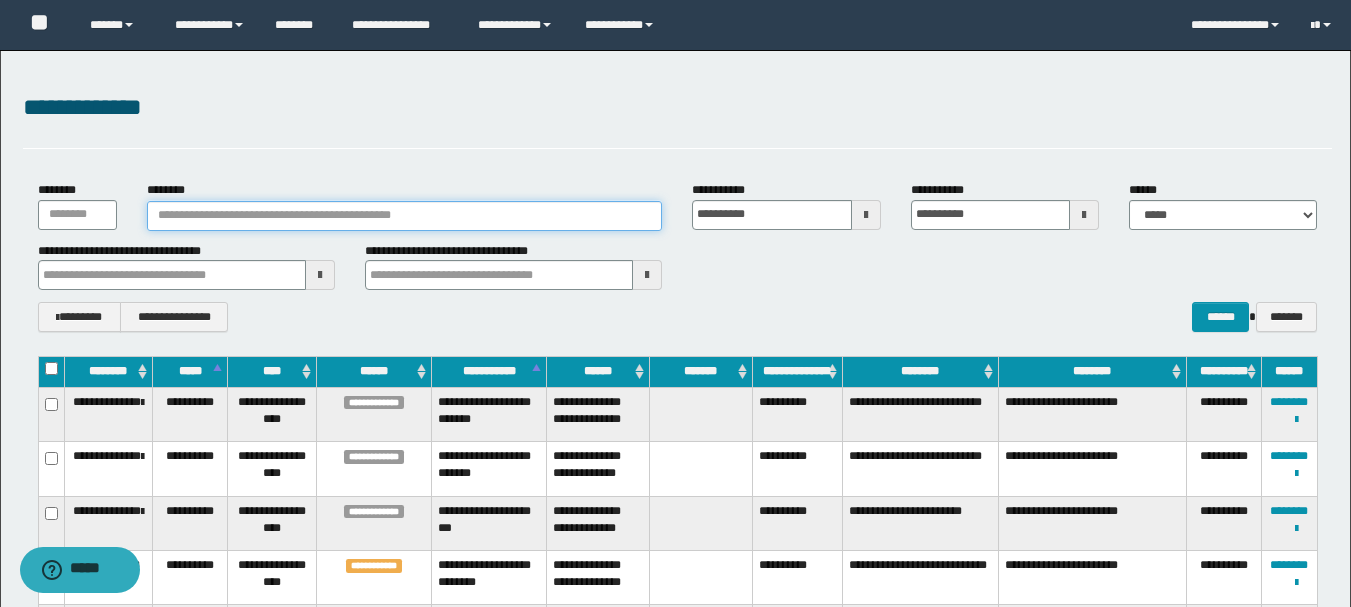 paste on "**********" 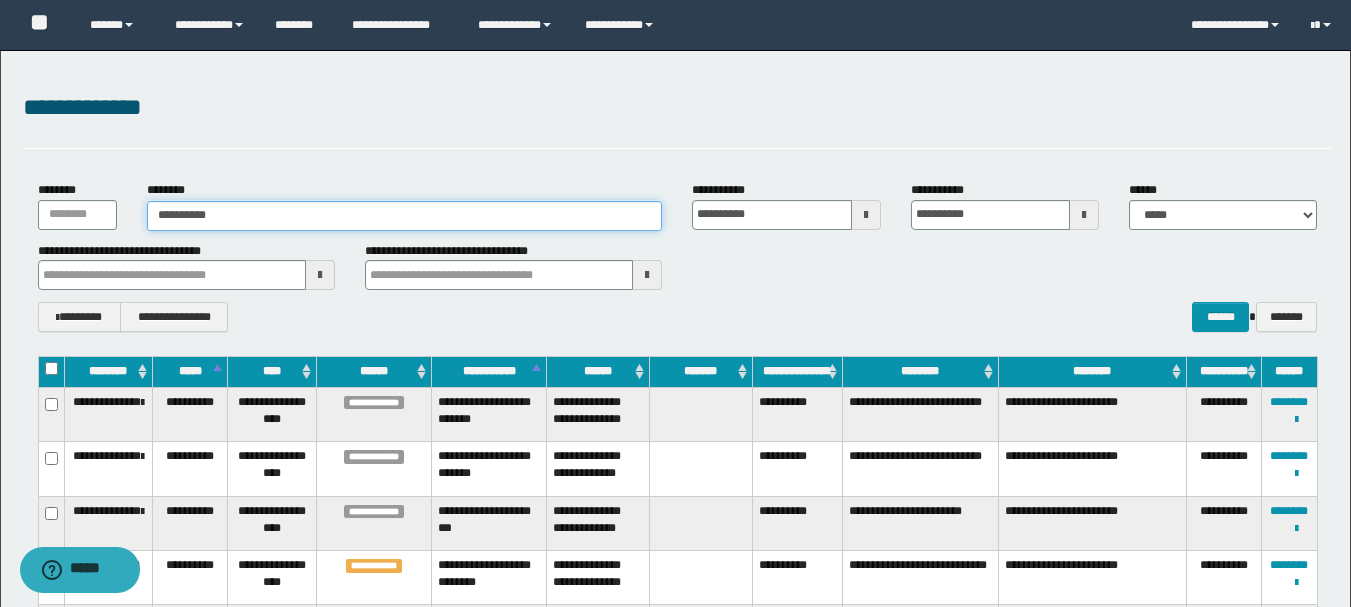click on "**********" at bounding box center [405, 216] 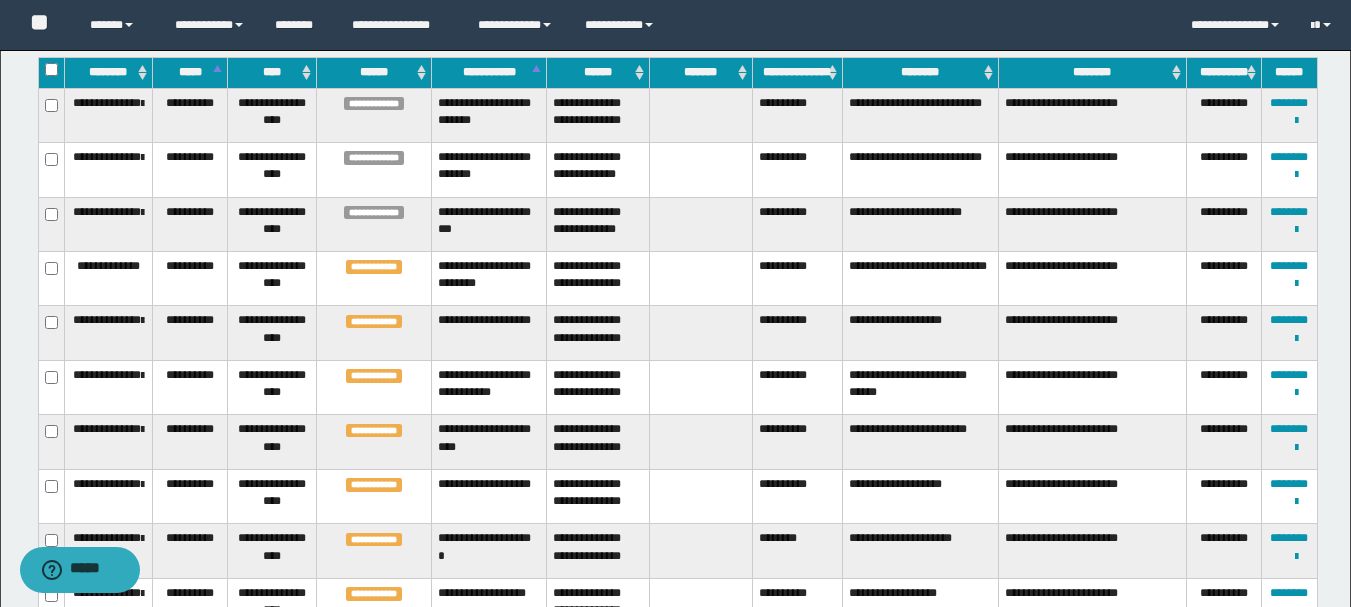 scroll, scrollTop: 0, scrollLeft: 0, axis: both 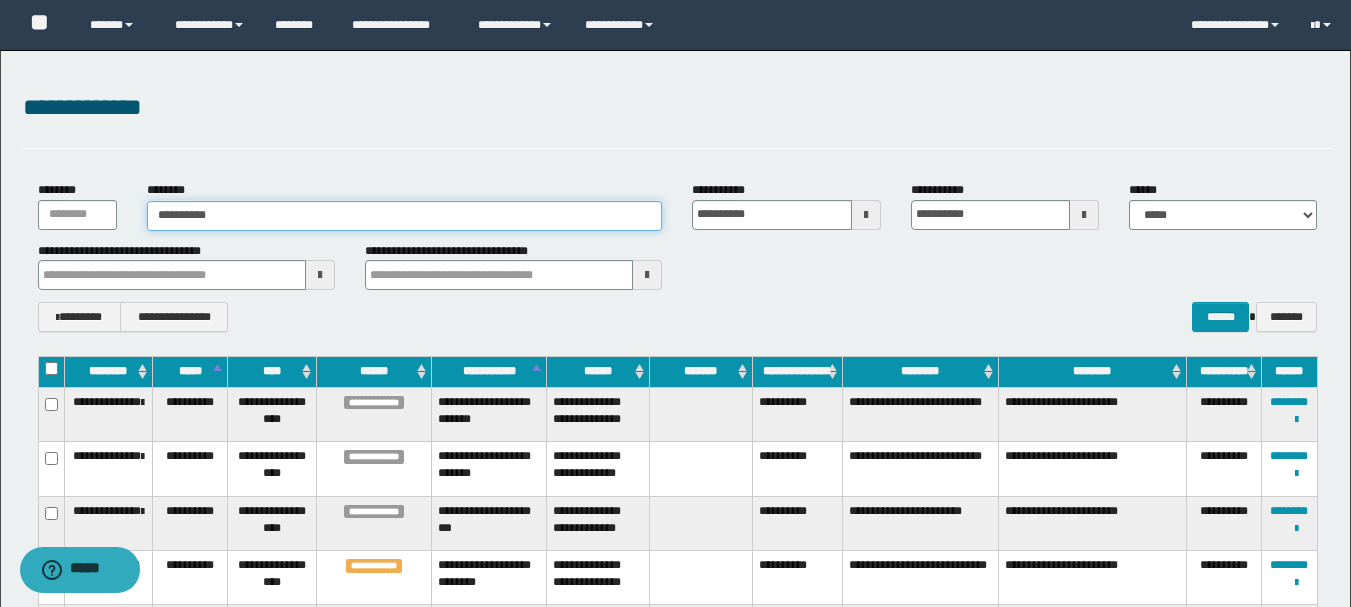 type on "**********" 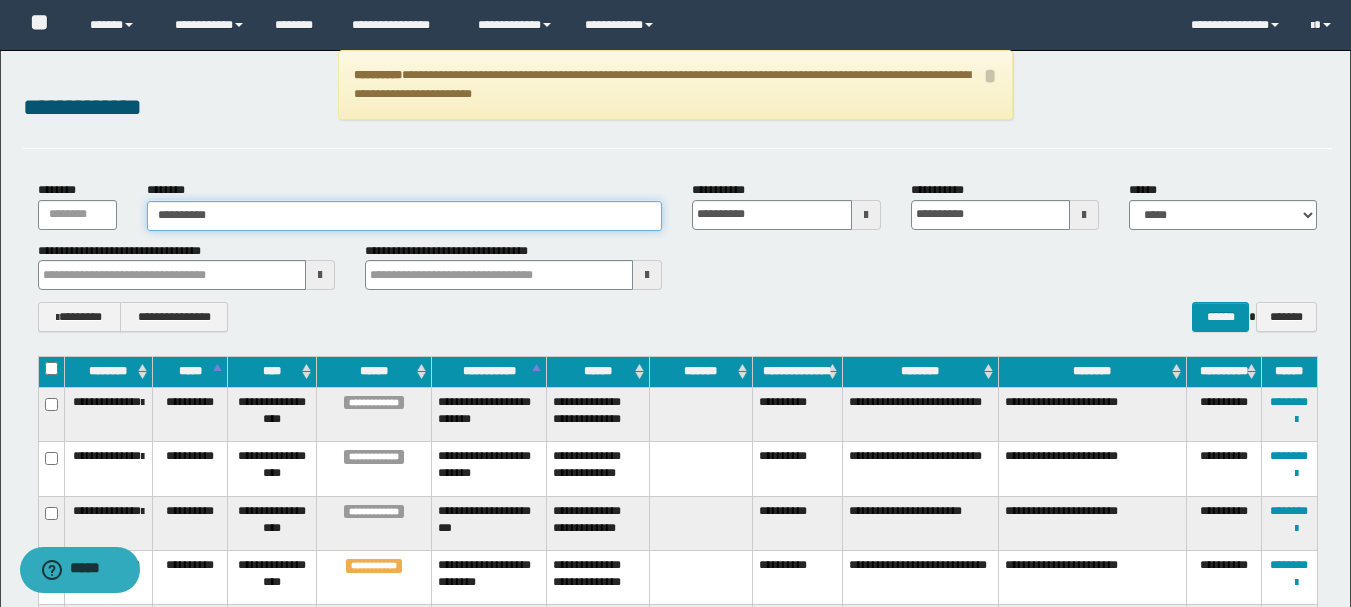 click on "**********" at bounding box center [405, 216] 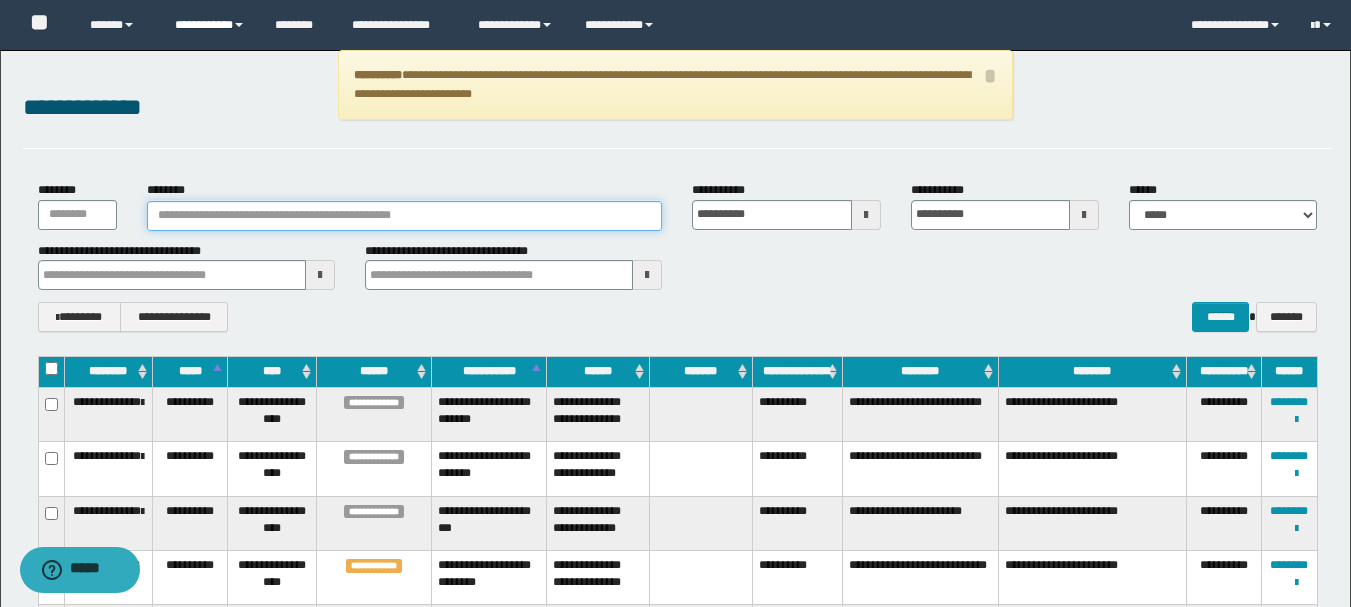 type 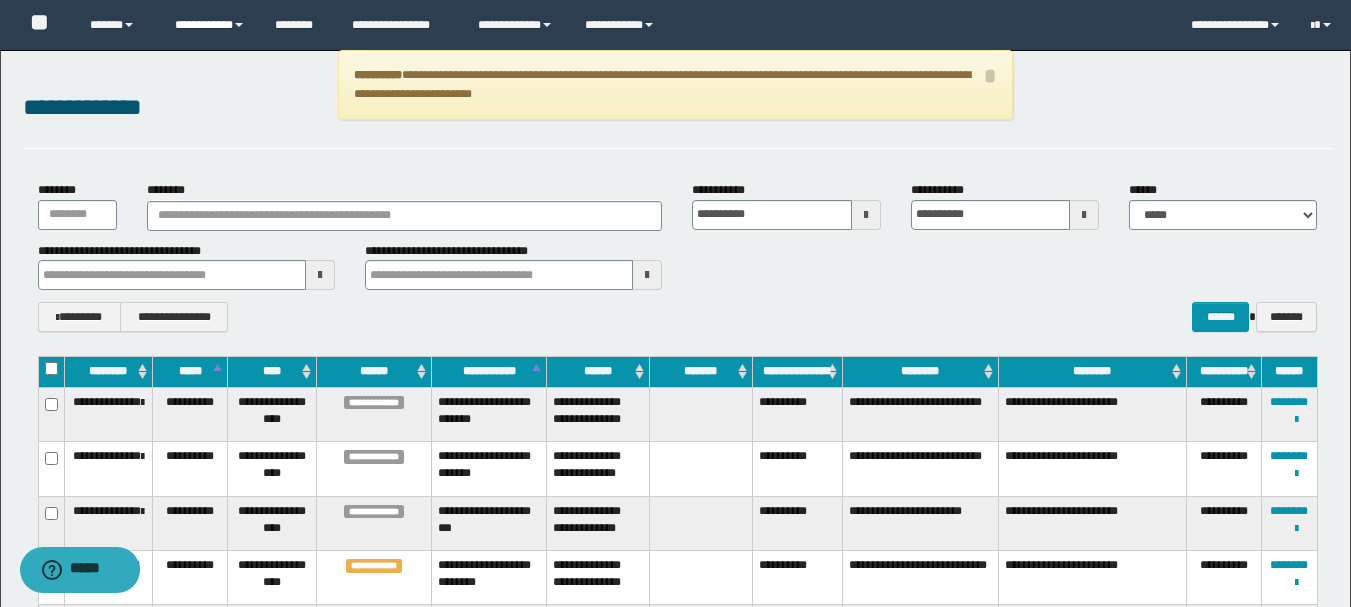 click on "**********" at bounding box center (210, 25) 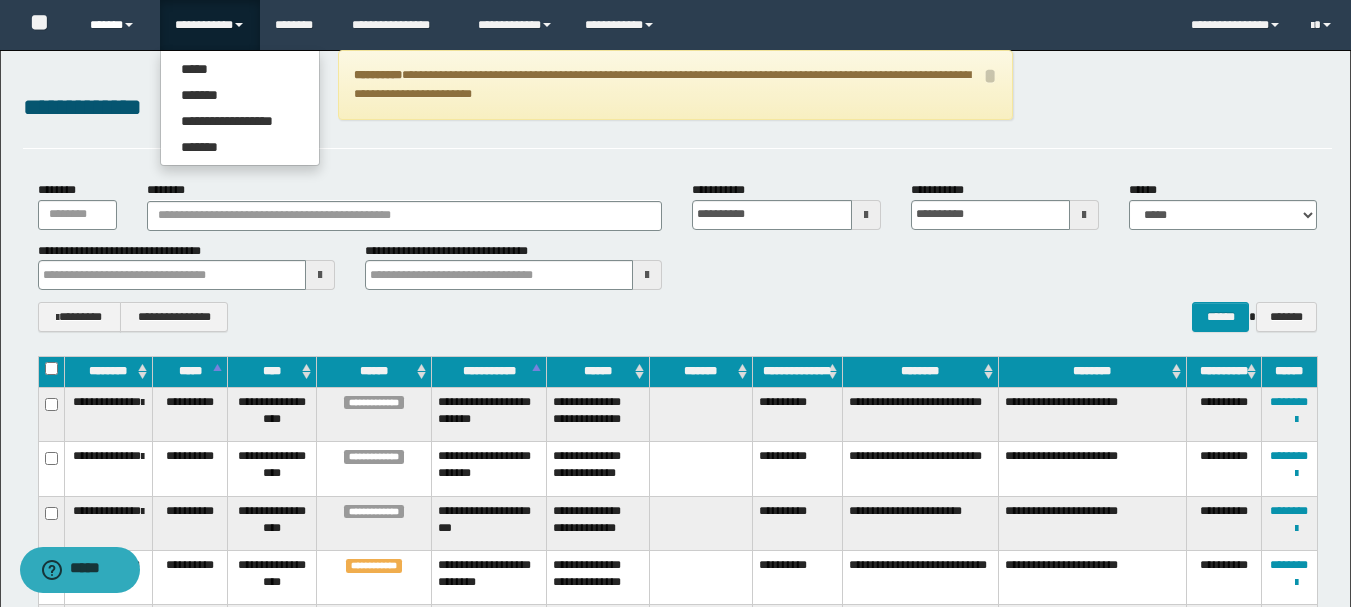 click on "******" at bounding box center [117, 25] 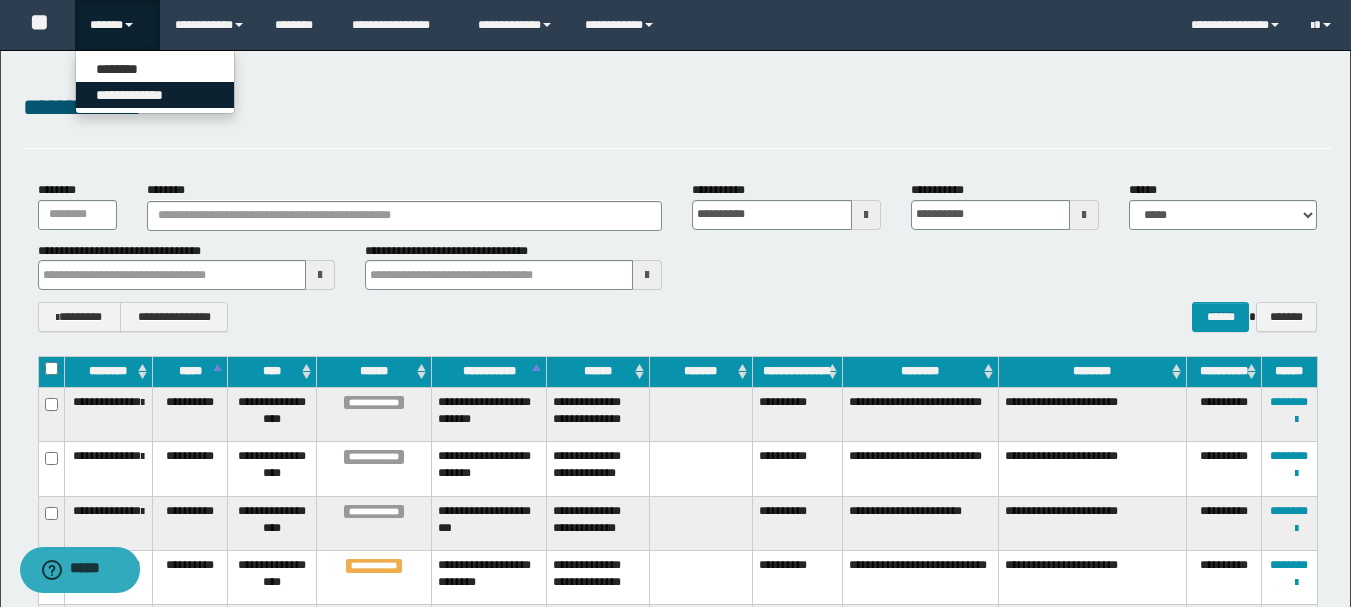 click on "**********" at bounding box center (155, 95) 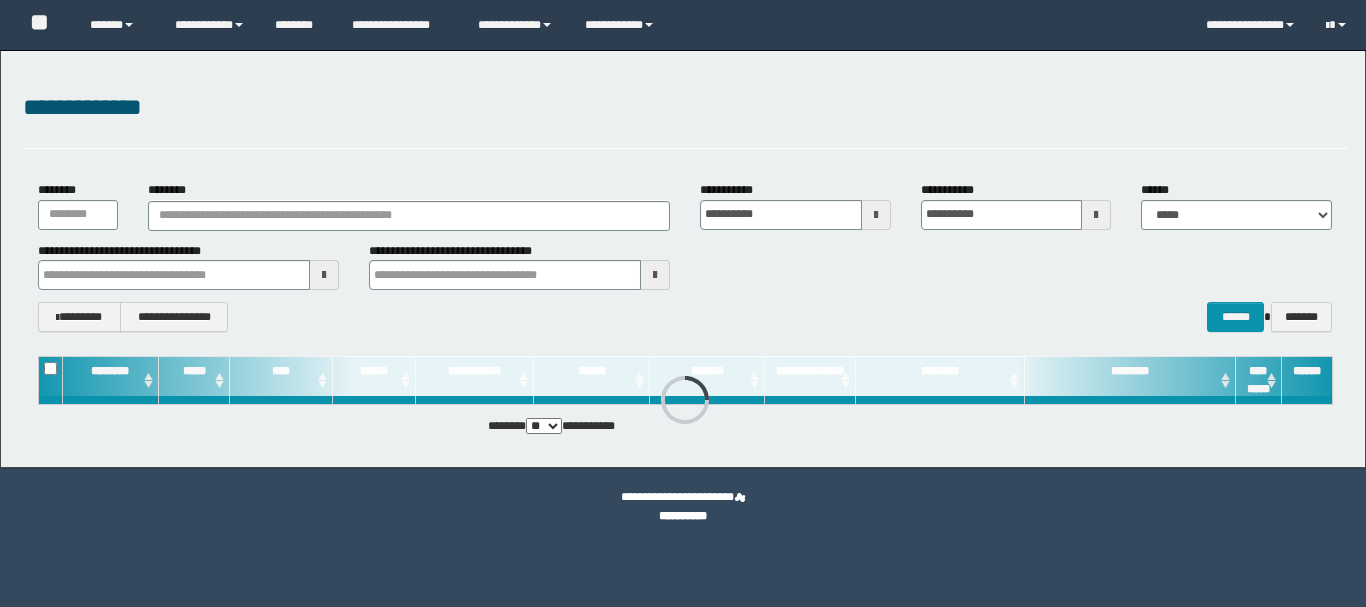 scroll, scrollTop: 0, scrollLeft: 0, axis: both 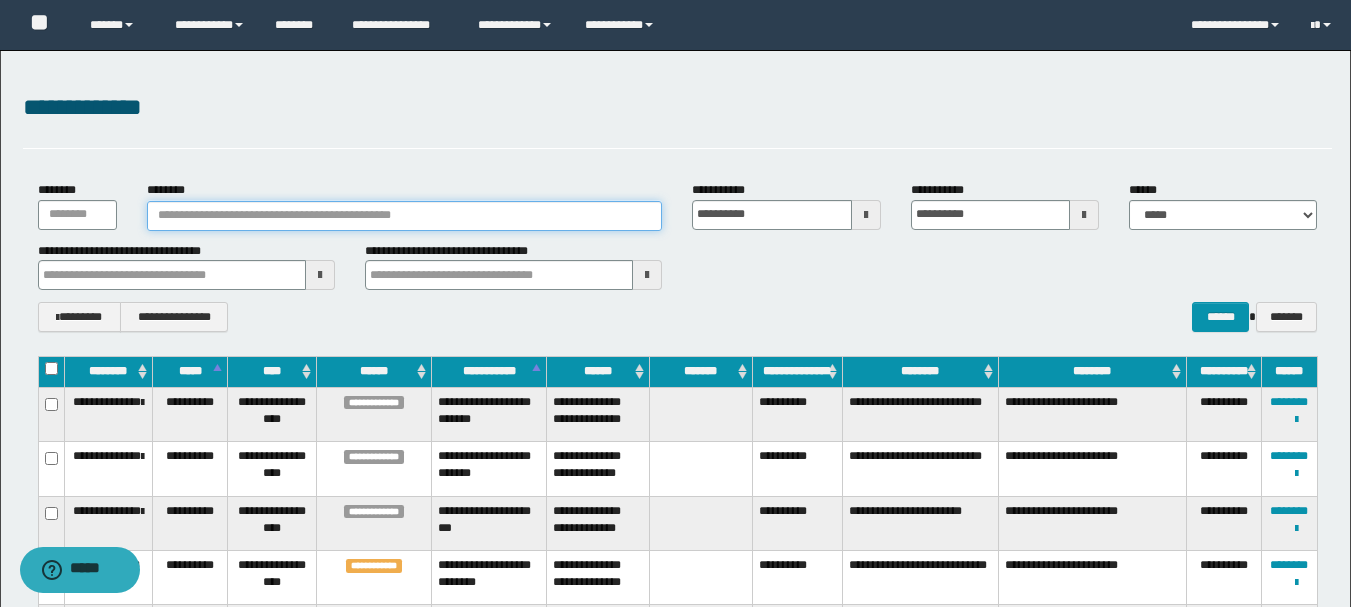 click on "********" at bounding box center (405, 216) 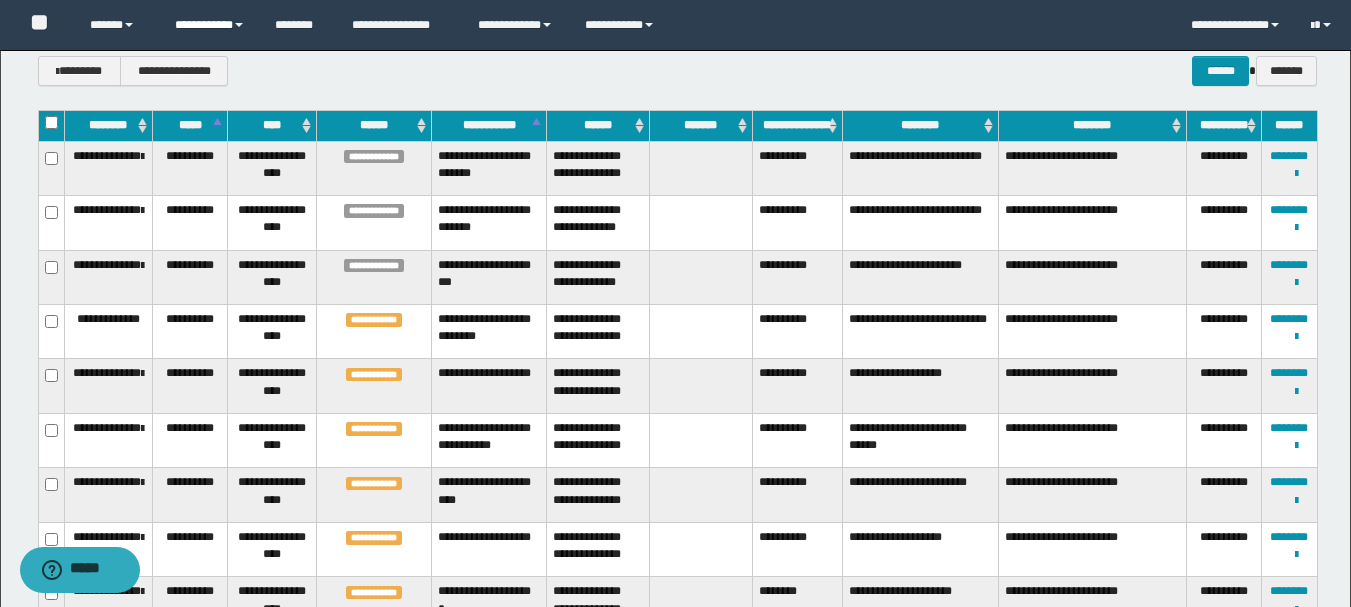 scroll, scrollTop: 0, scrollLeft: 0, axis: both 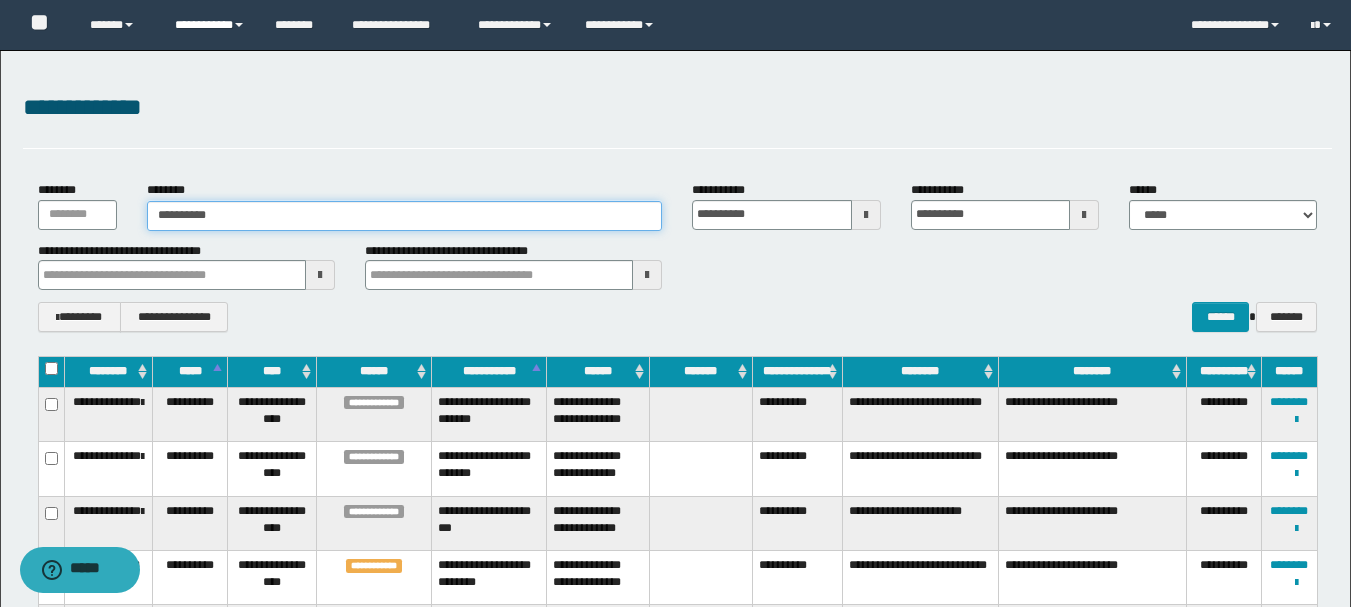 type on "**********" 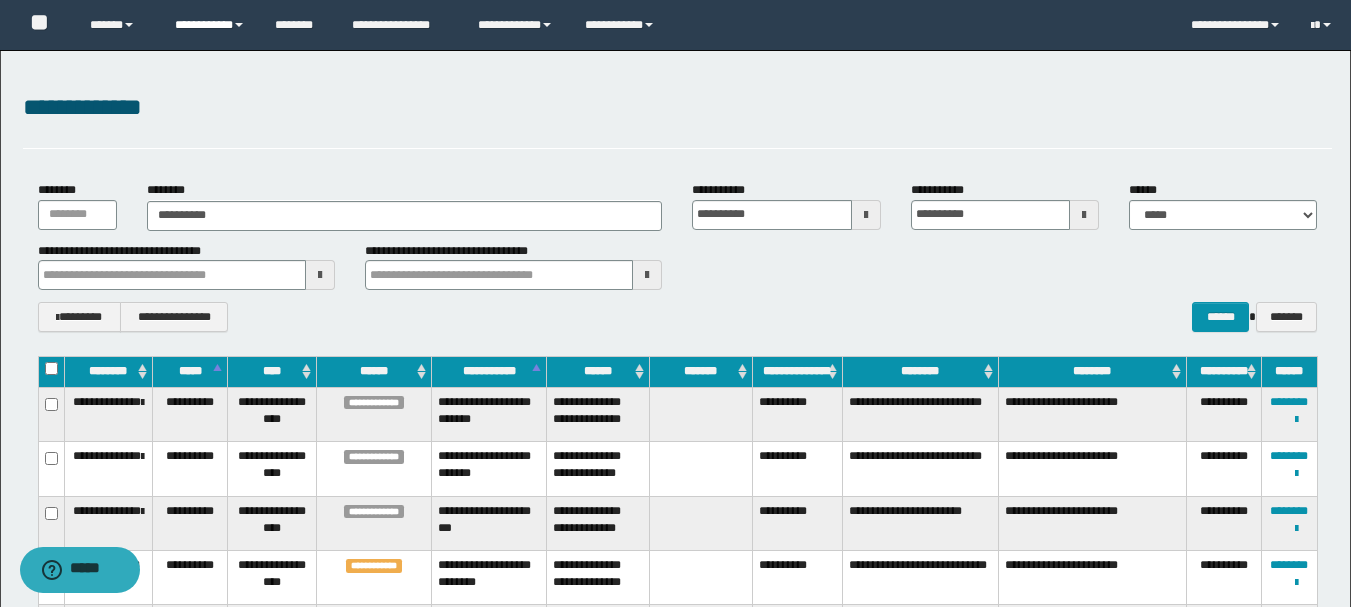 click on "**********" at bounding box center [210, 25] 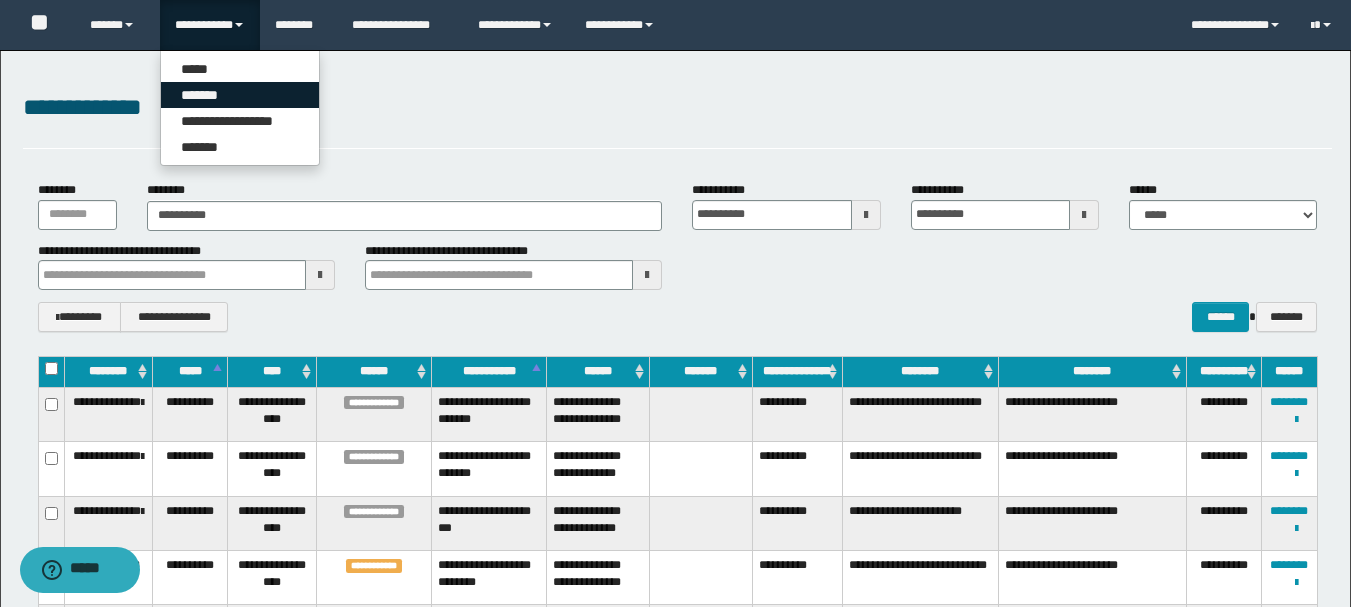 click on "*******" at bounding box center [240, 95] 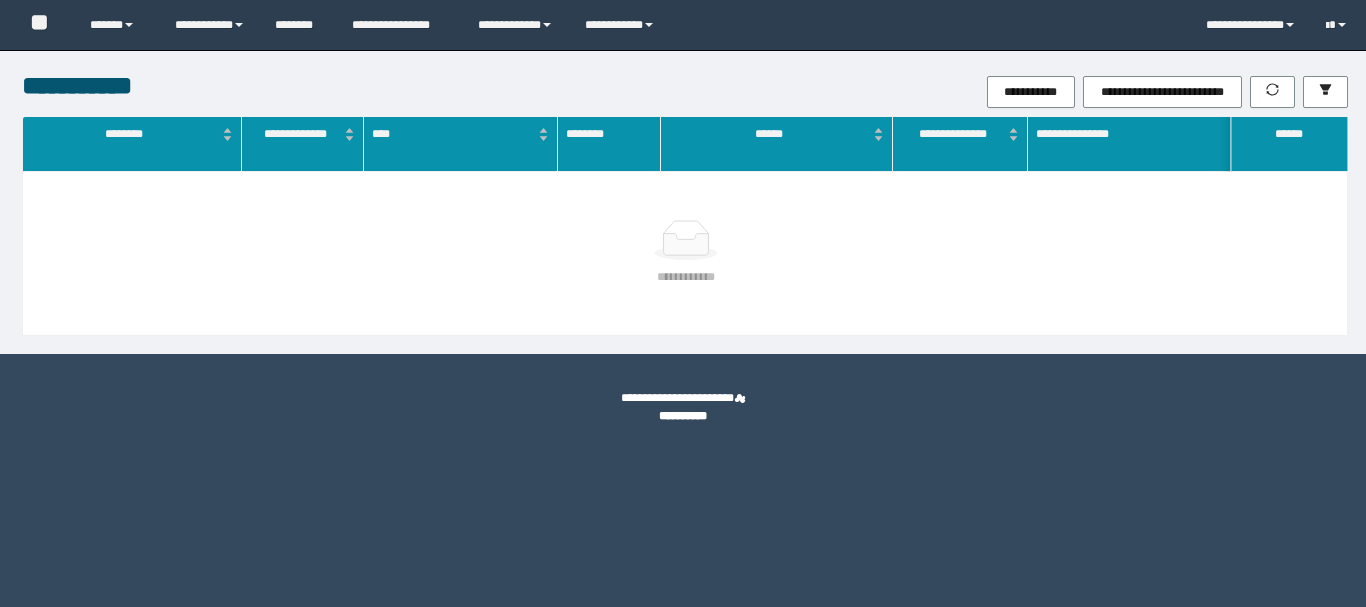 scroll, scrollTop: 0, scrollLeft: 0, axis: both 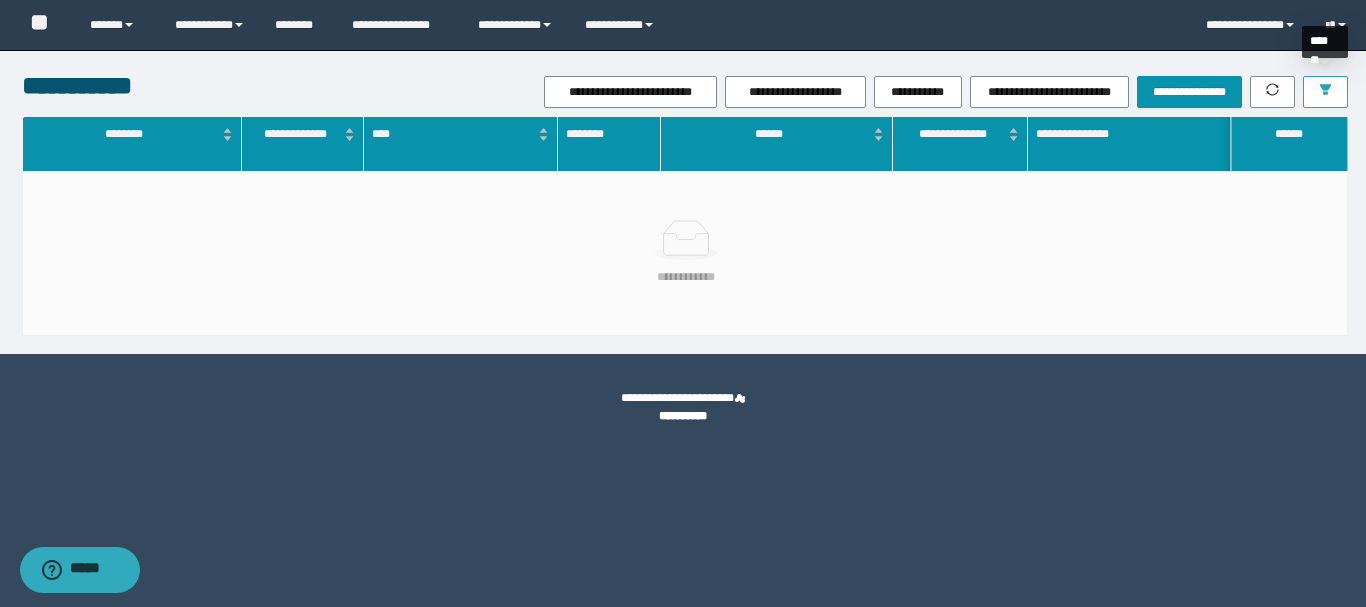 click at bounding box center [1325, 92] 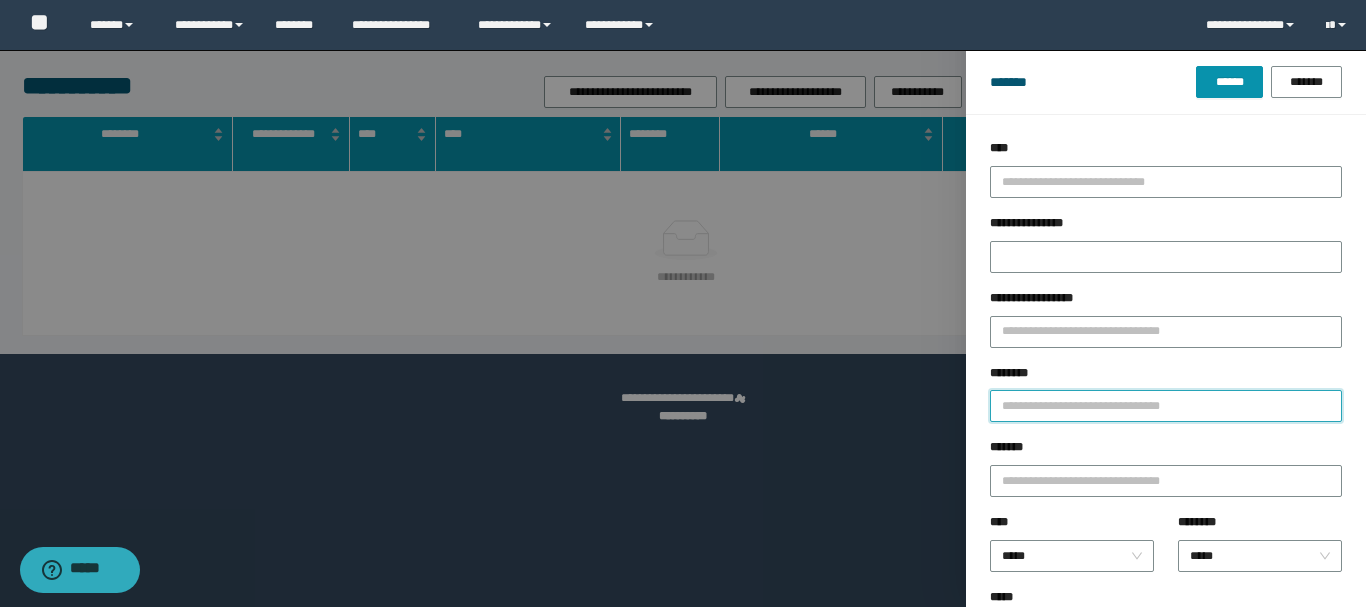 click on "********" at bounding box center (1166, 406) 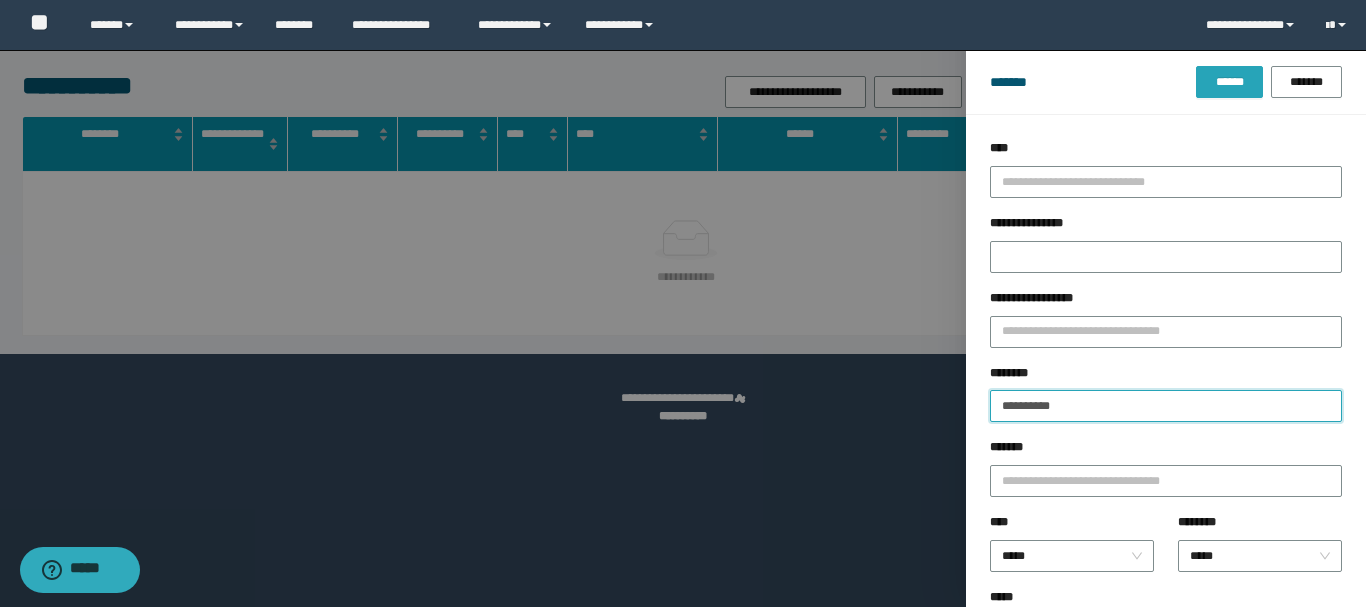 type on "**********" 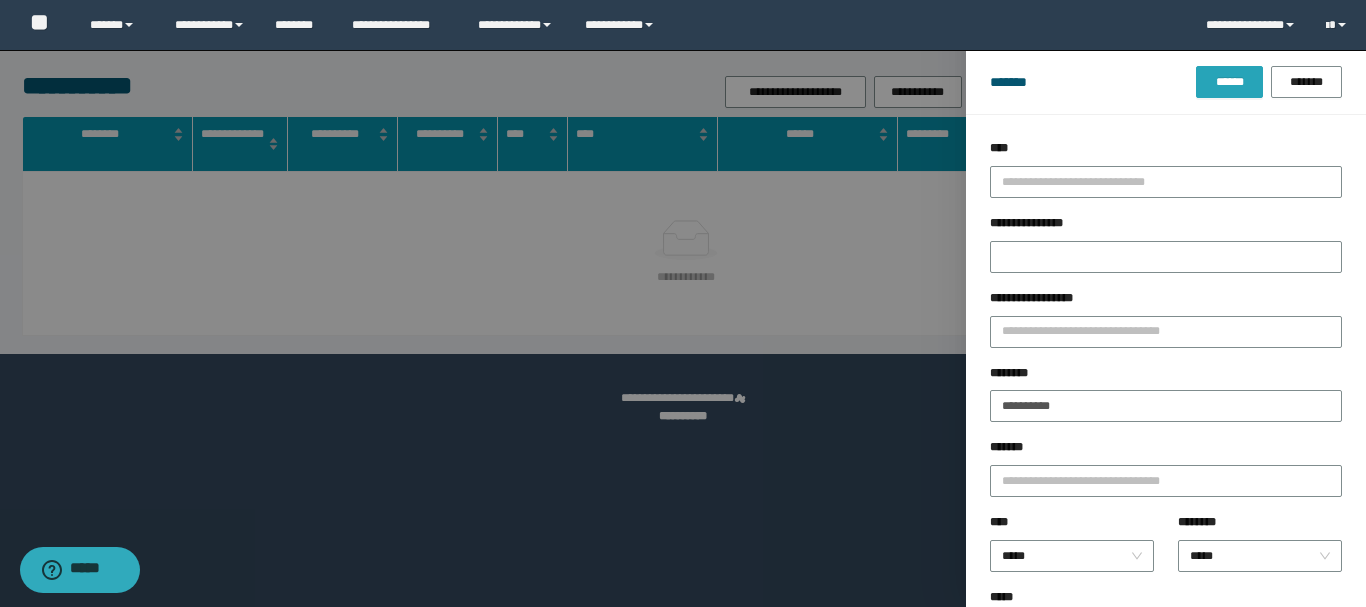 click on "******" at bounding box center [1229, 82] 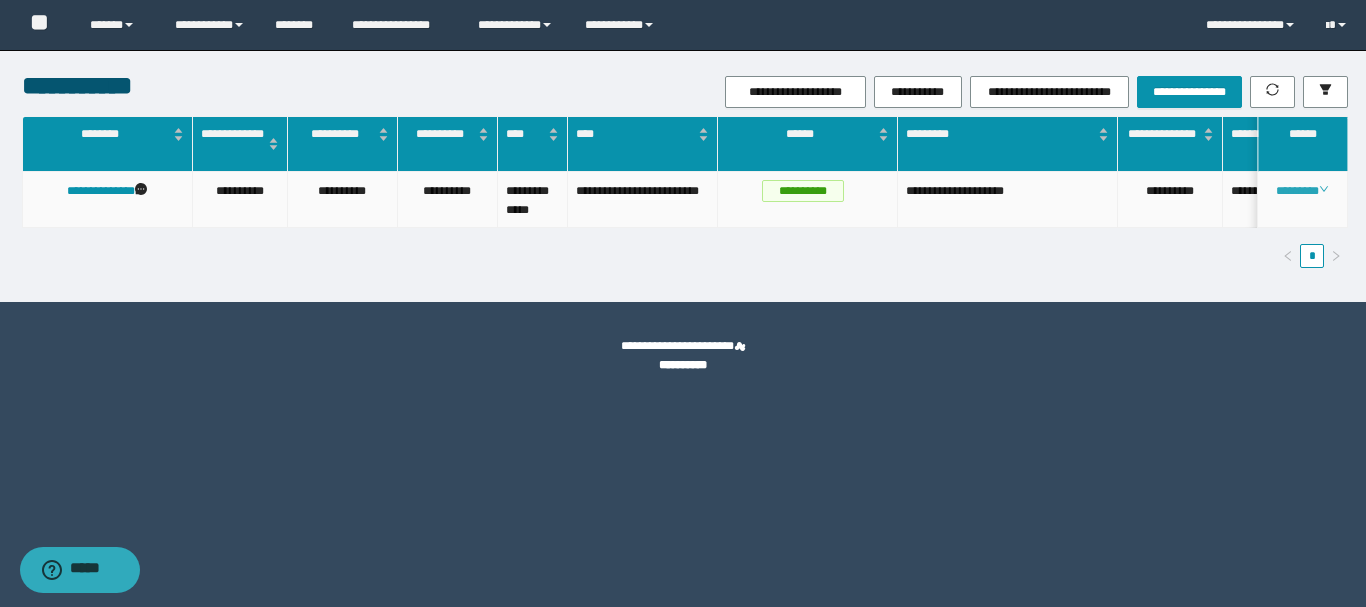 click on "********" at bounding box center (1302, 191) 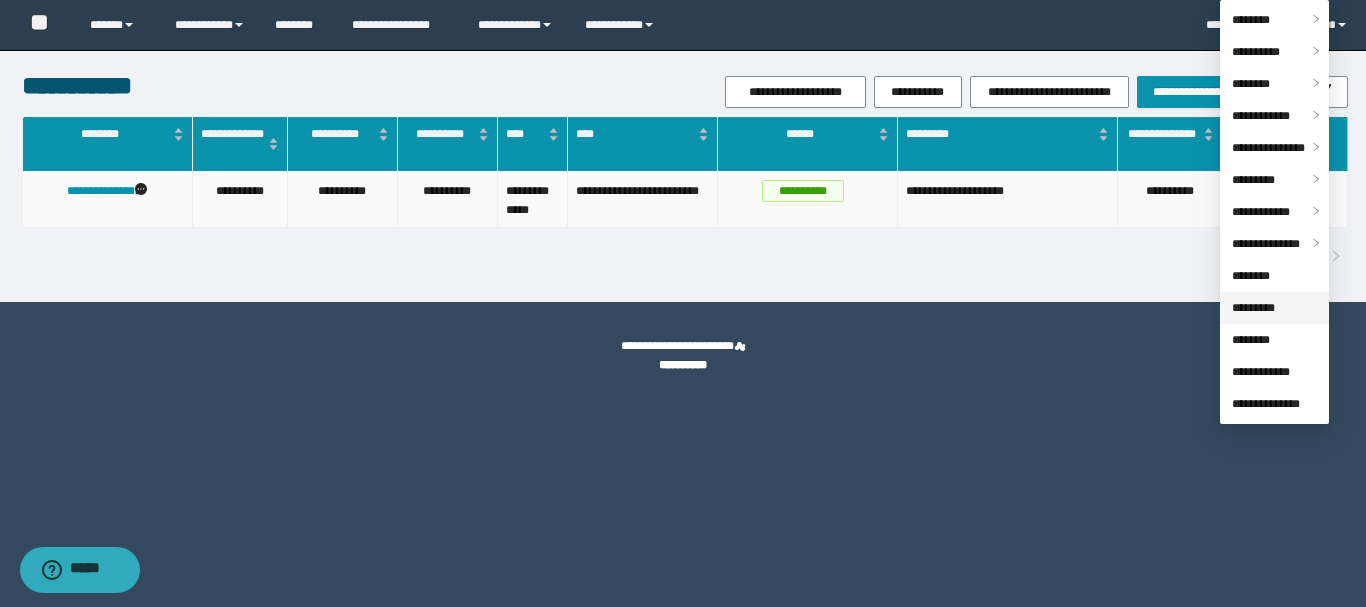 click on "*********" at bounding box center [1253, 308] 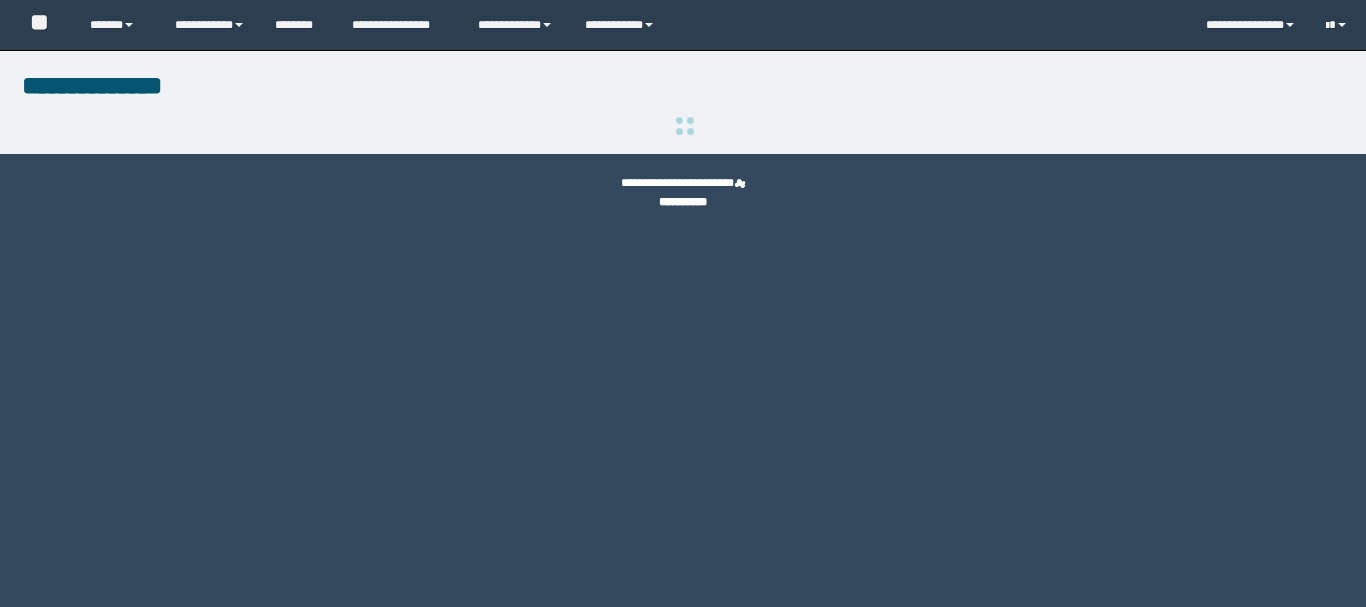 scroll, scrollTop: 0, scrollLeft: 0, axis: both 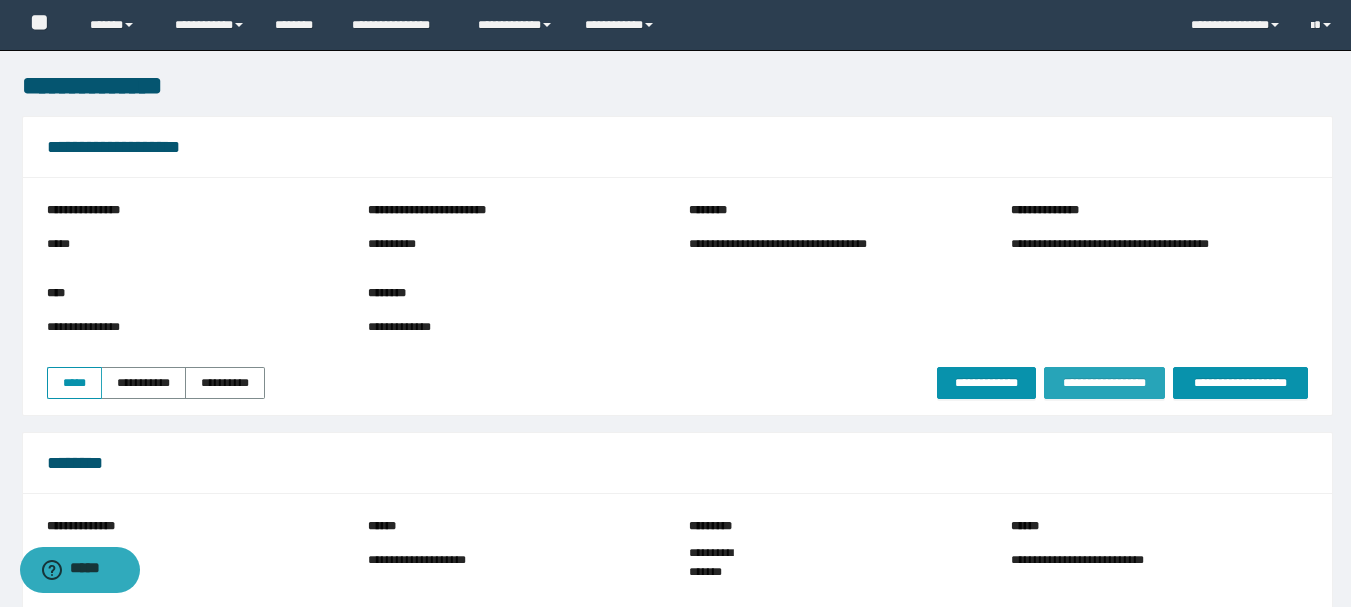 click on "**********" at bounding box center (1104, 383) 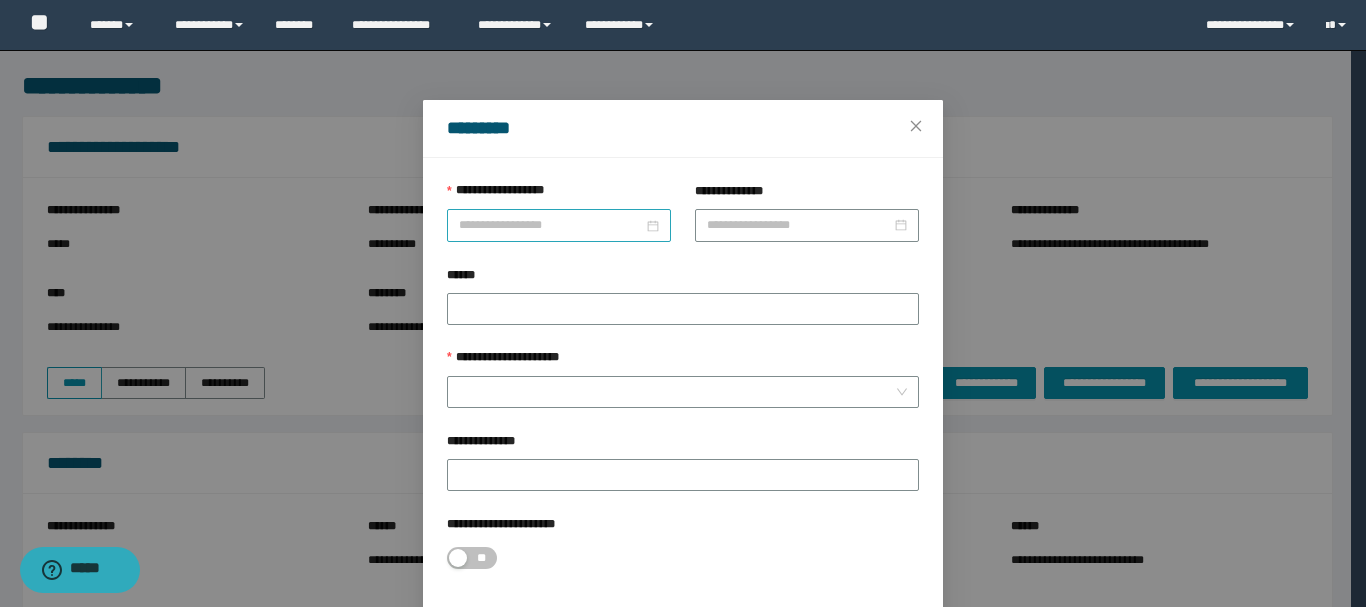click on "**********" at bounding box center (551, 225) 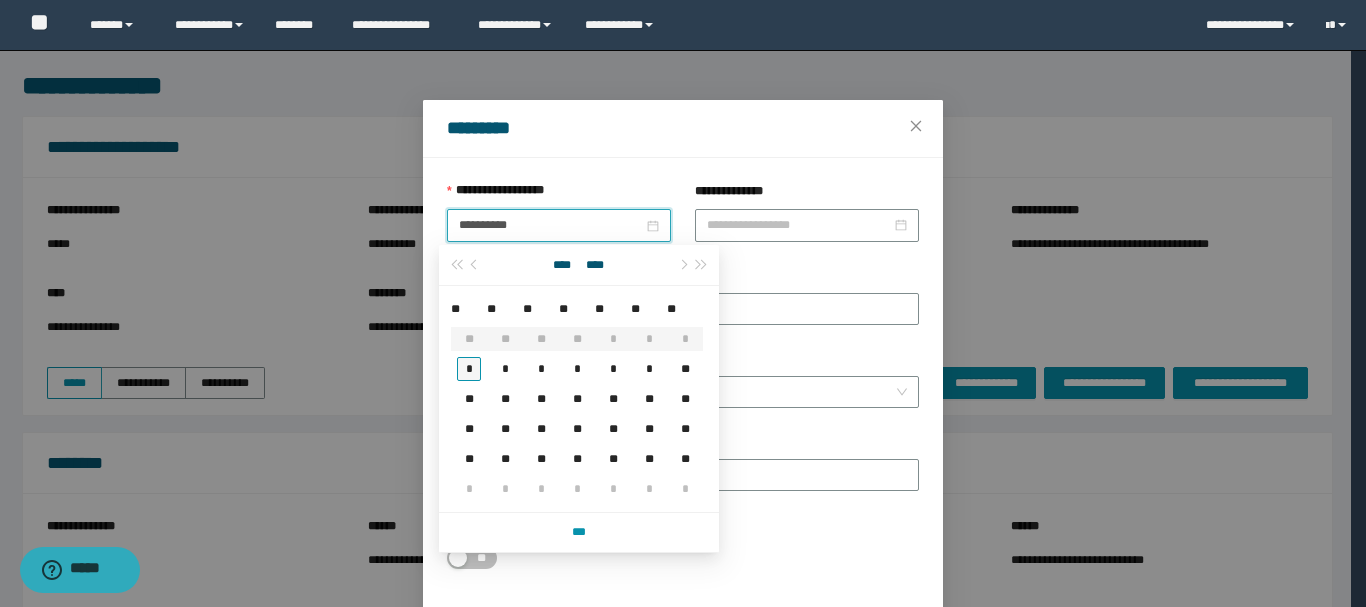 type on "**********" 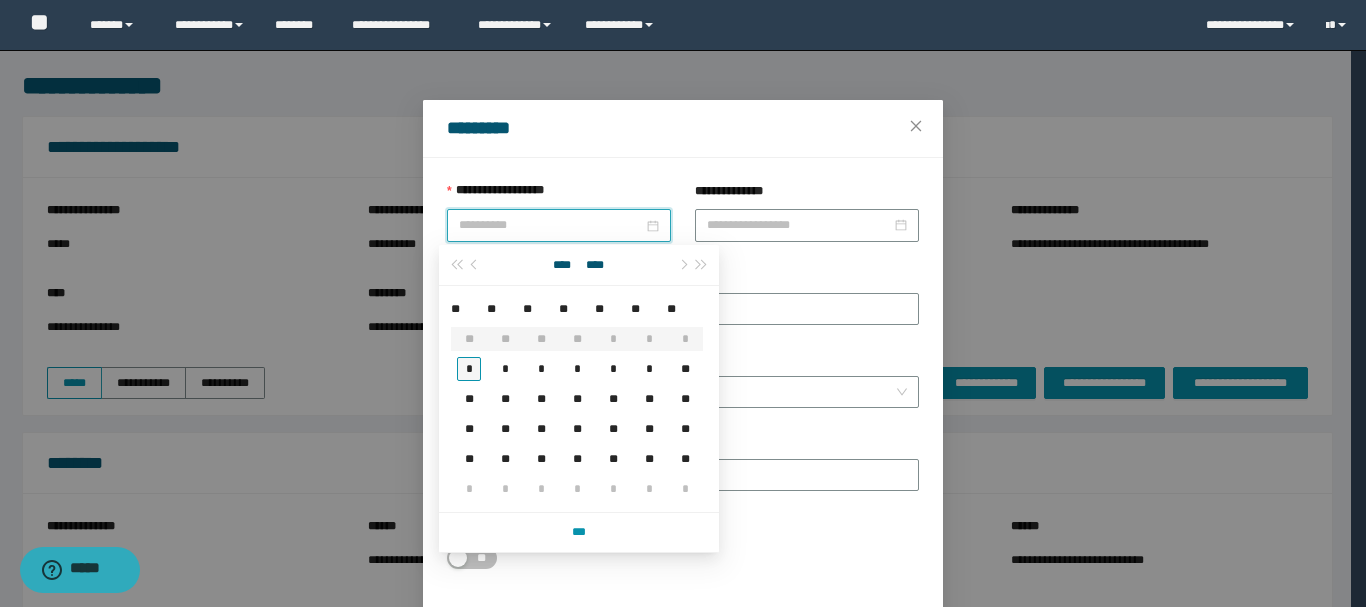 click on "*" at bounding box center (469, 369) 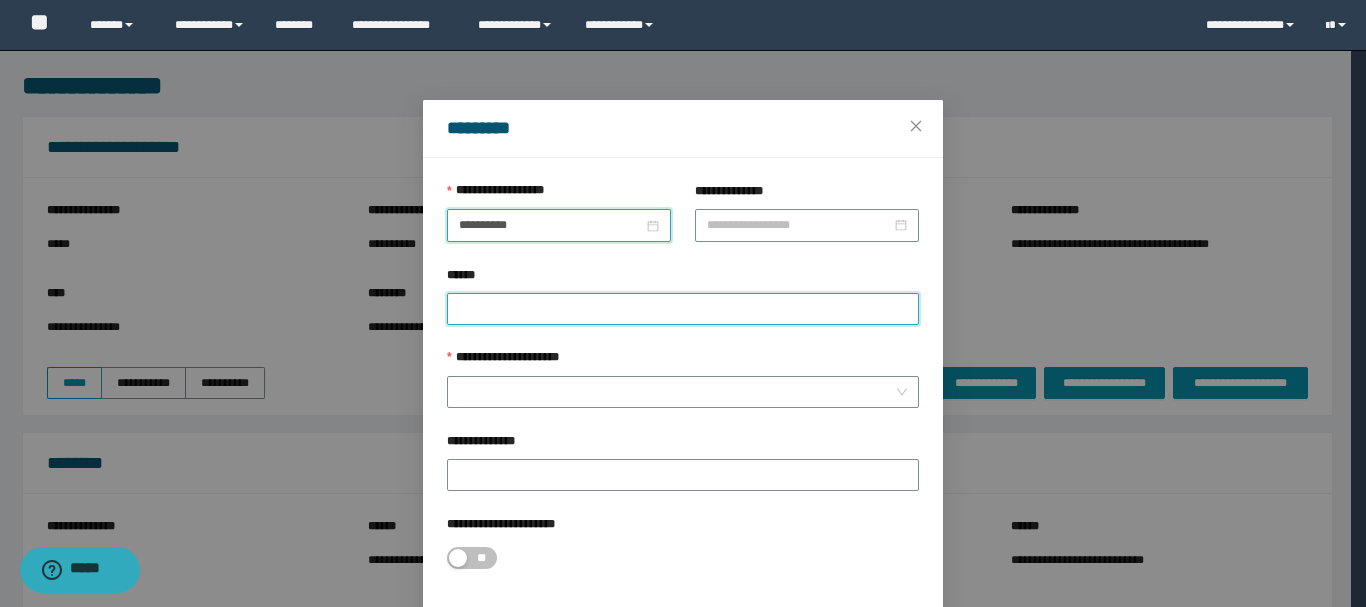 click on "******" at bounding box center (683, 309) 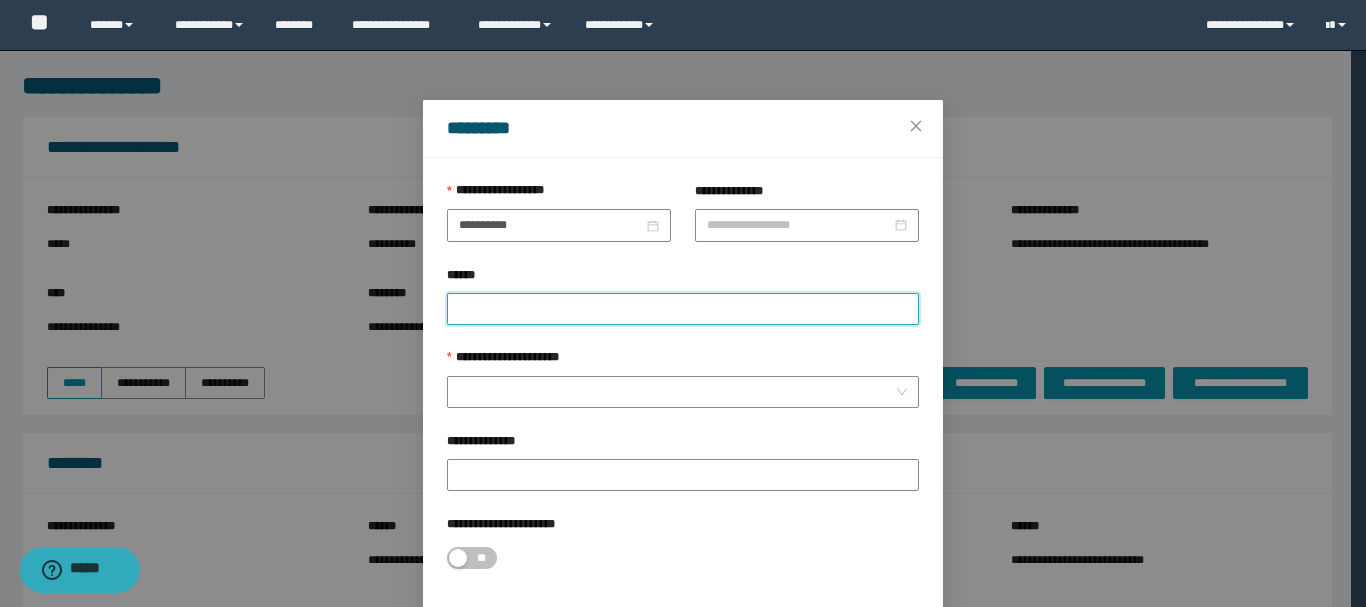 paste on "**********" 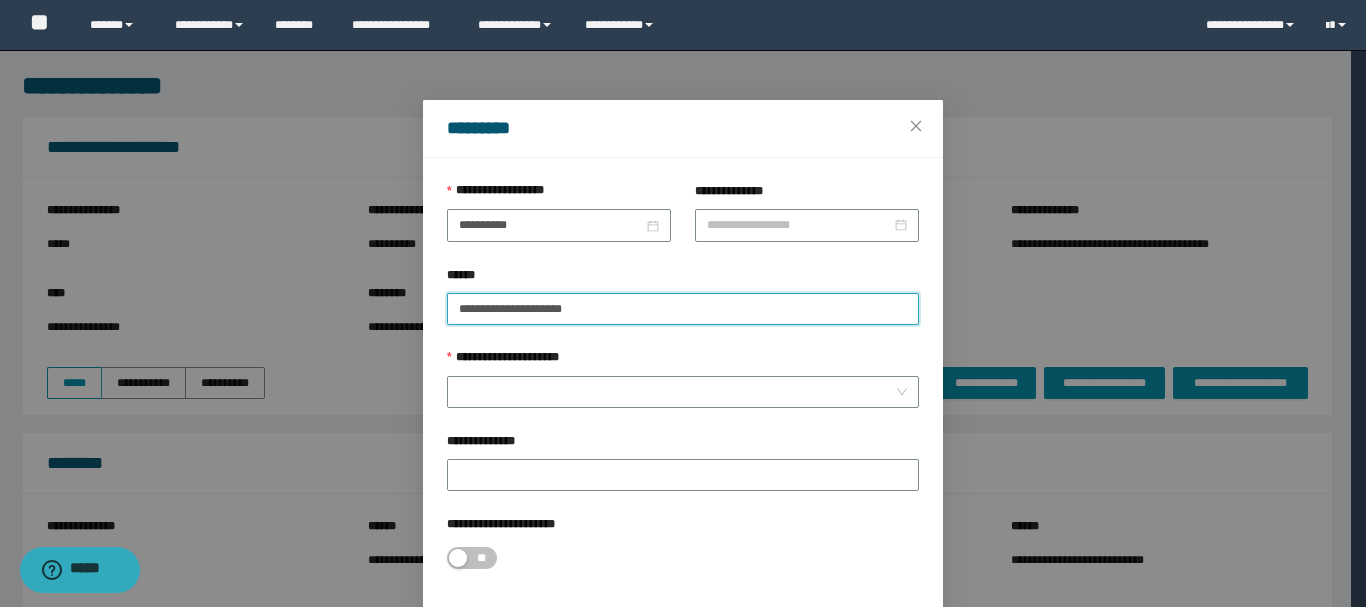 click on "**********" at bounding box center [683, 309] 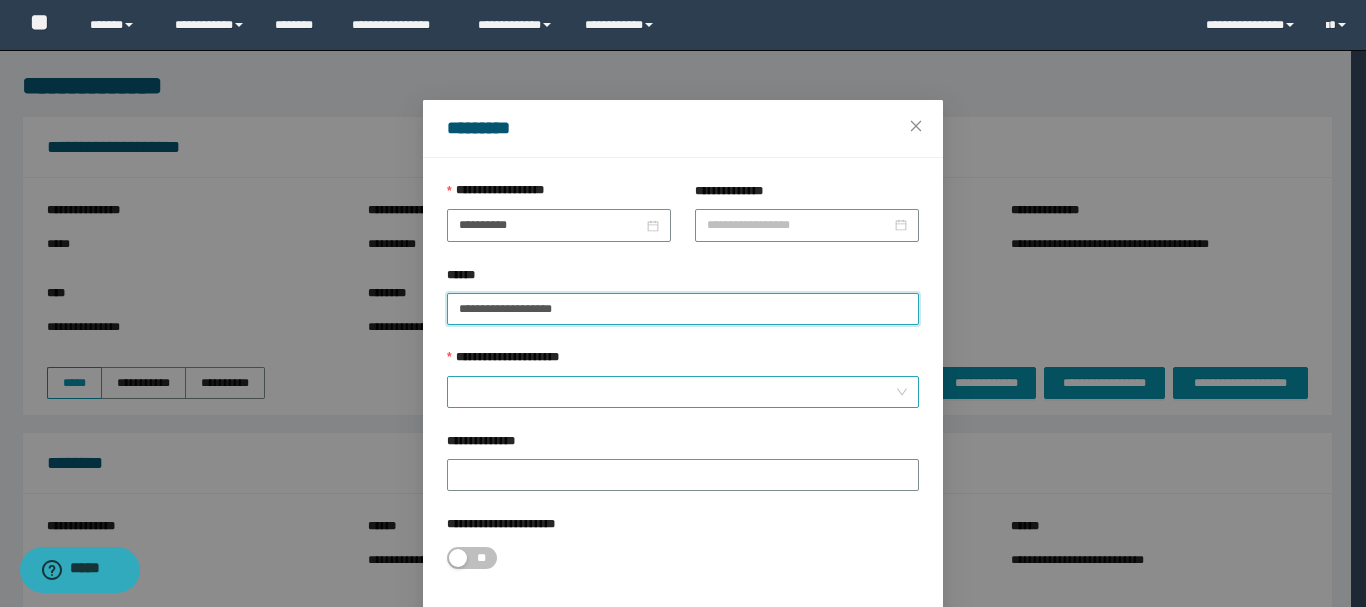 type on "**********" 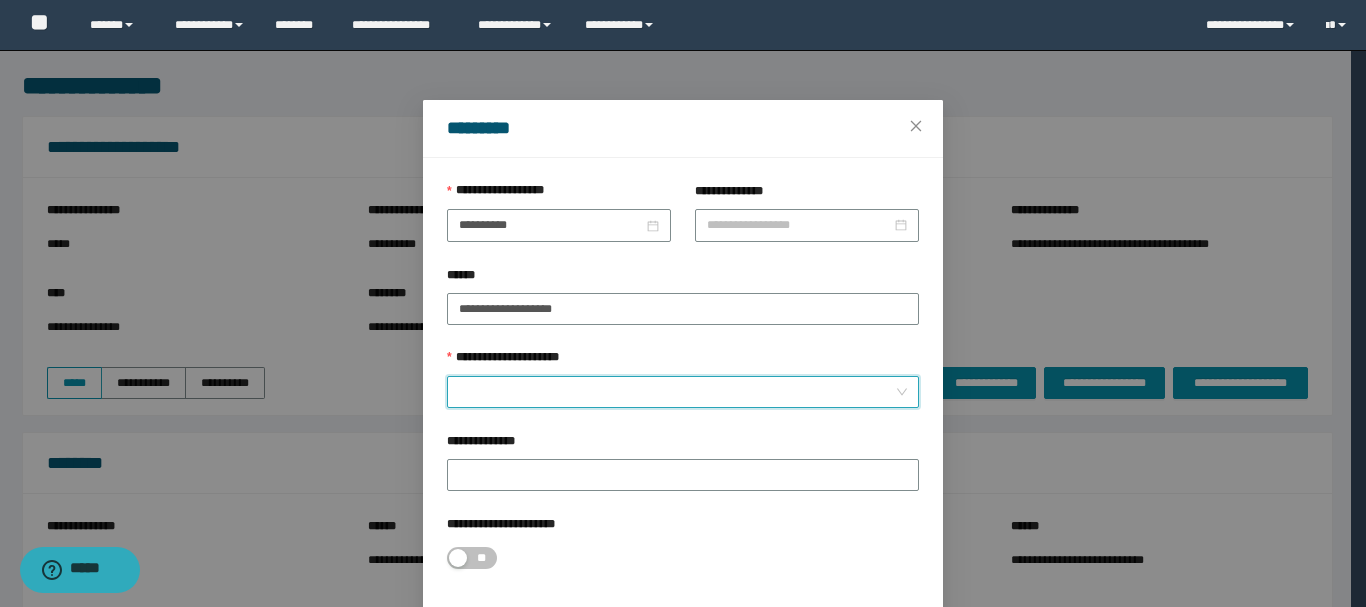 click on "**********" at bounding box center (677, 392) 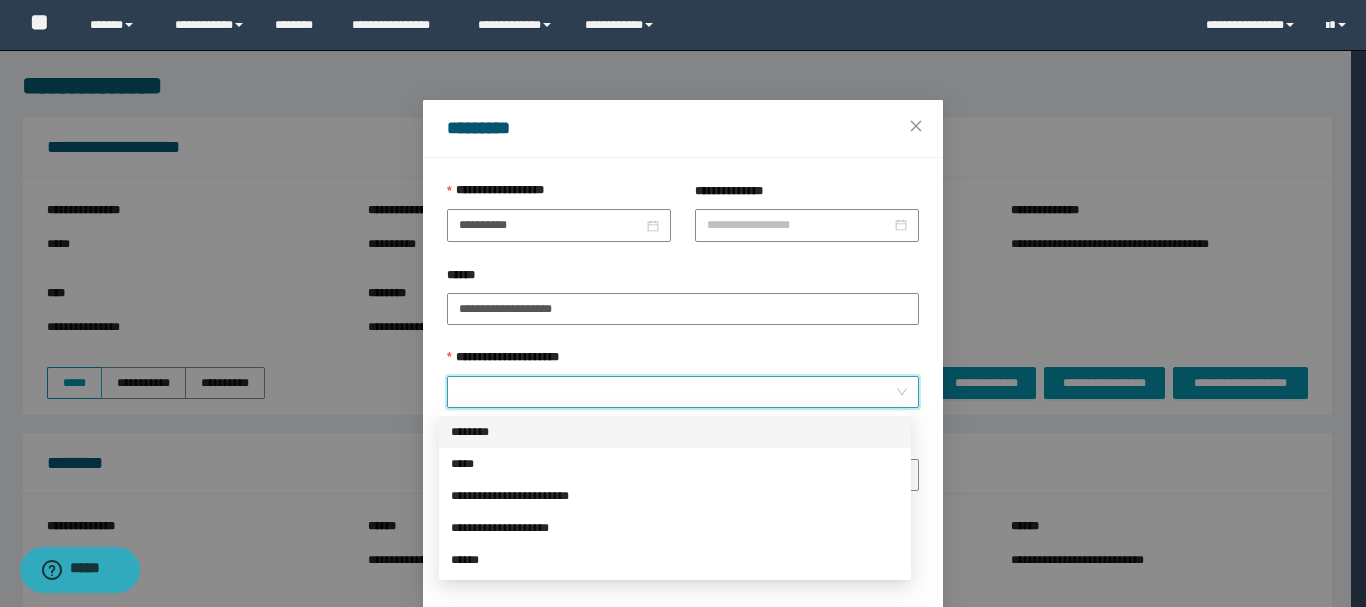 click on "********" at bounding box center [675, 432] 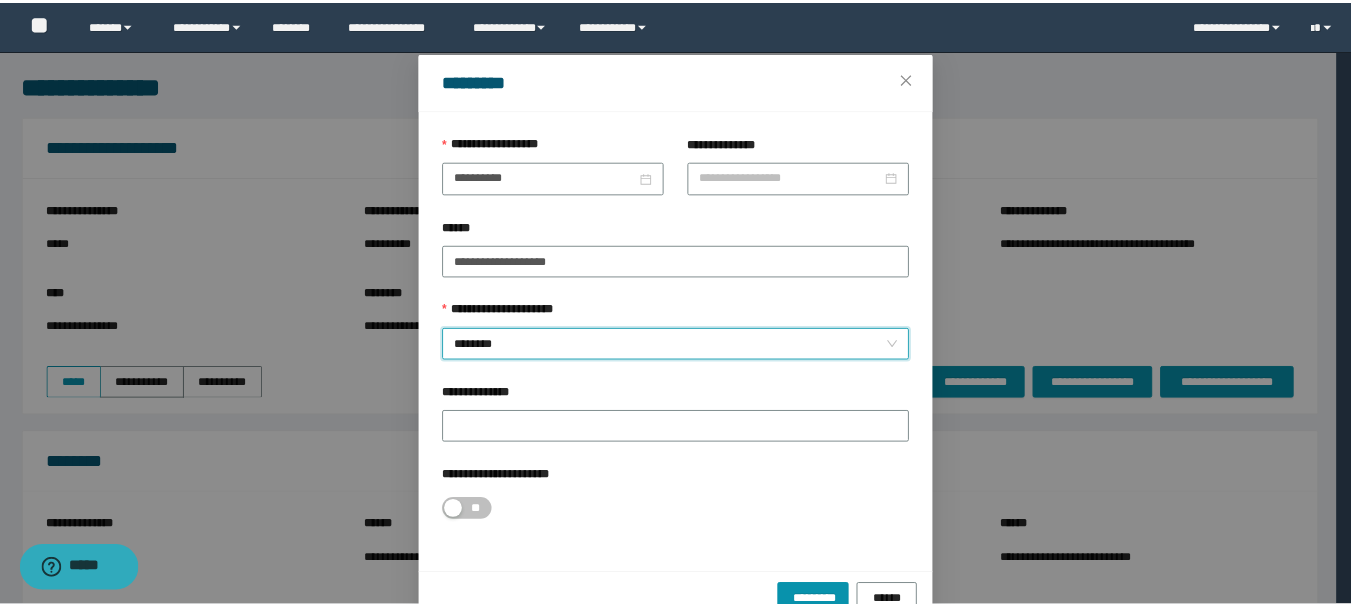 scroll, scrollTop: 92, scrollLeft: 0, axis: vertical 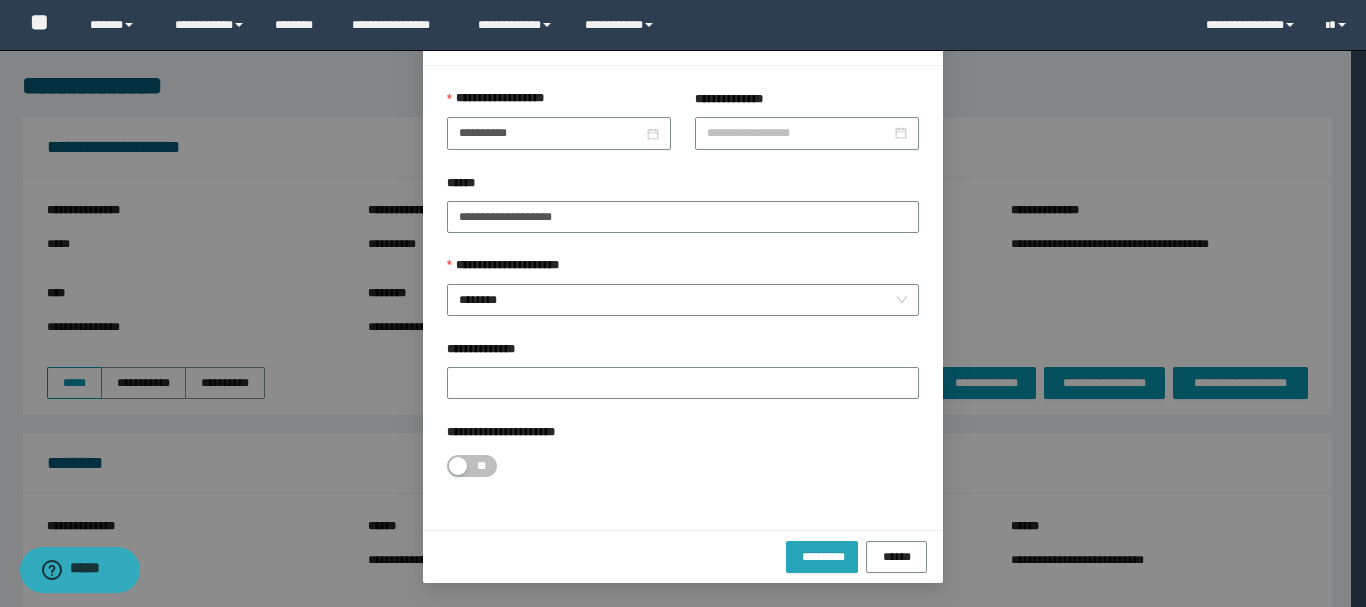 click on "*********" at bounding box center (822, 556) 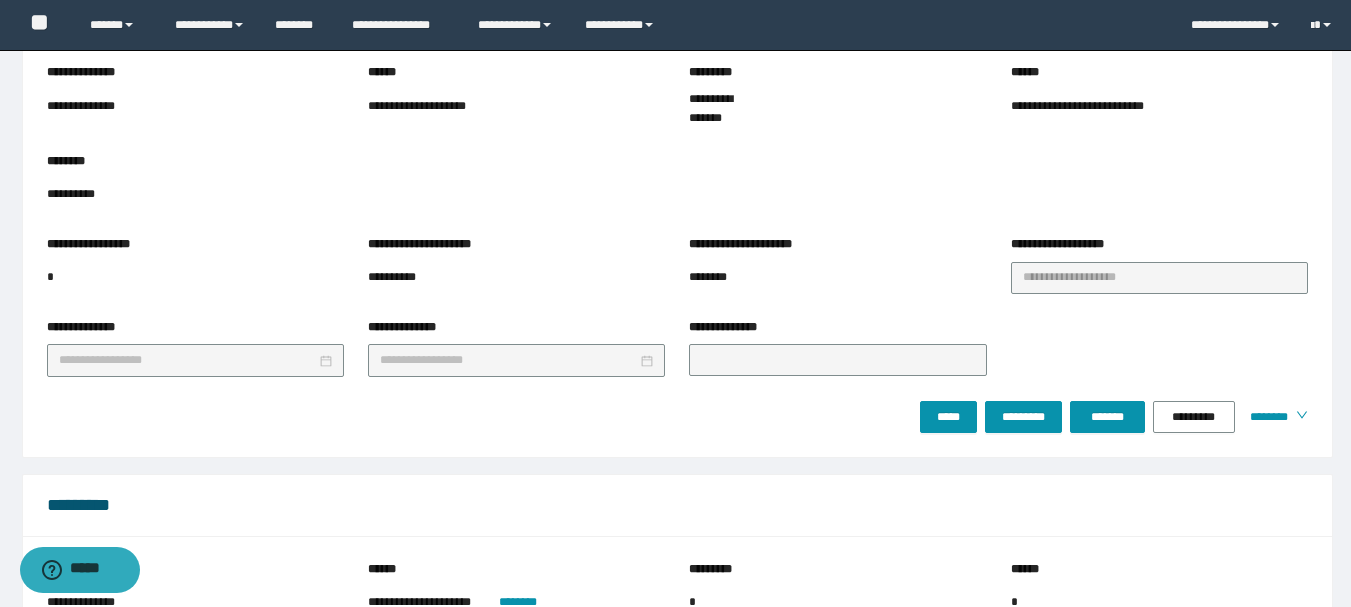 scroll, scrollTop: 500, scrollLeft: 0, axis: vertical 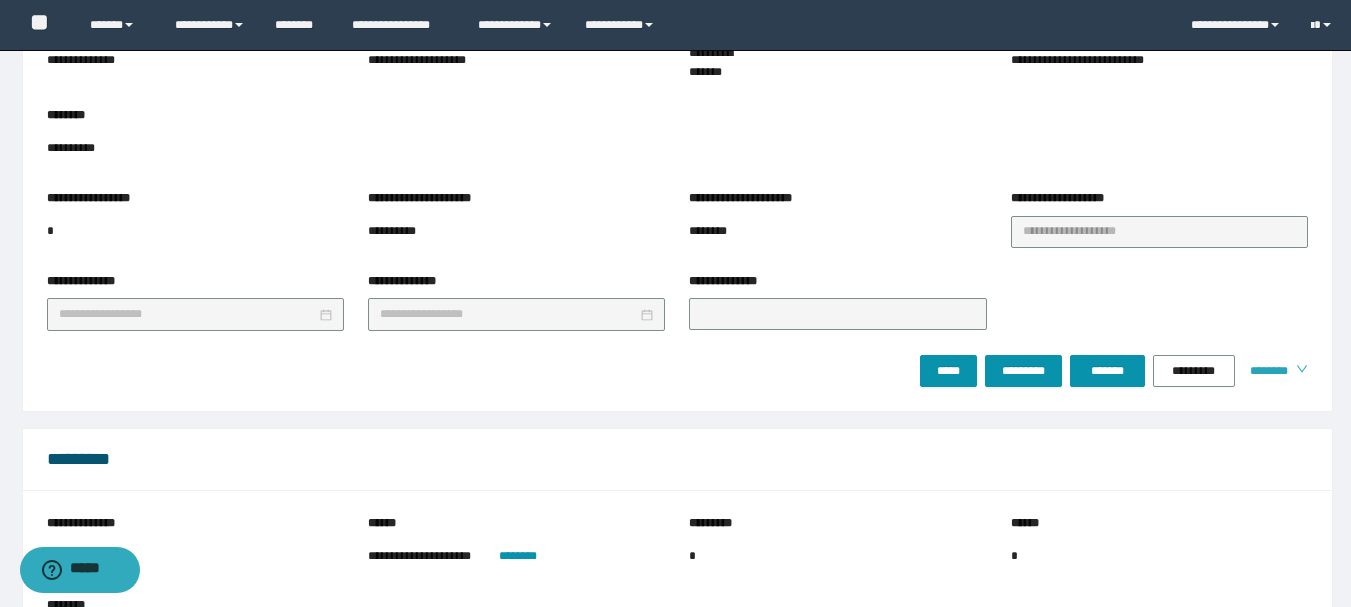 click on "********" at bounding box center [1275, 371] 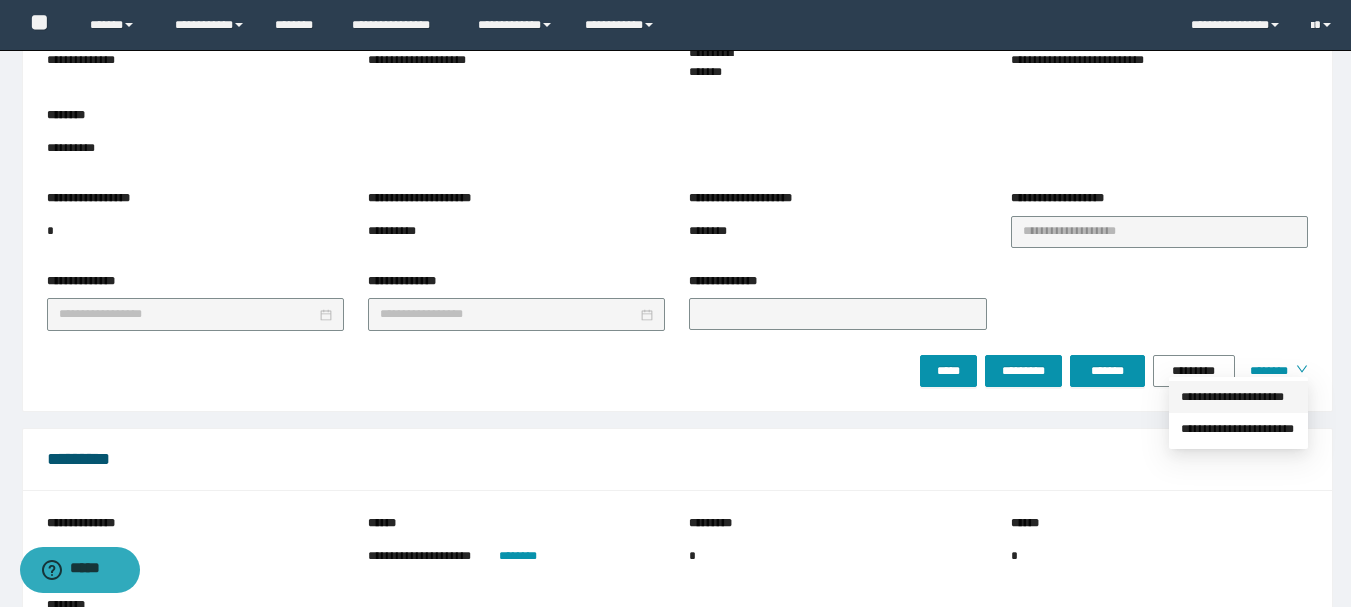 drag, startPoint x: 1241, startPoint y: 402, endPoint x: 1320, endPoint y: 377, distance: 82.86133 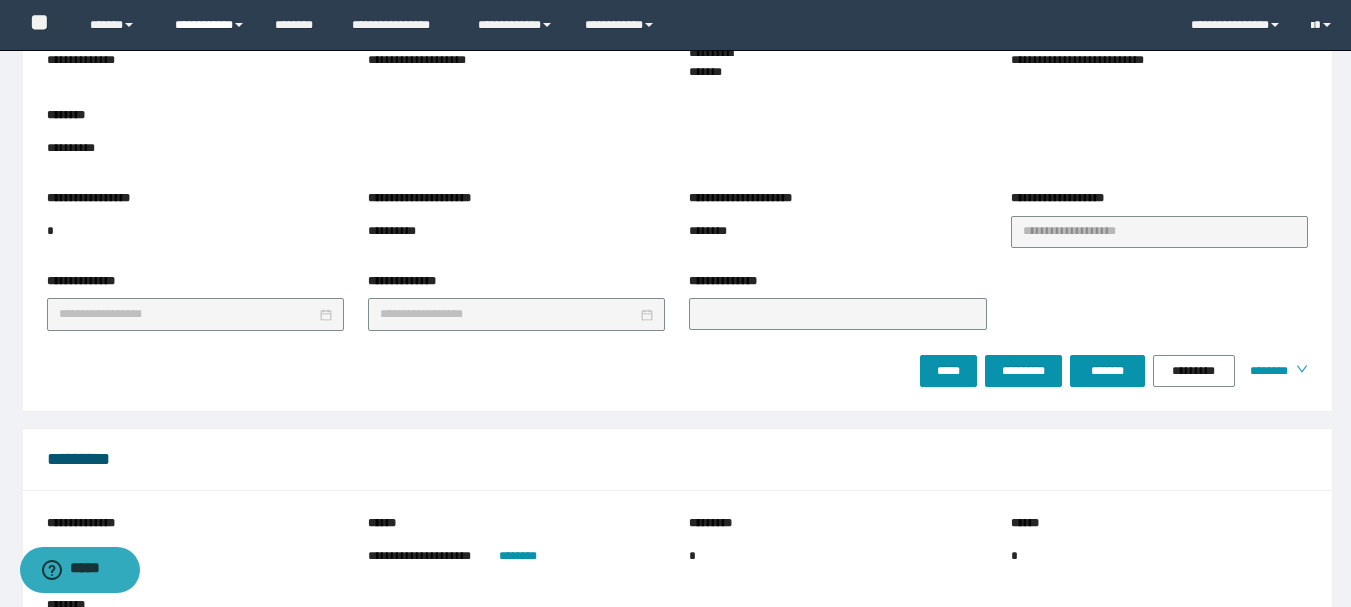 click on "**********" at bounding box center [210, 25] 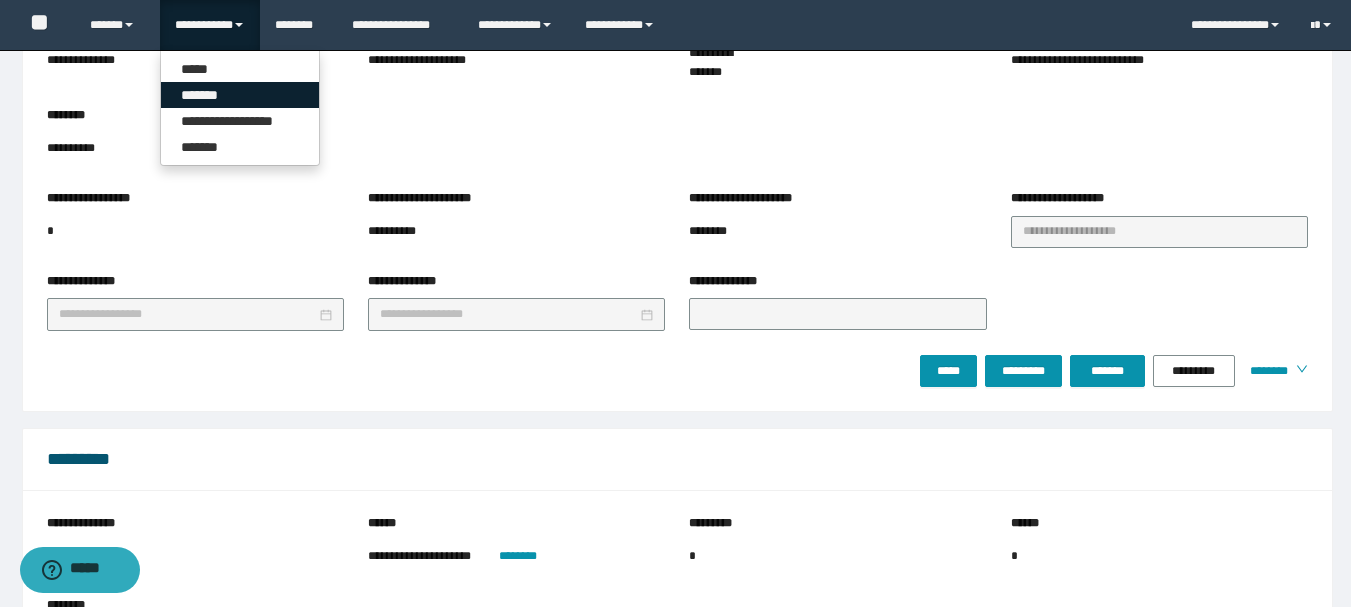 click on "*******" at bounding box center [240, 95] 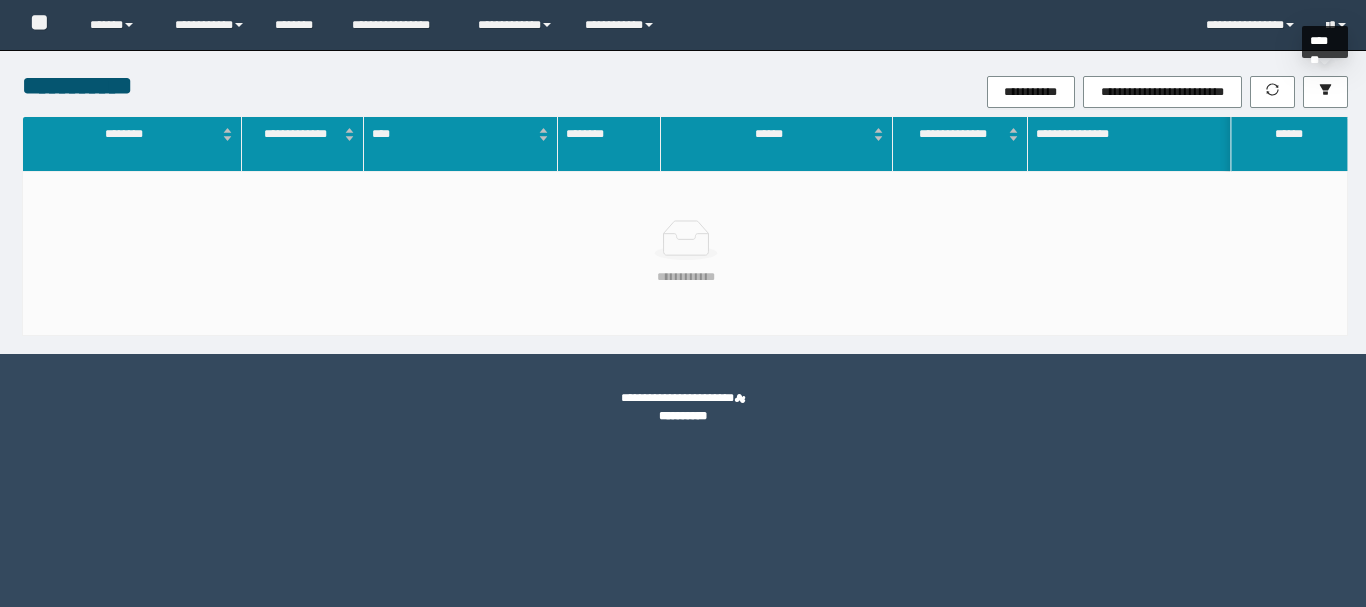 scroll, scrollTop: 0, scrollLeft: 0, axis: both 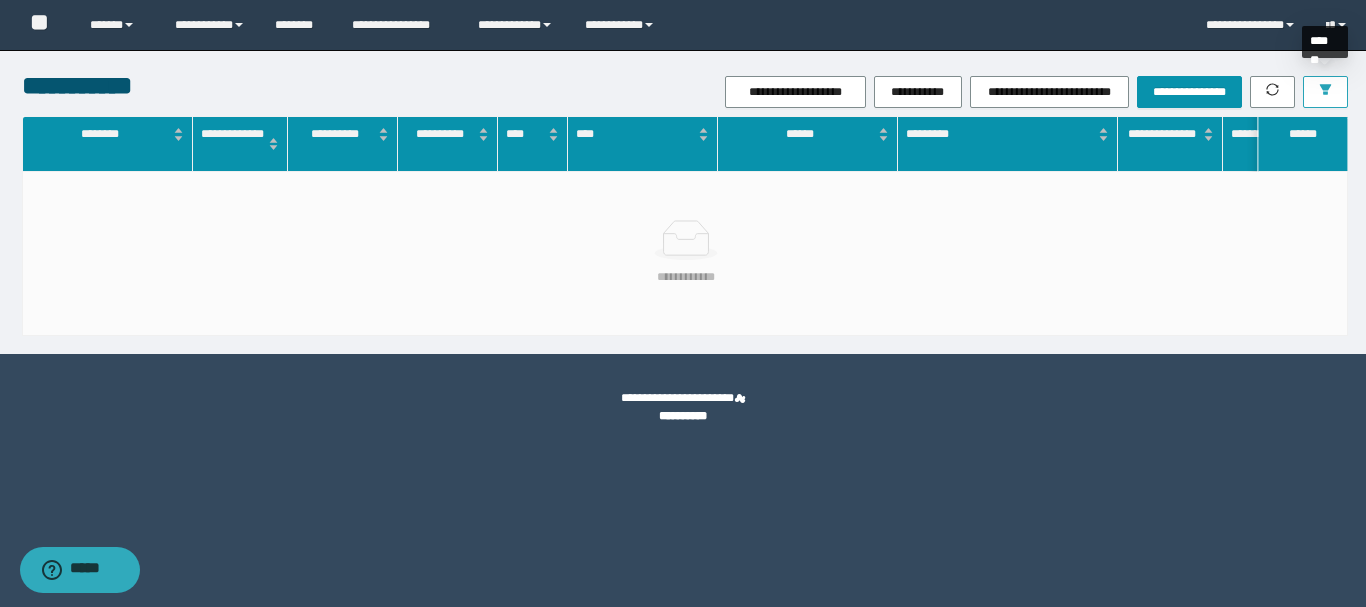 click 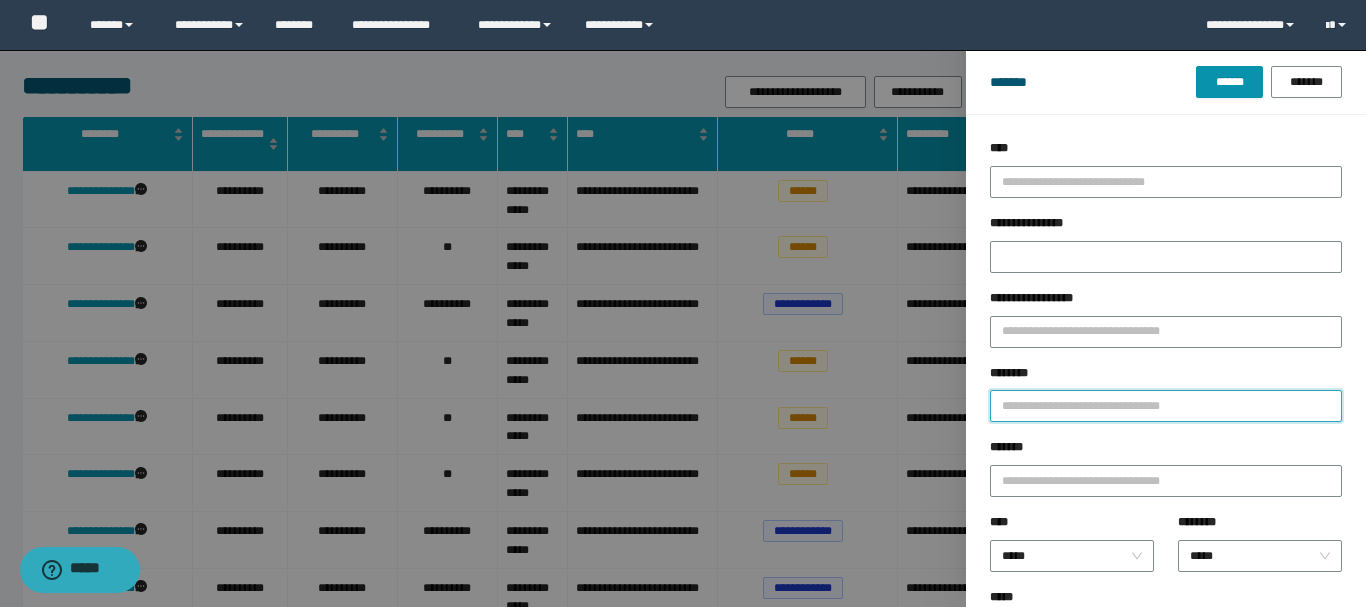 click on "********" at bounding box center [1166, 406] 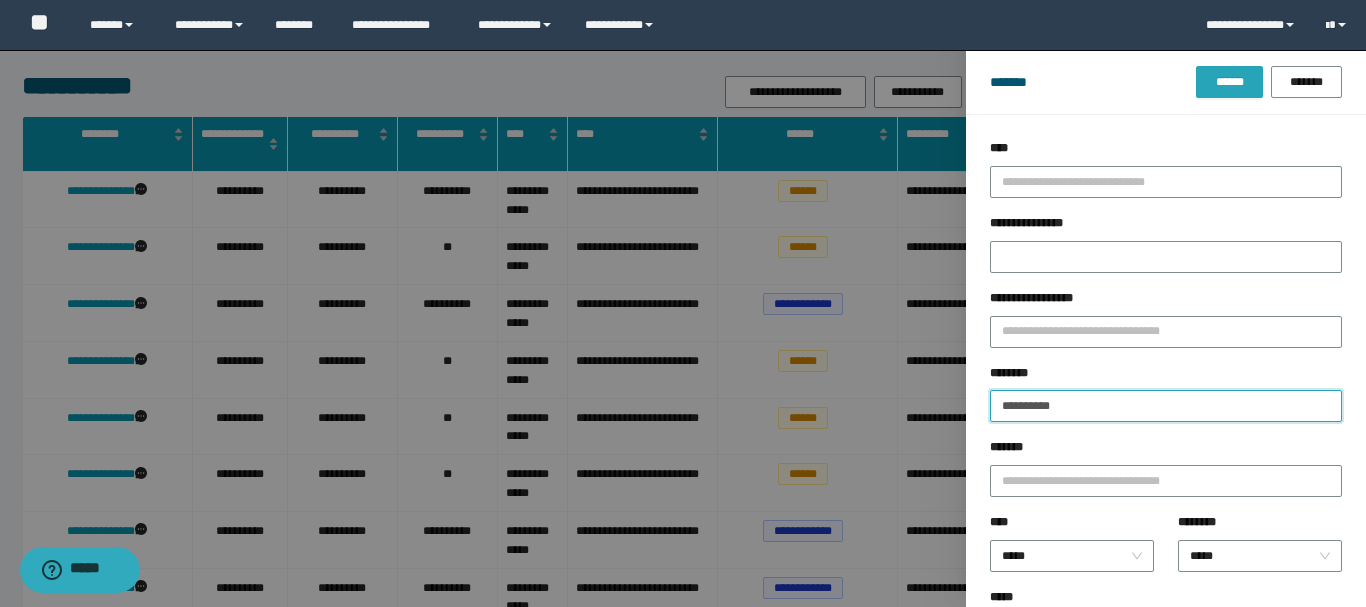 type on "**********" 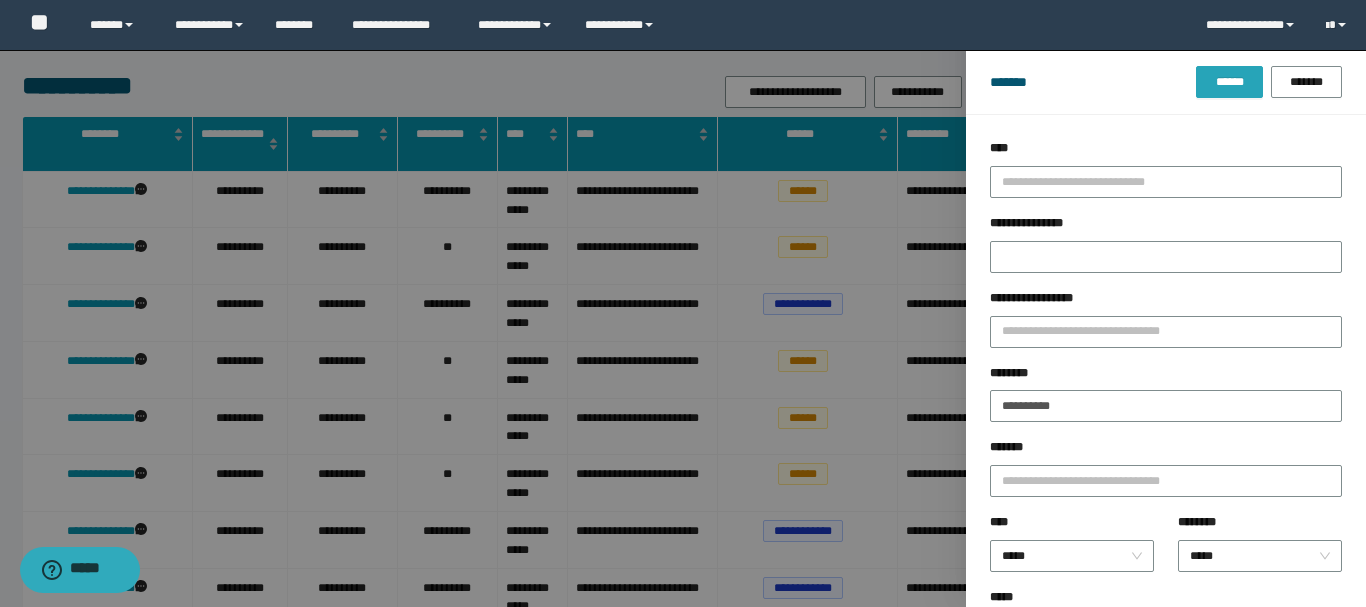click on "******" at bounding box center (1229, 82) 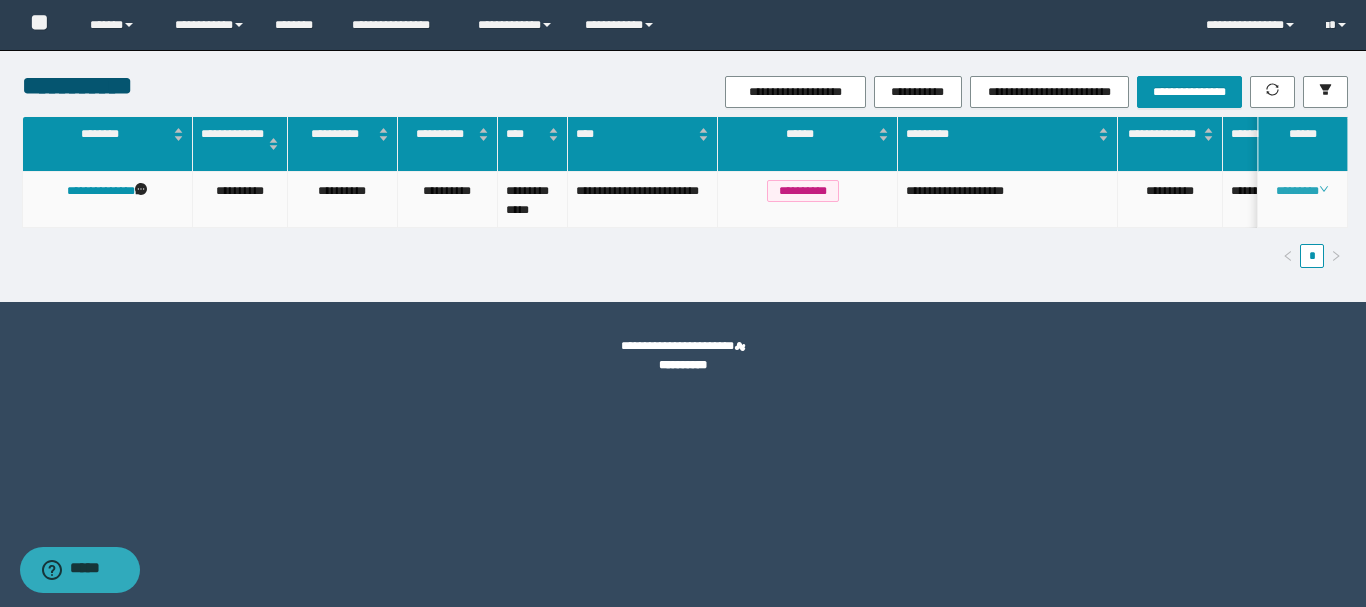 click on "********" at bounding box center (1302, 191) 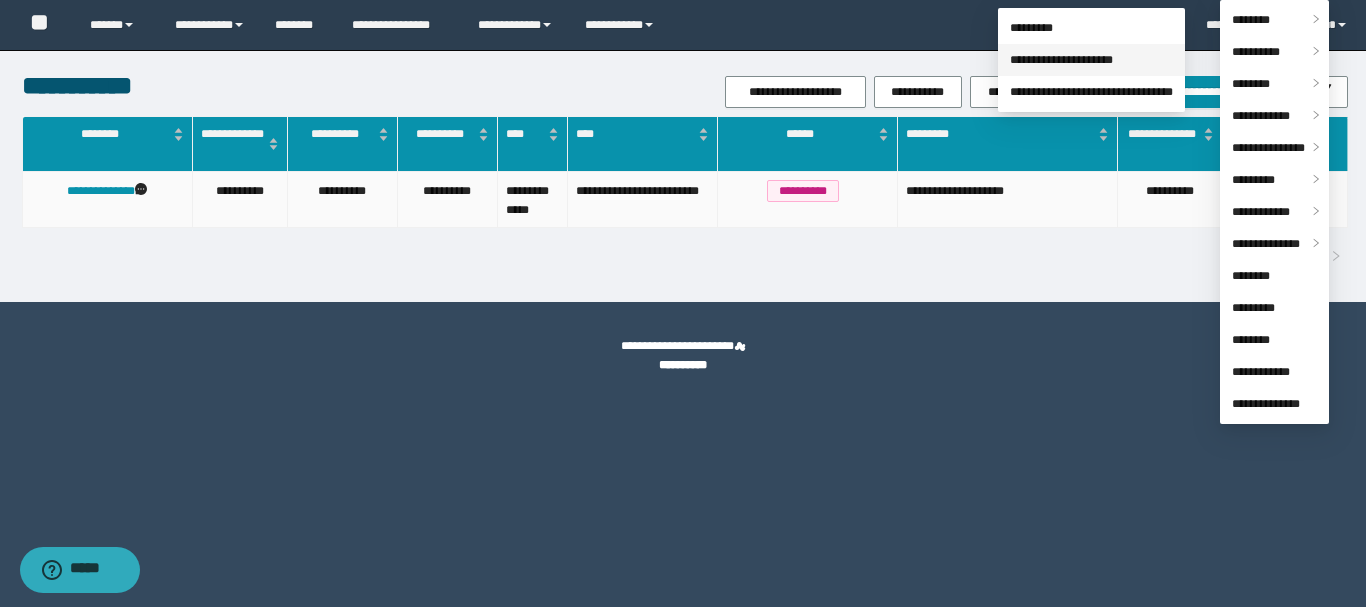 click on "**********" at bounding box center [1061, 60] 